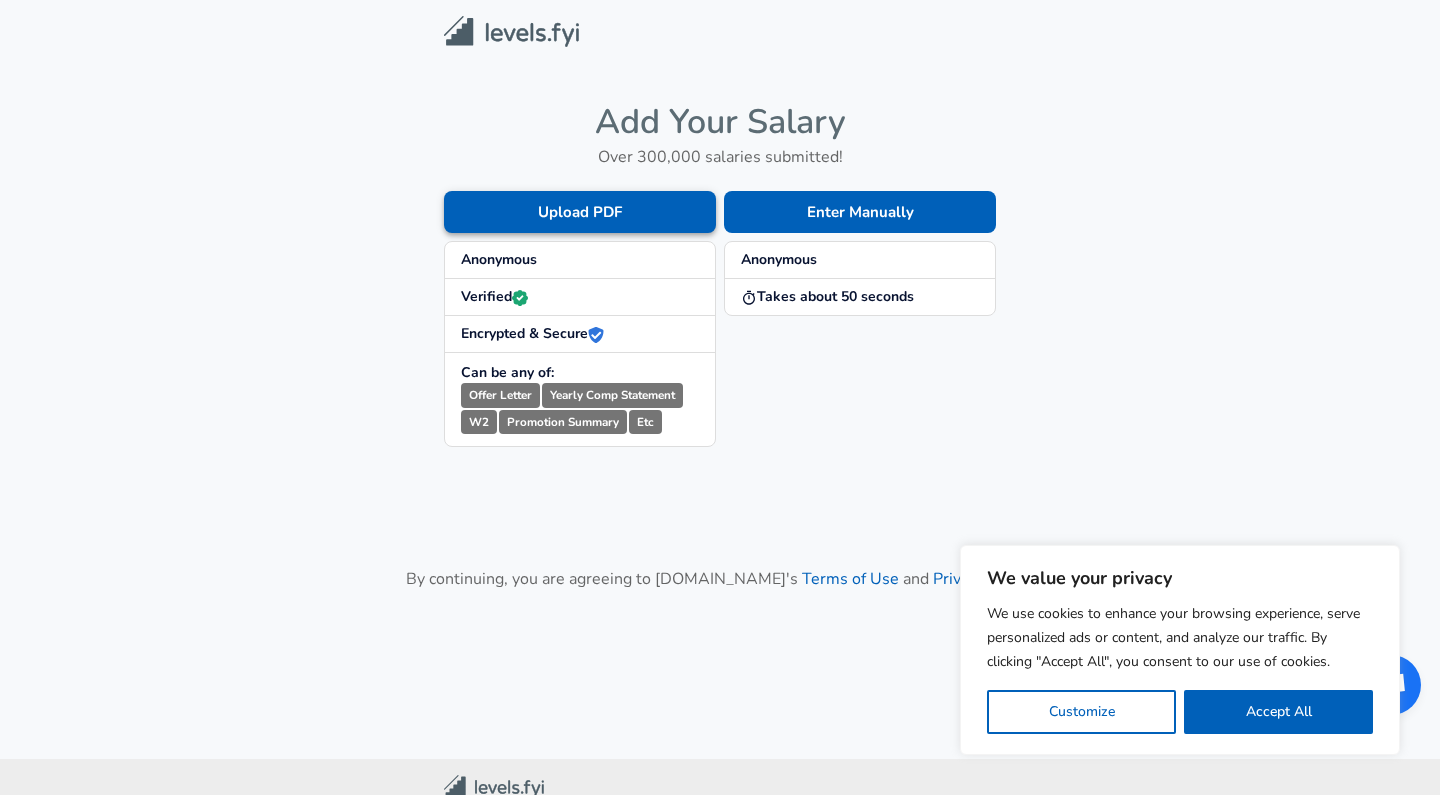 scroll, scrollTop: 0, scrollLeft: 0, axis: both 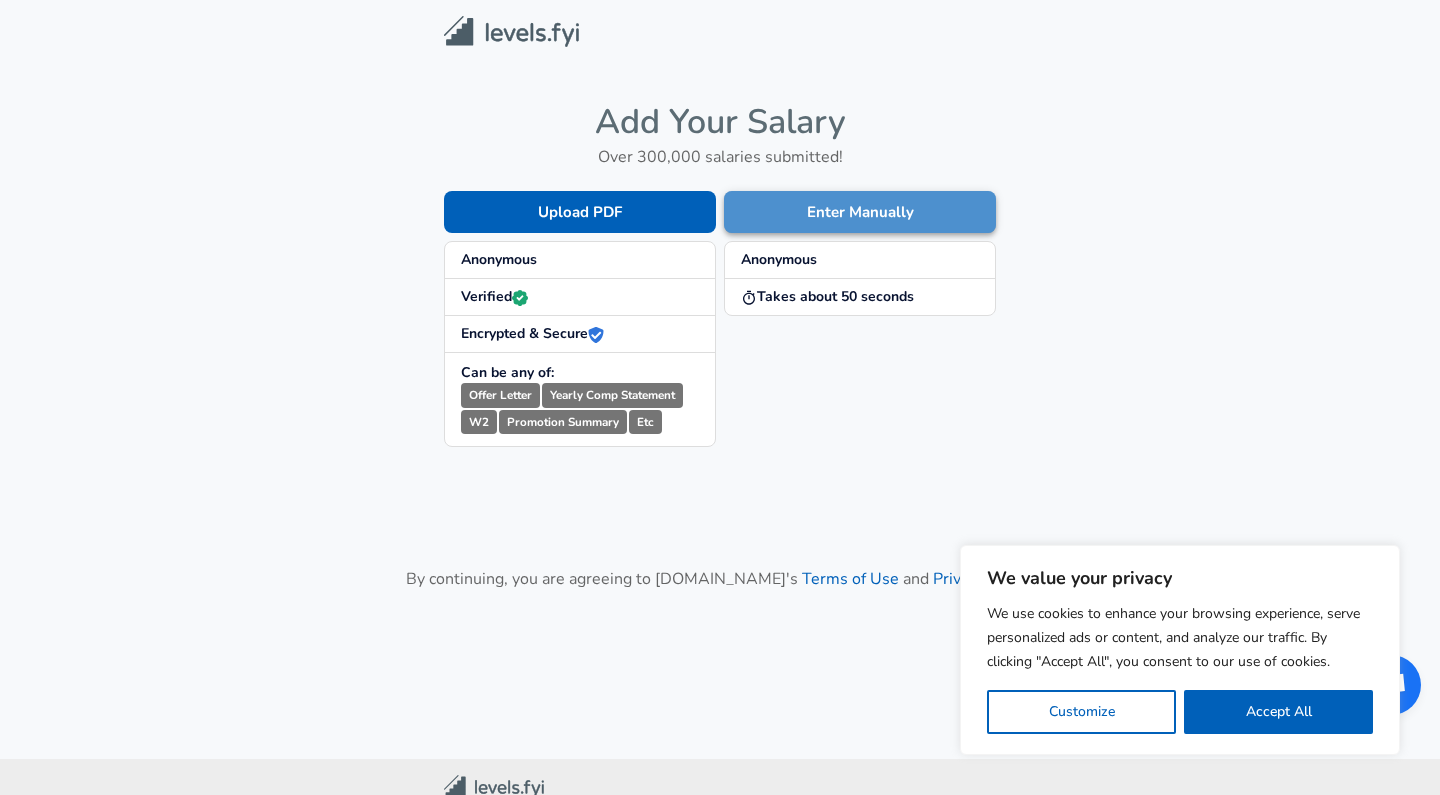 click on "Enter Manually" at bounding box center [860, 212] 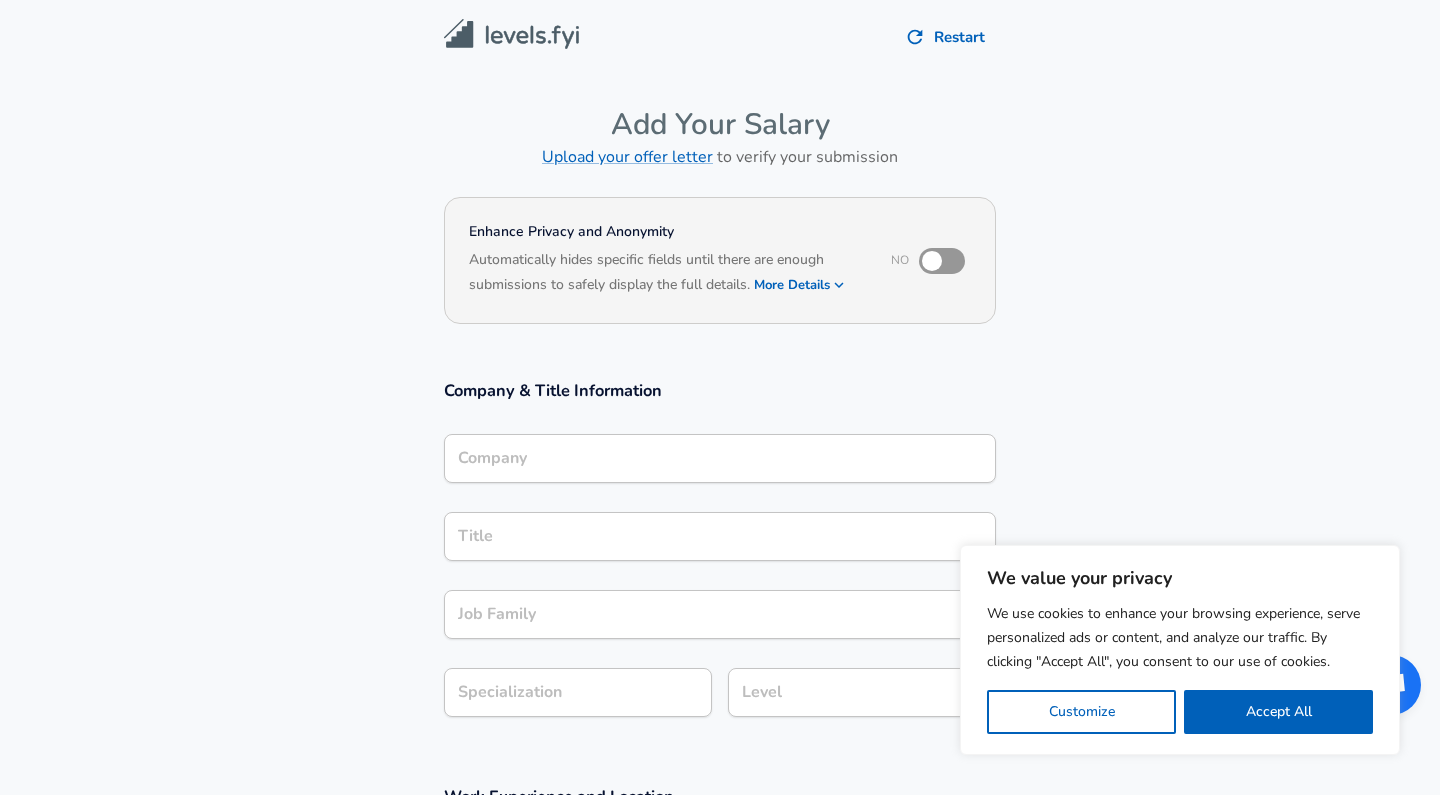 scroll, scrollTop: 20, scrollLeft: 0, axis: vertical 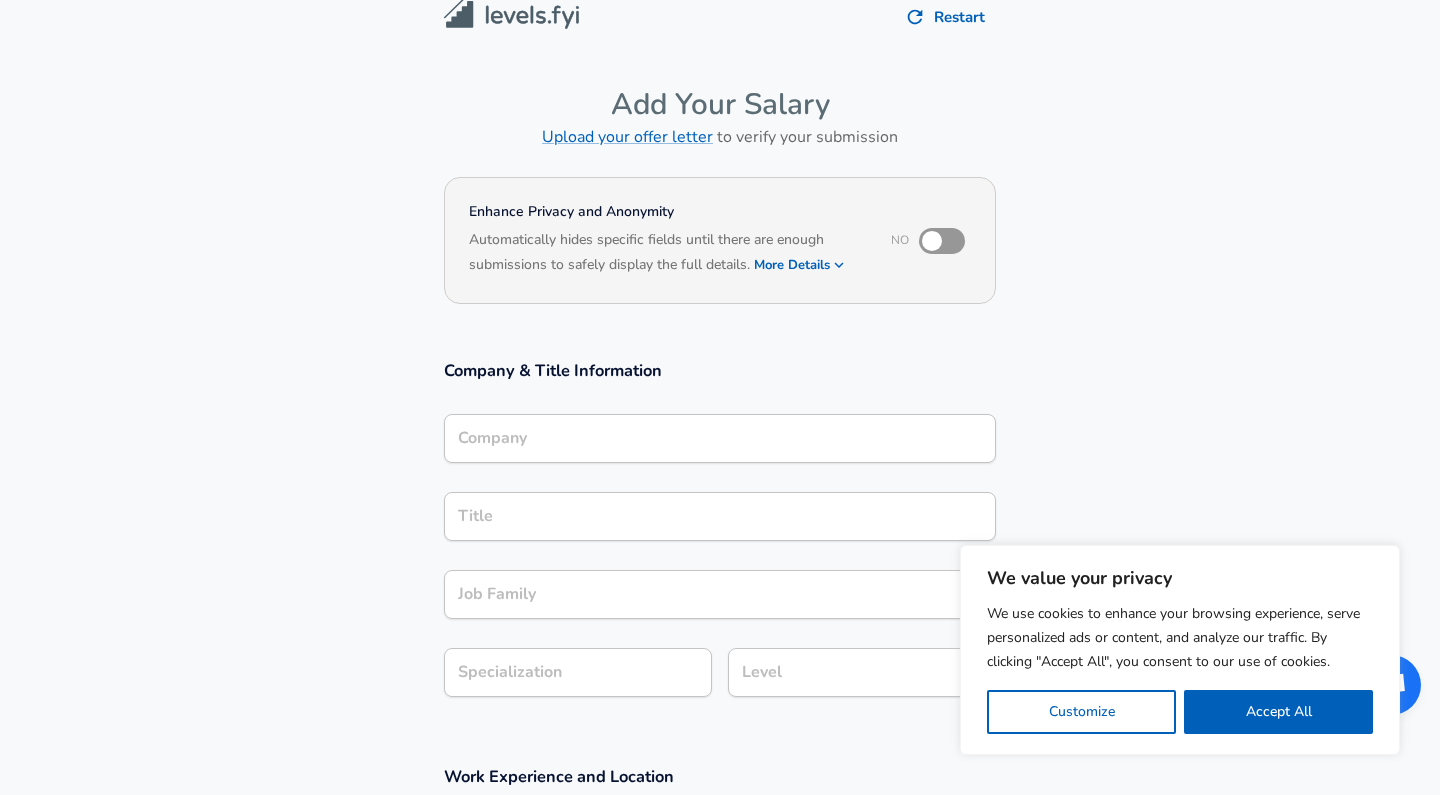 click on "Company" at bounding box center [720, 438] 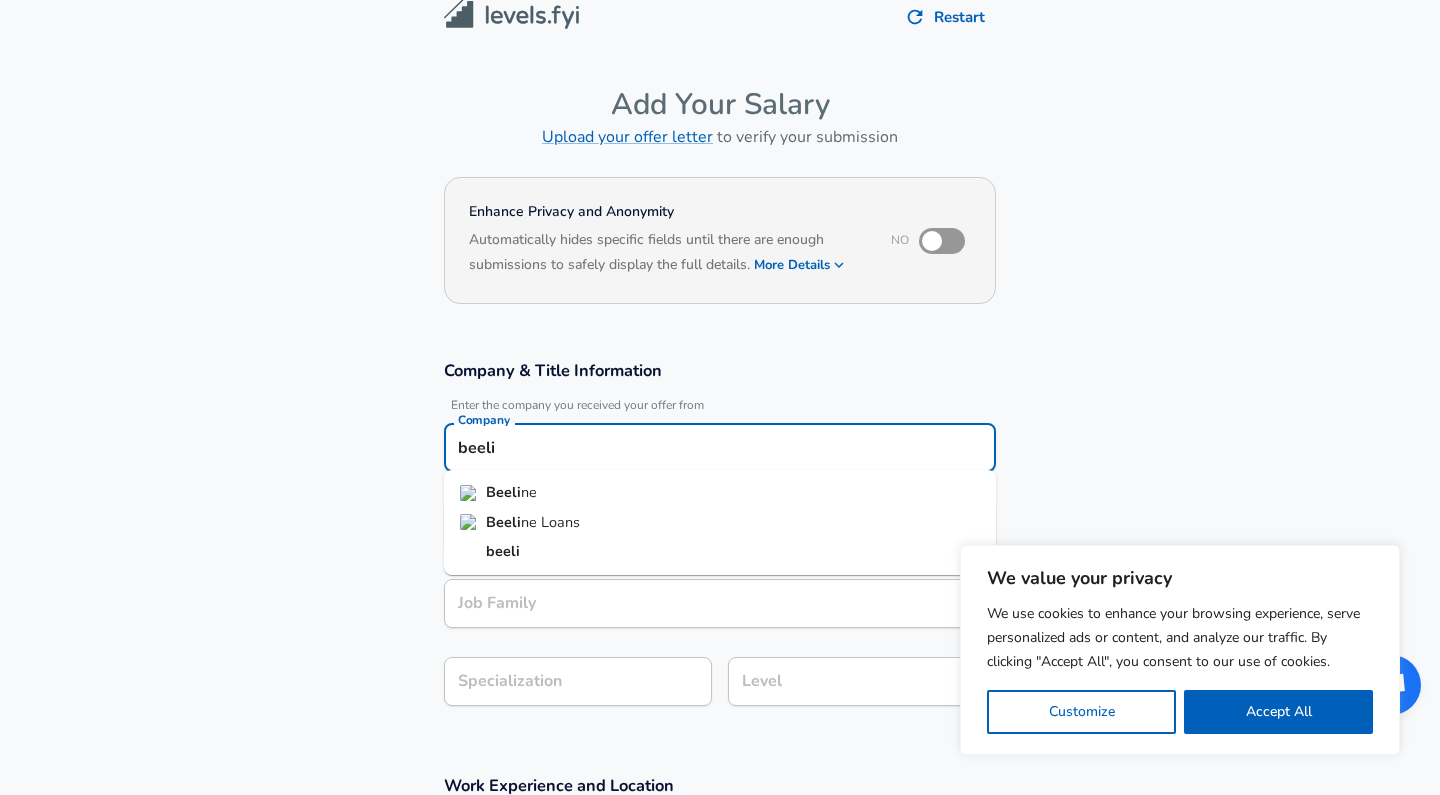 click on "Beeli ne" at bounding box center [720, 493] 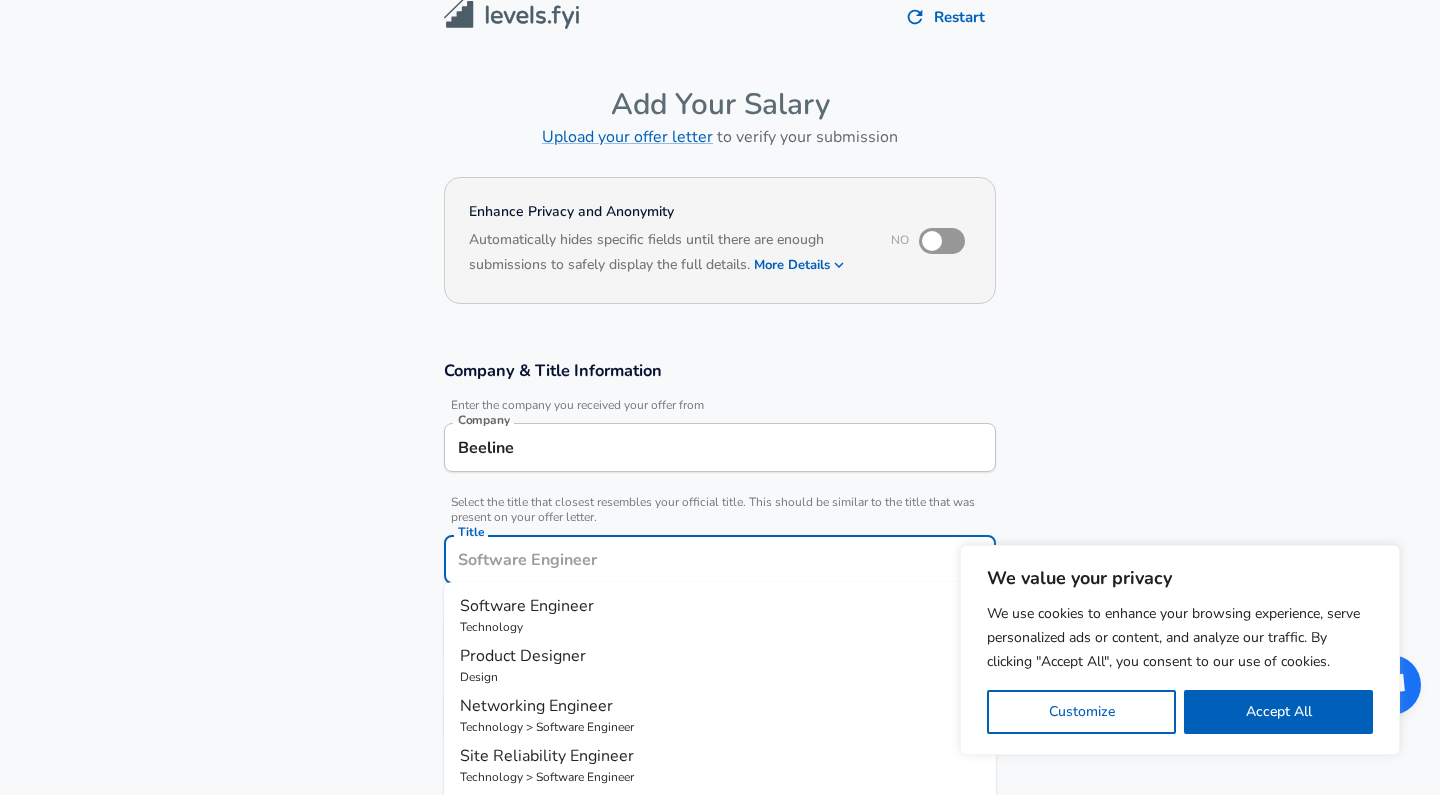click on "Title" at bounding box center (720, 559) 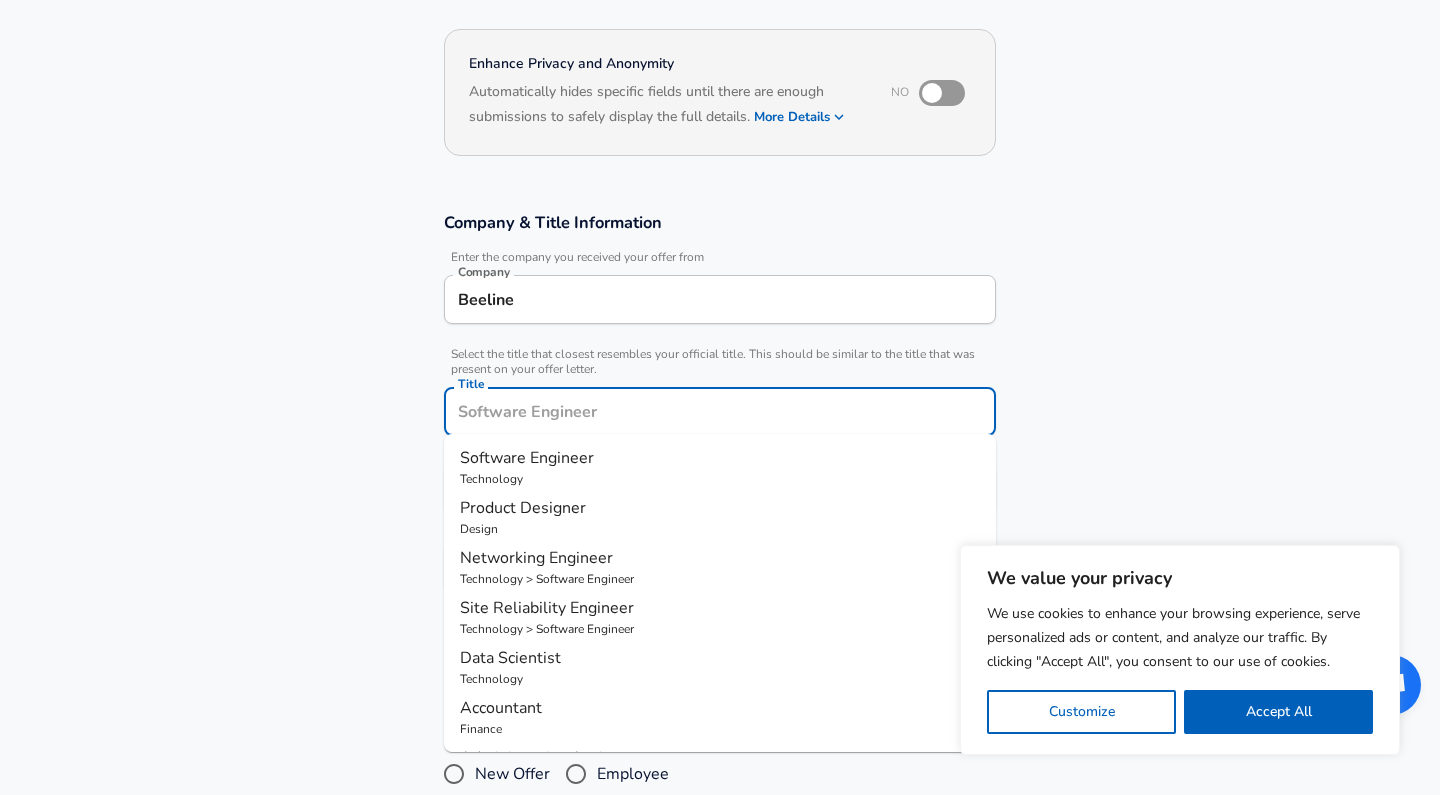 scroll, scrollTop: 214, scrollLeft: 0, axis: vertical 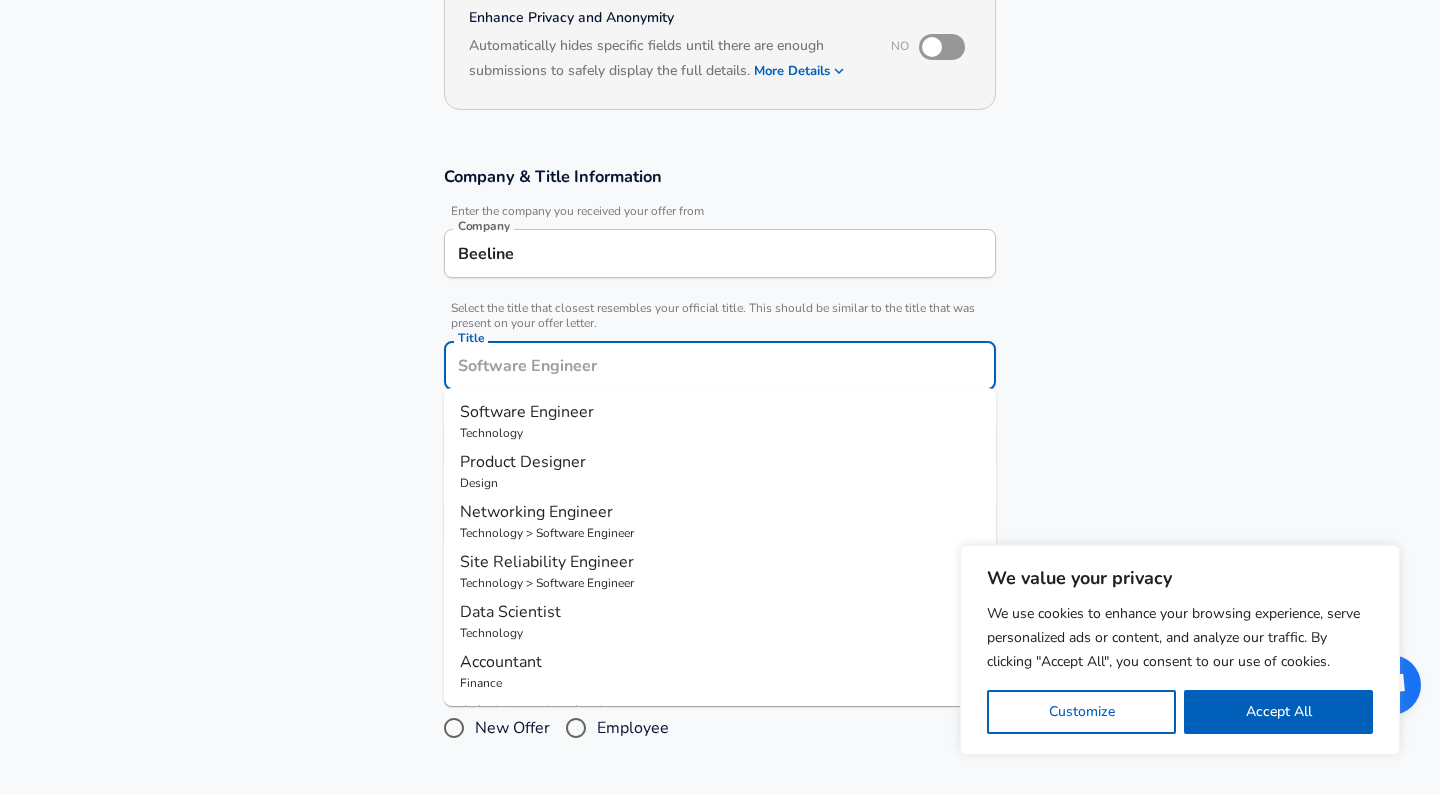 click on "Technology" at bounding box center [720, 433] 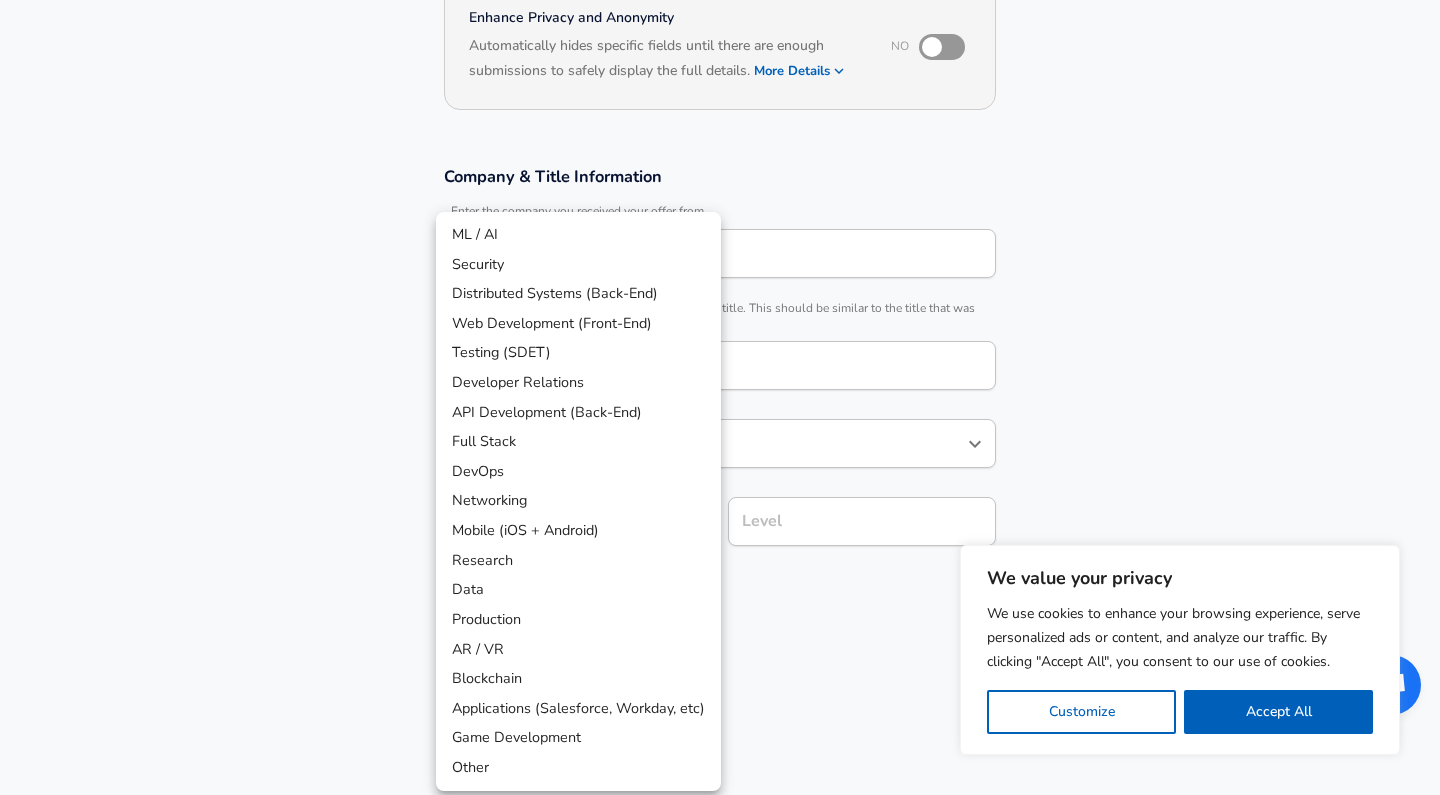 click on "We value your privacy We use cookies to enhance your browsing experience, serve personalized ads or content, and analyze our traffic. By clicking "Accept All", you consent to our use of cookies. Customize    Accept All   Customize Consent Preferences   We use cookies to help you navigate efficiently and perform certain functions. You will find detailed information about all cookies under each consent category below. The cookies that are categorized as "Necessary" are stored on your browser as they are essential for enabling the basic functionalities of the site. ...  Show more Necessary Always Active Necessary cookies are required to enable the basic features of this site, such as providing secure log-in or adjusting your consent preferences. These cookies do not store any personally identifiable data. Cookie _GRECAPTCHA Duration 5 months 27 days Description Google Recaptcha service sets this cookie to identify bots to protect the website against malicious spam attacks. Cookie __stripe_mid Duration 1 year MR" at bounding box center (720, 183) 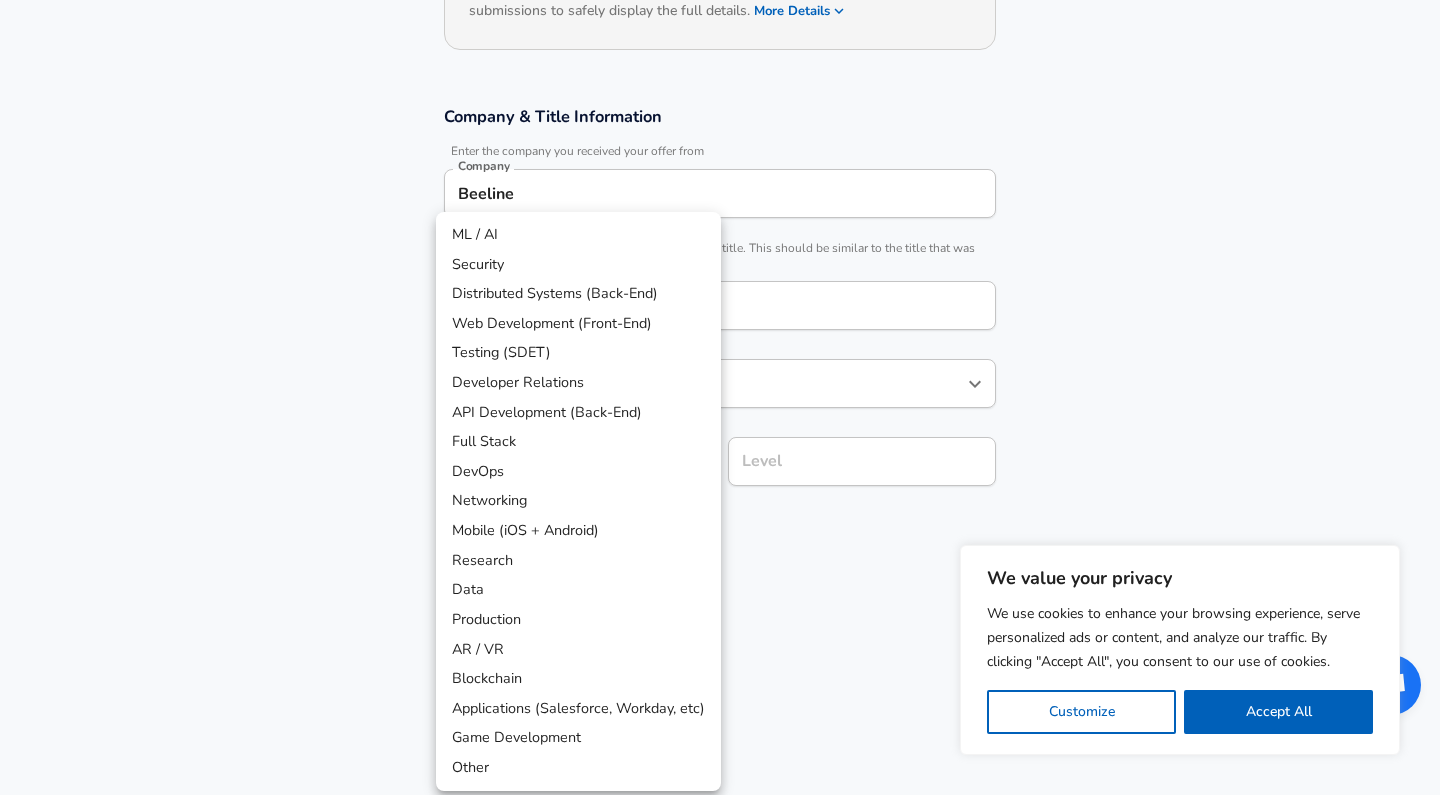 click at bounding box center (720, 397) 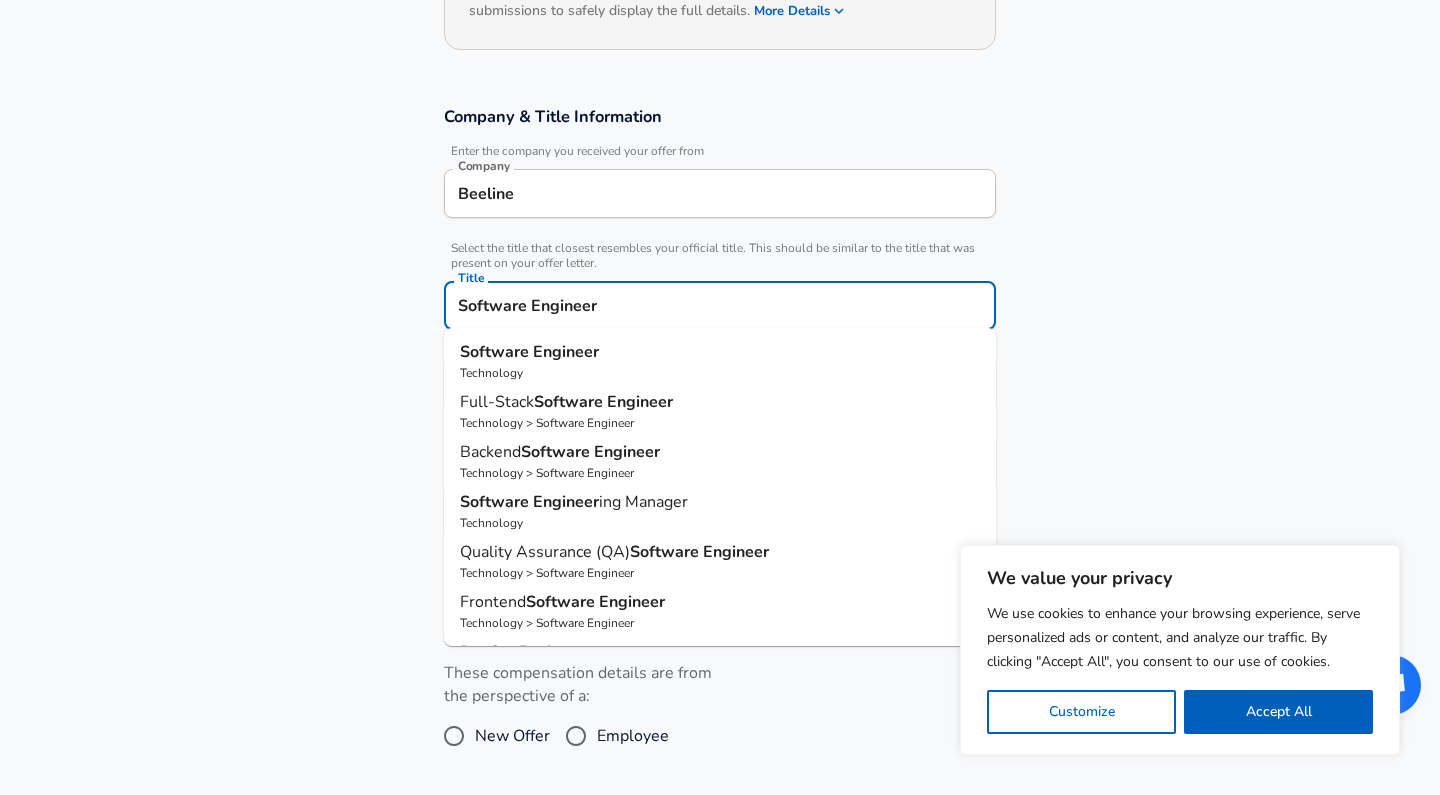 click on "Software Engineer" at bounding box center [720, 305] 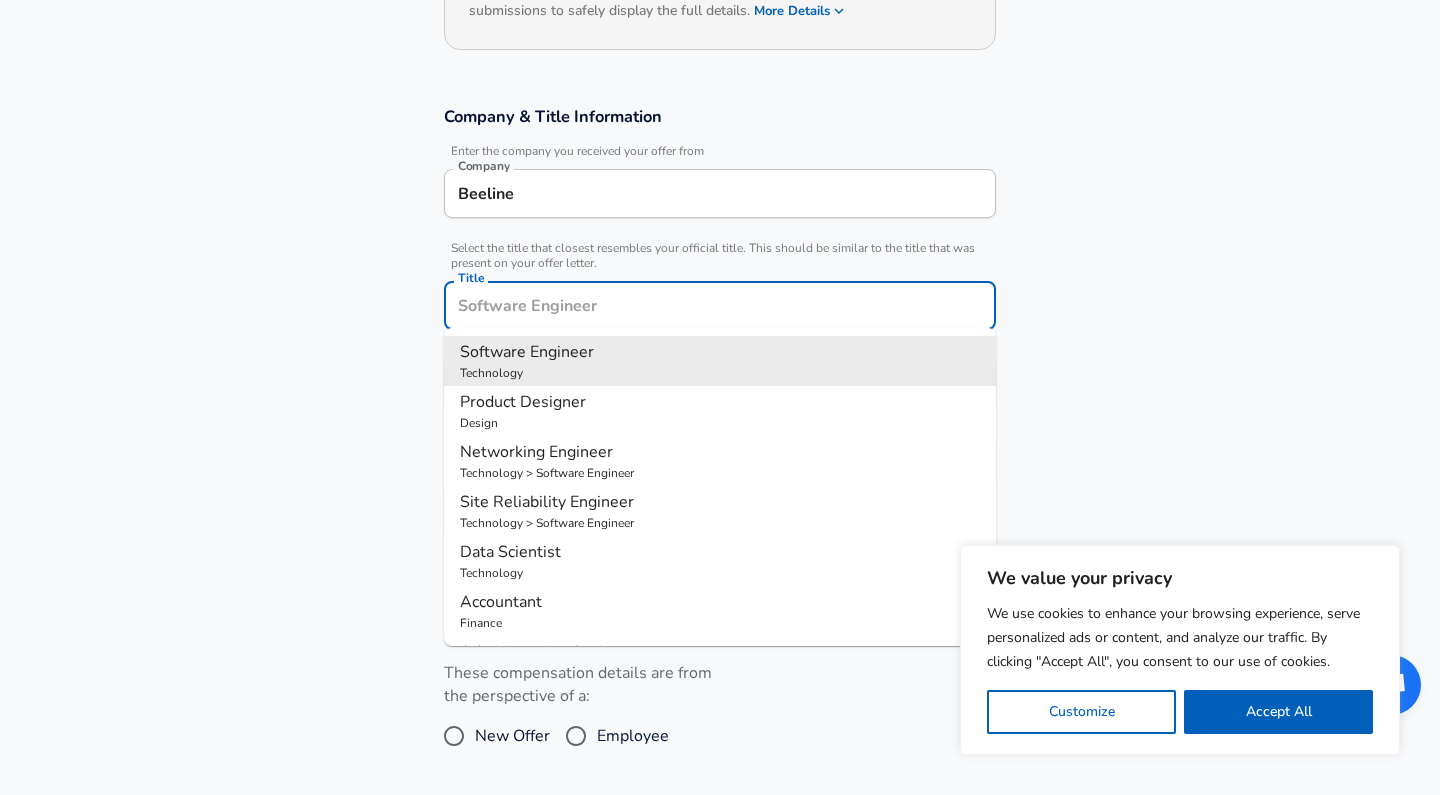 click on "Title" at bounding box center [720, 305] 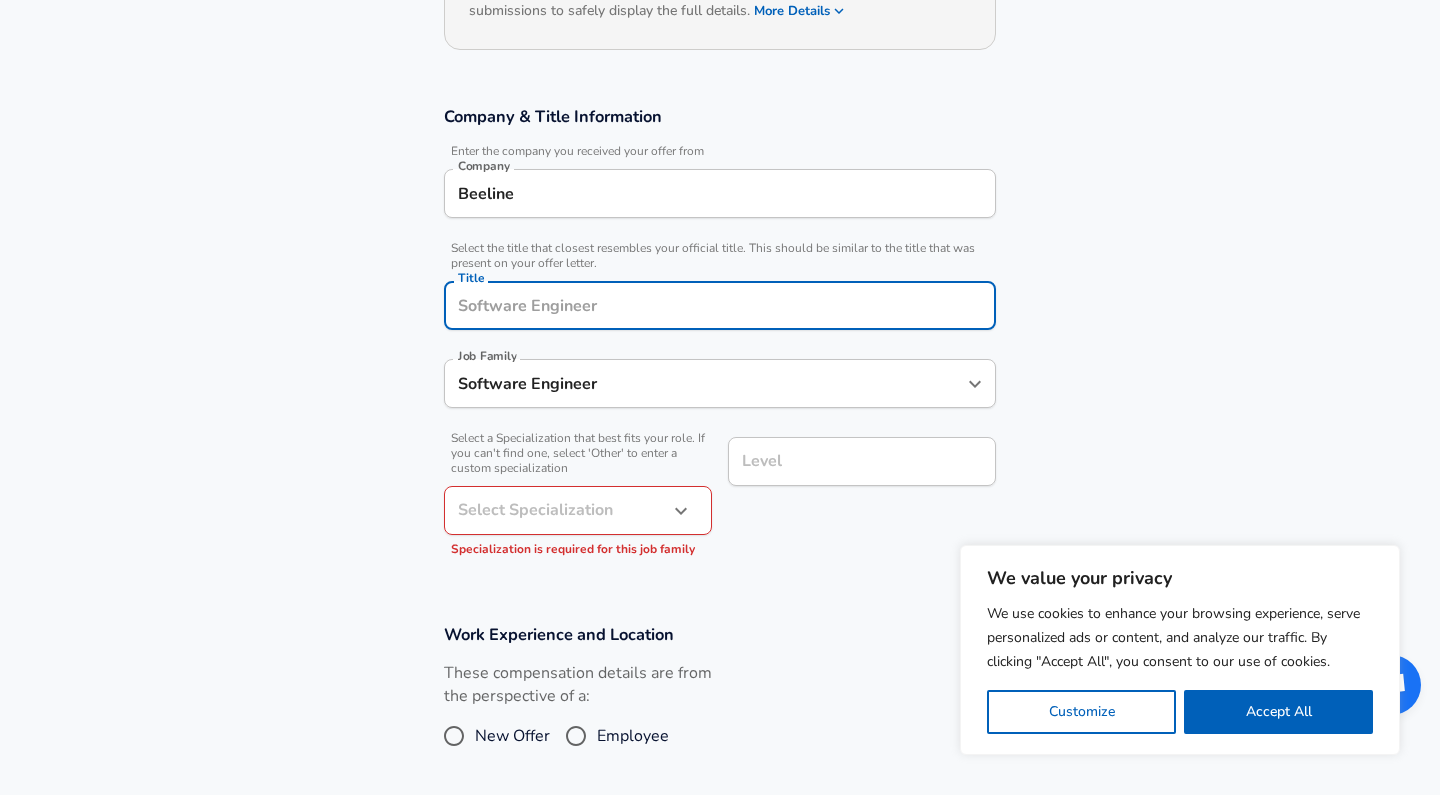 click on "Title" at bounding box center [720, 305] 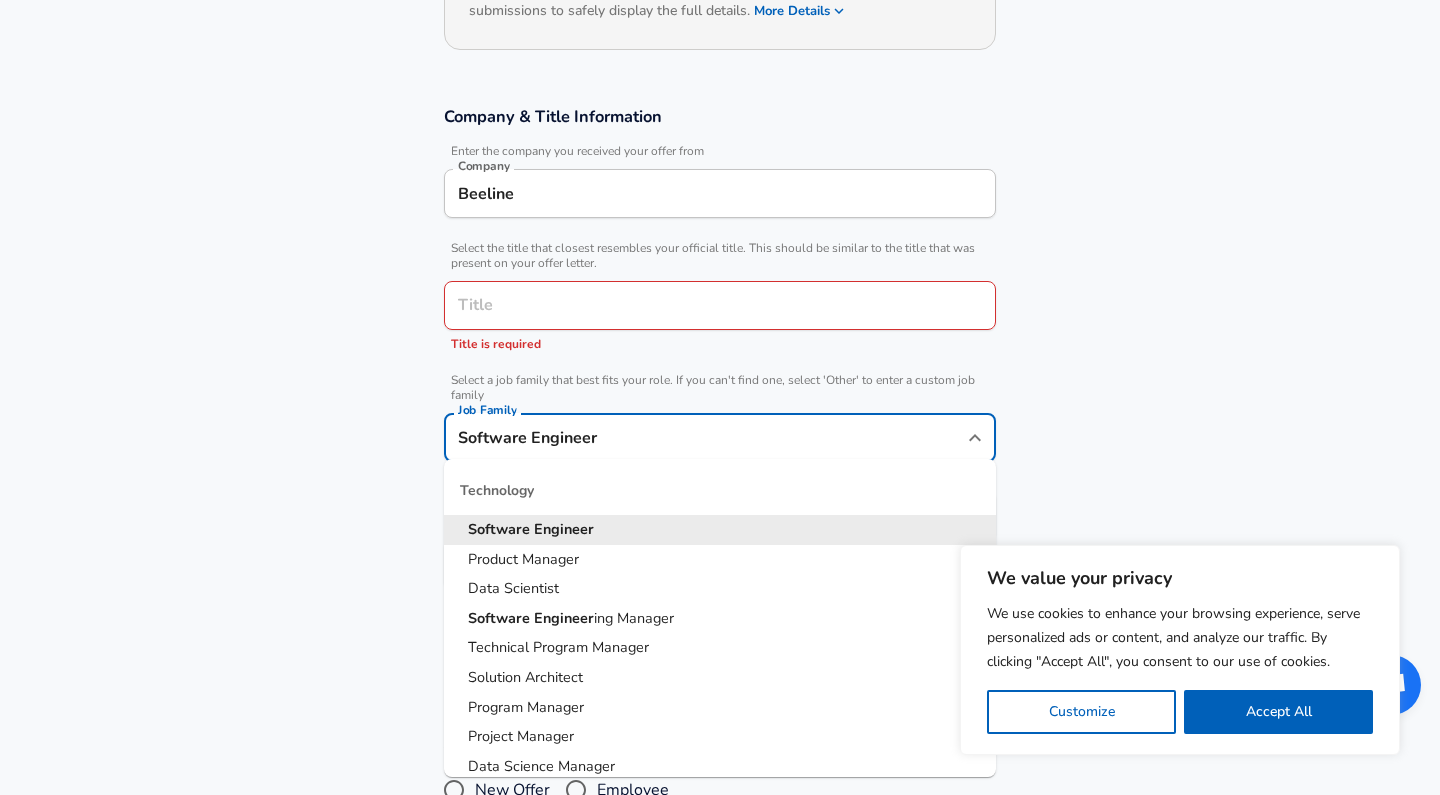 scroll, scrollTop: 314, scrollLeft: 0, axis: vertical 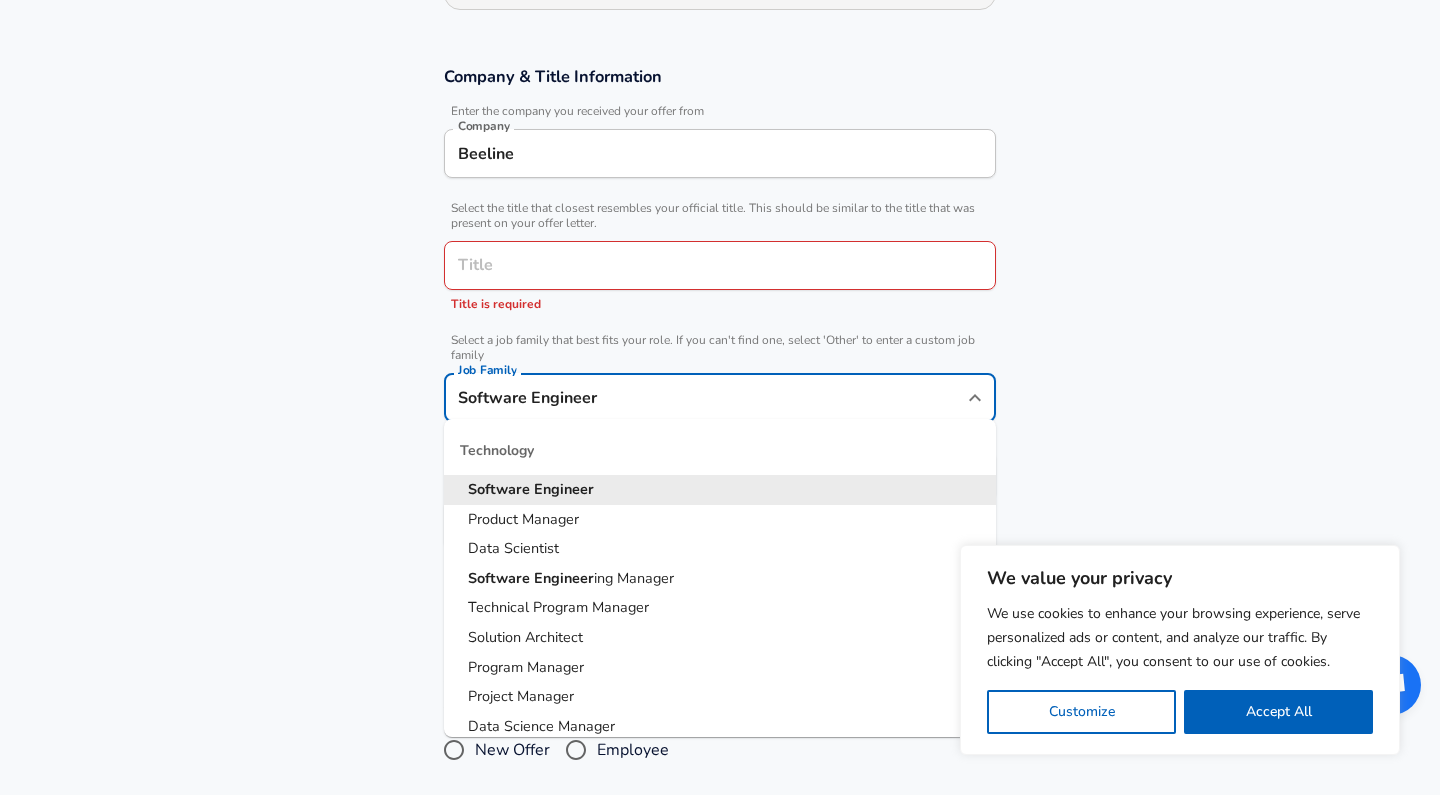 click on "Technology" at bounding box center [720, 451] 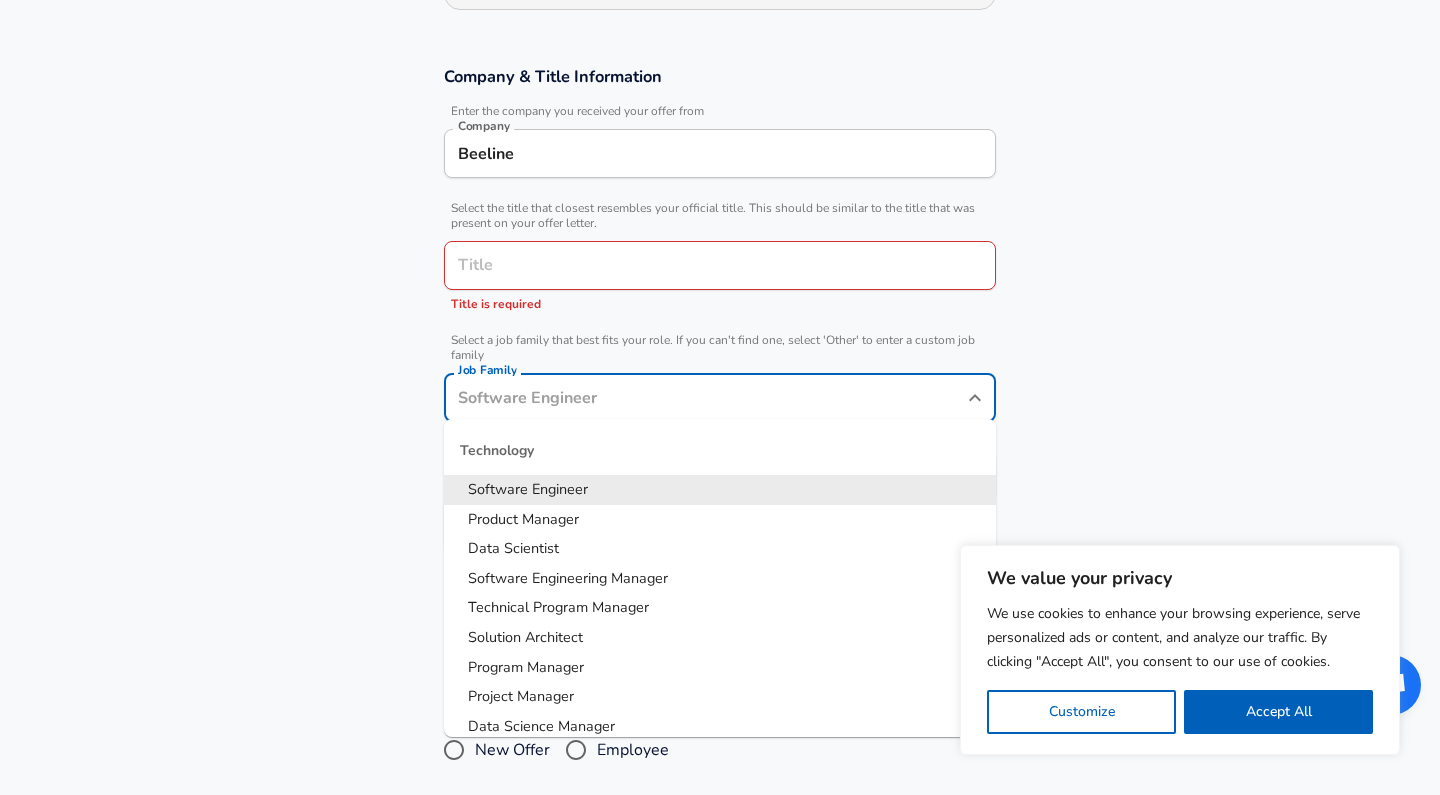type 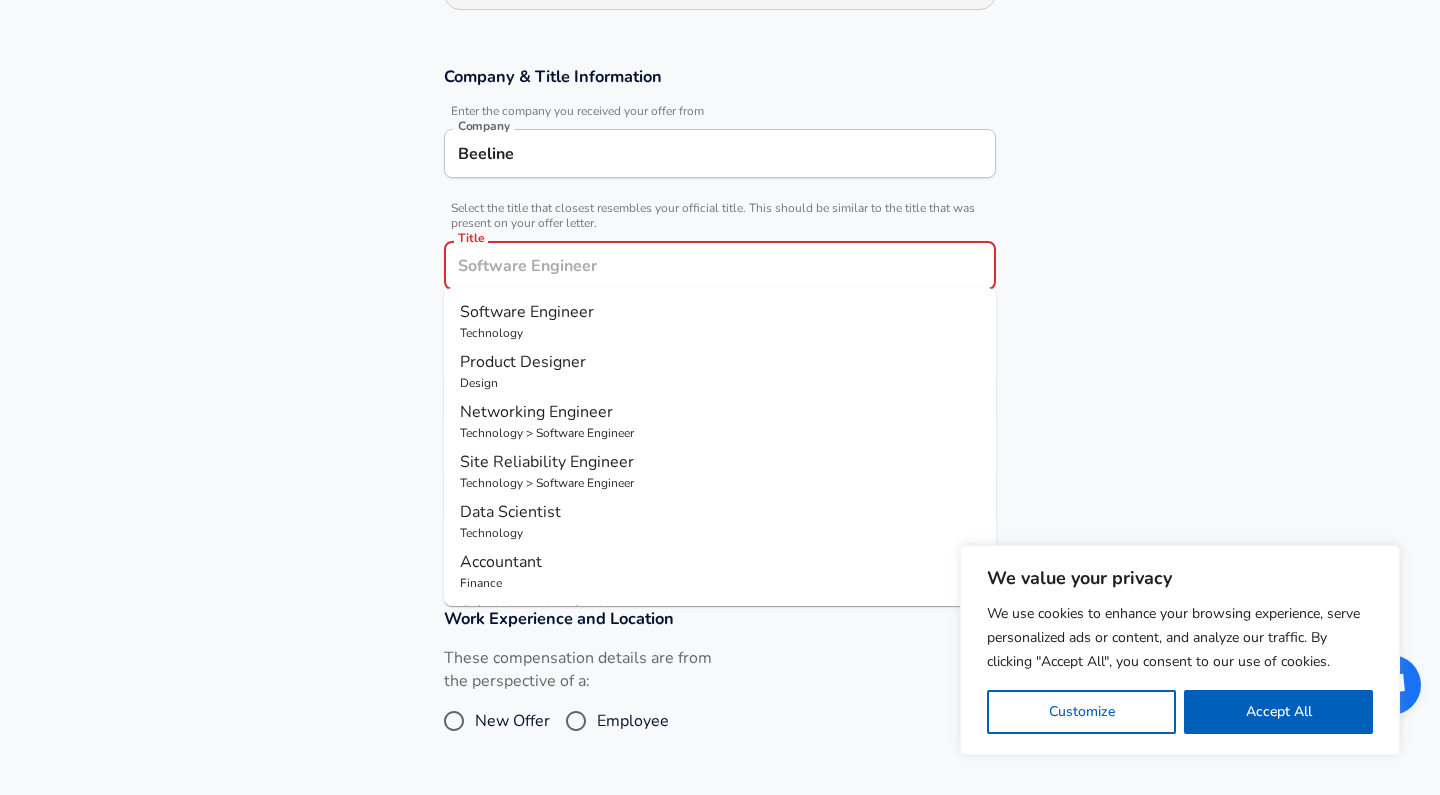 click on "Title" at bounding box center [720, 265] 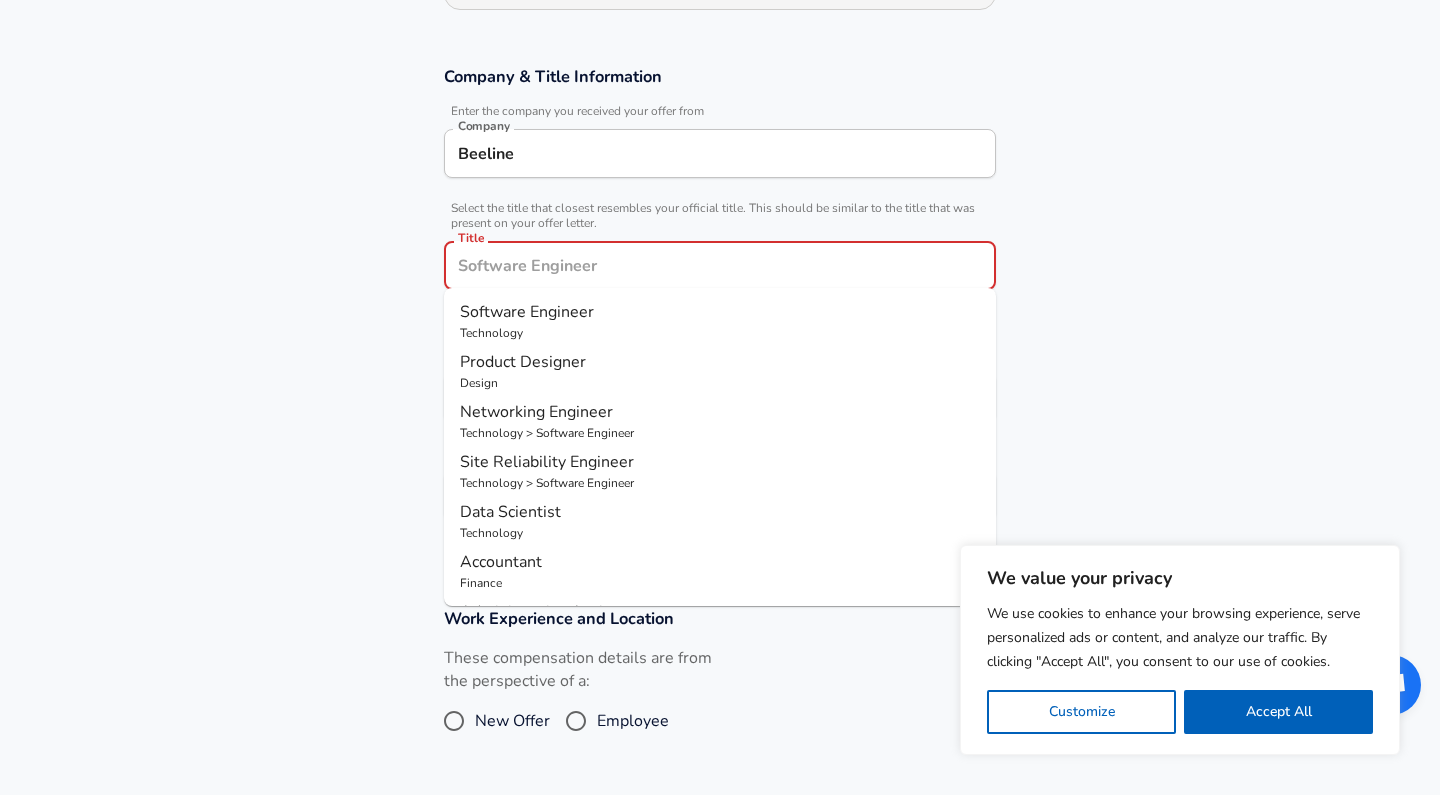 click on "Networking Engineer" at bounding box center (720, 412) 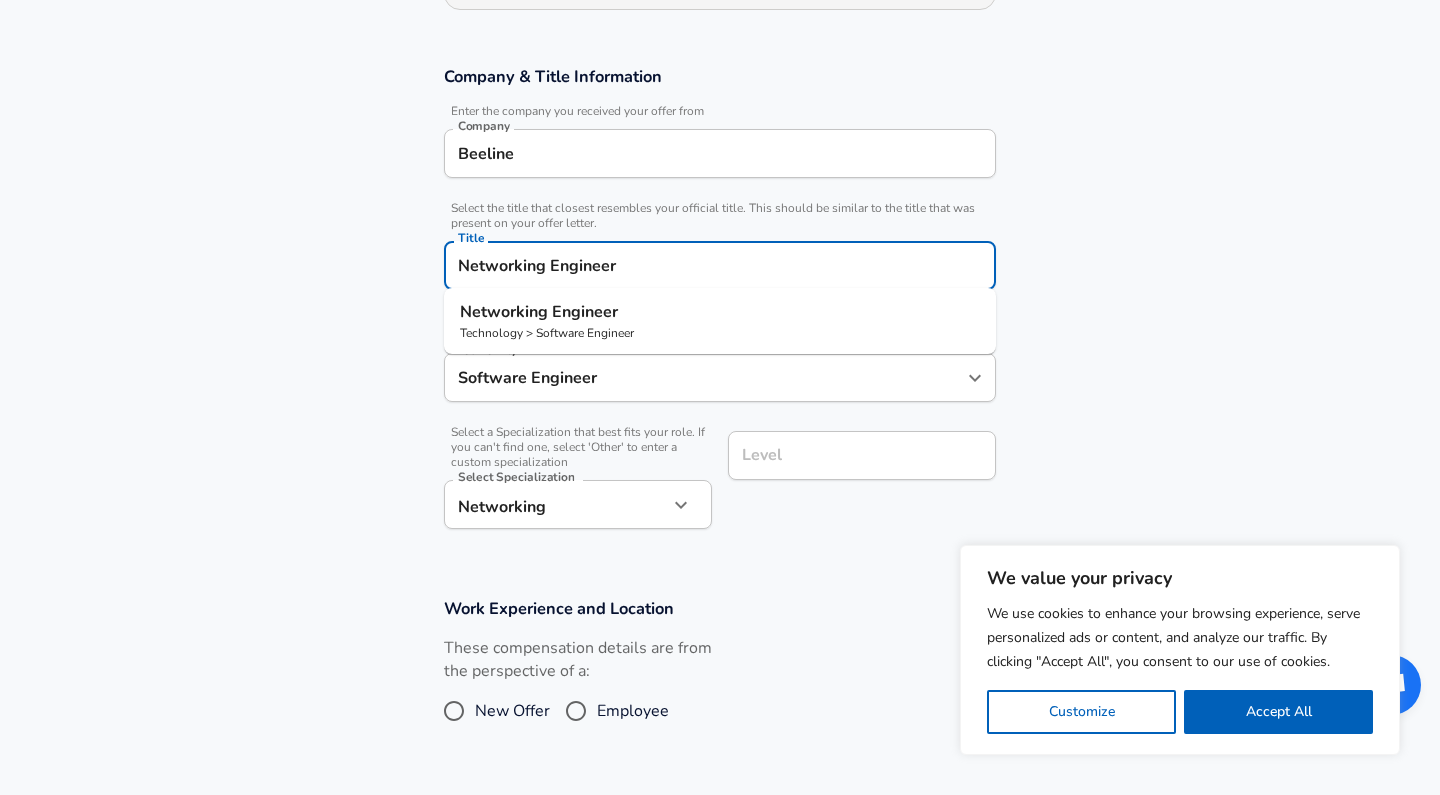 drag, startPoint x: 666, startPoint y: 261, endPoint x: 327, endPoint y: 267, distance: 339.0531 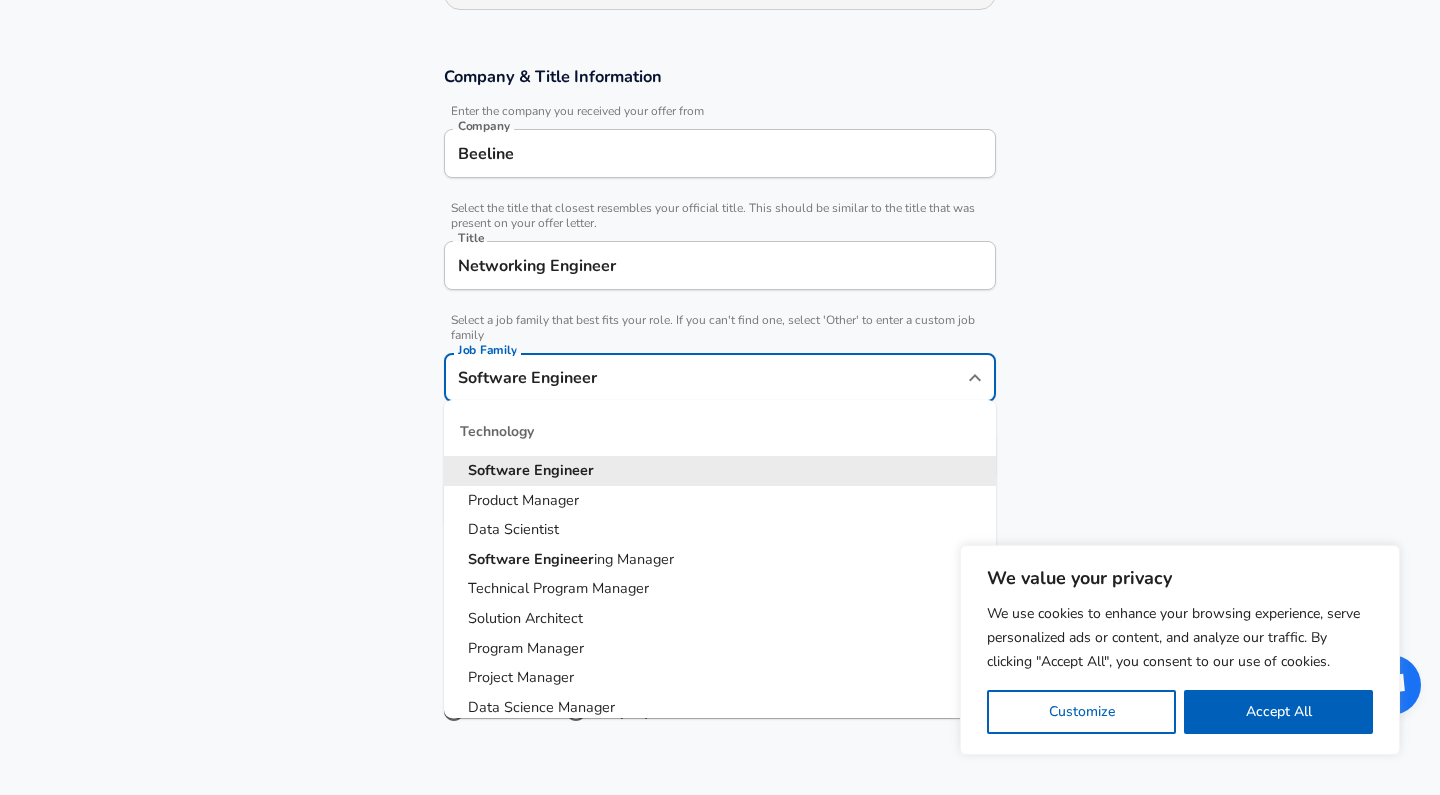 click on "Networking Engineer" at bounding box center (720, 265) 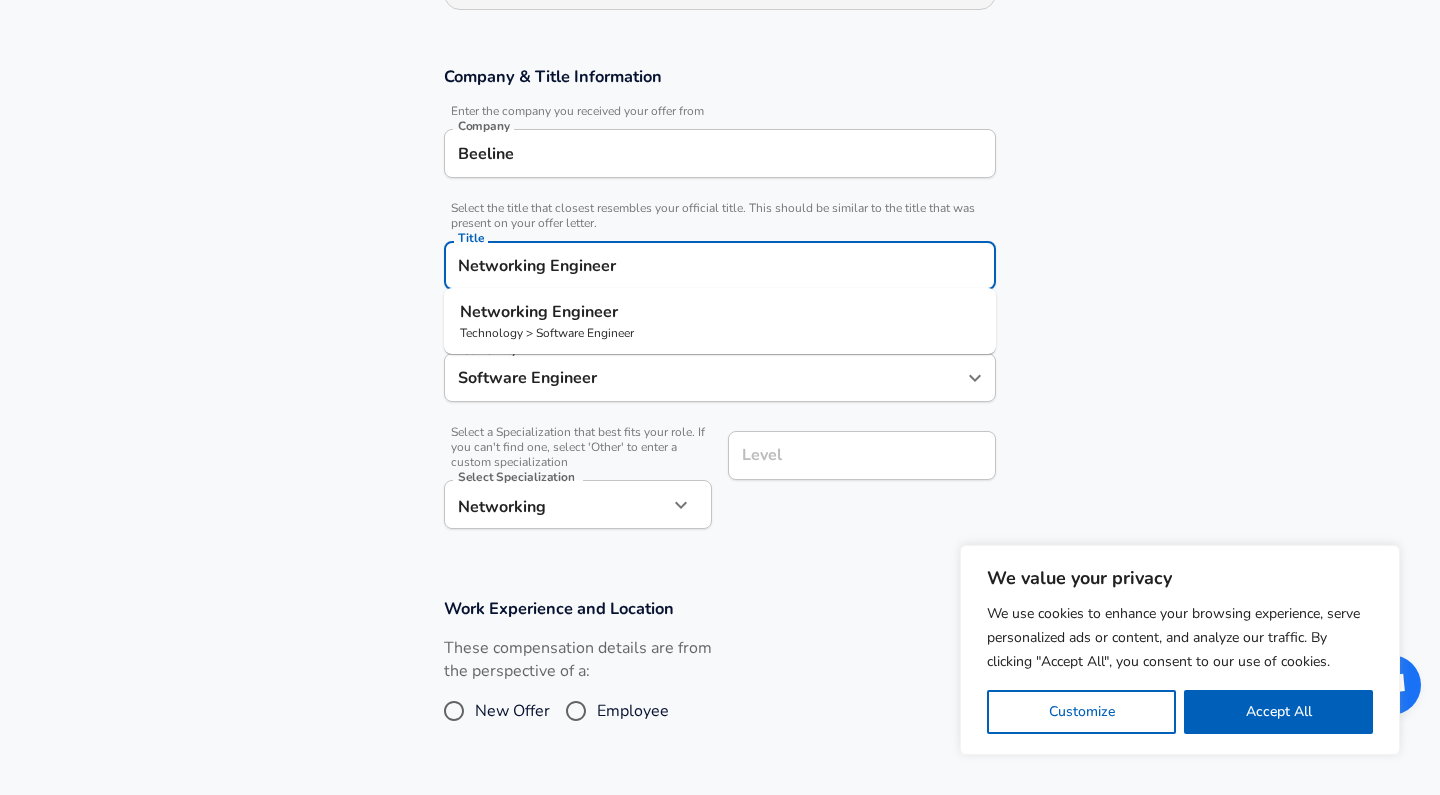 drag, startPoint x: 631, startPoint y: 267, endPoint x: 275, endPoint y: 241, distance: 356.94818 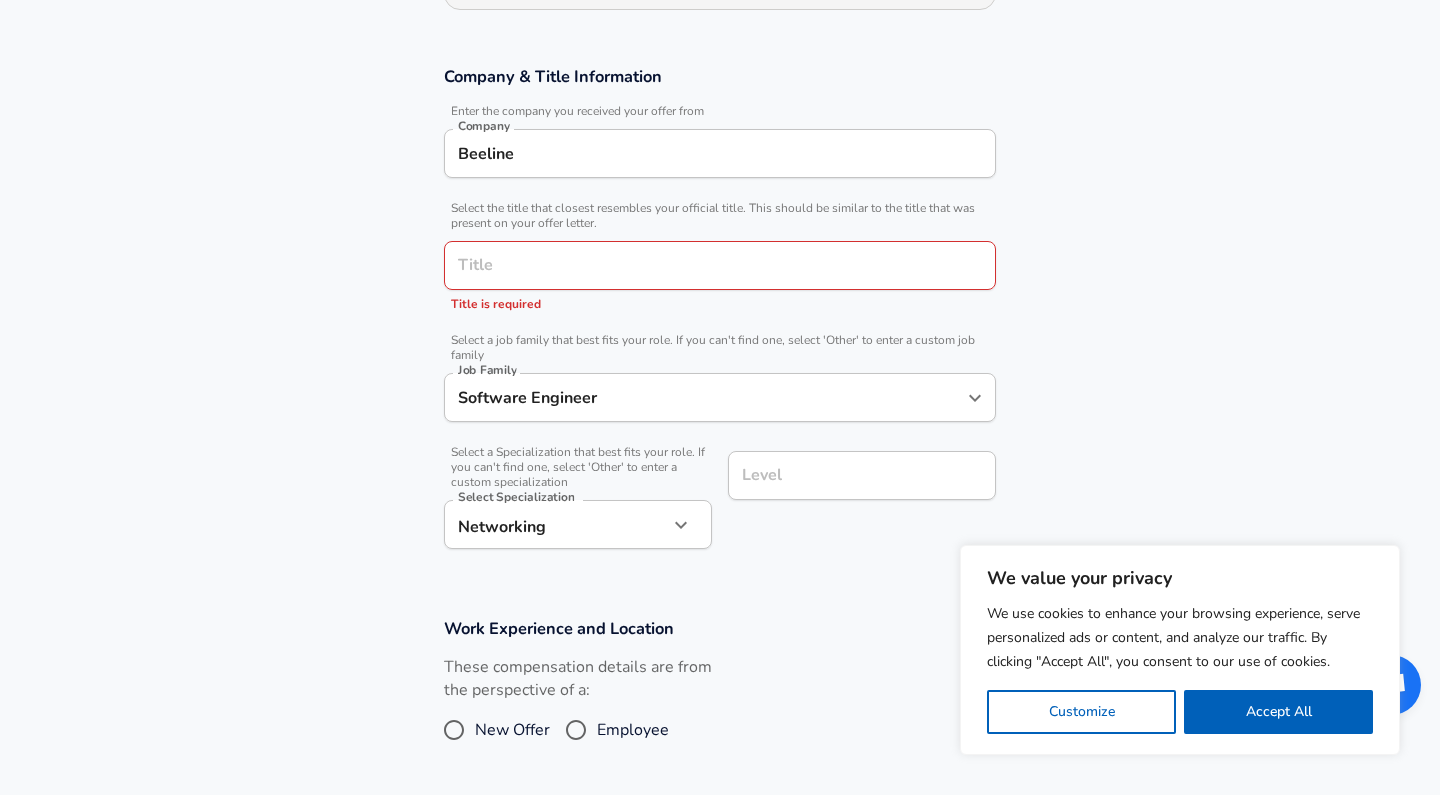 click on "Company & Title Information   Enter the company you received your offer from Company Beeline Company   Select the title that closest resembles your official title. This should be similar to the title that was present on your offer letter. Title Title Title is required   Select a job family that best fits your role. If you can't find one, select 'Other' to enter a custom job family Job Family Software Engineer Job Family   Select a Specialization that best fits your role. If you can't find one, select 'Other' to enter a custom specialization Select Specialization Networking Networking Select Specialization Level Level" at bounding box center (720, 318) 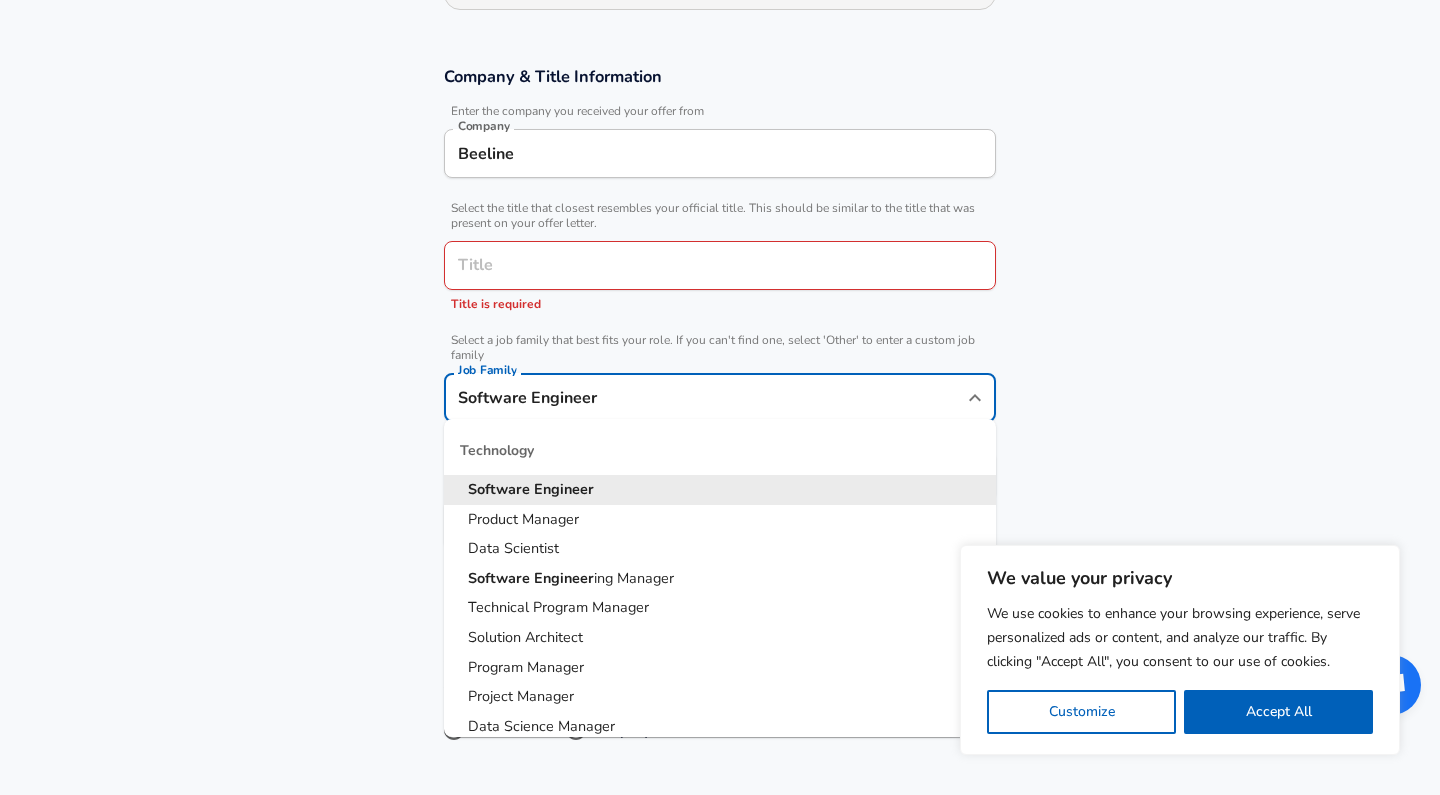 click on "Engineer" at bounding box center [564, 489] 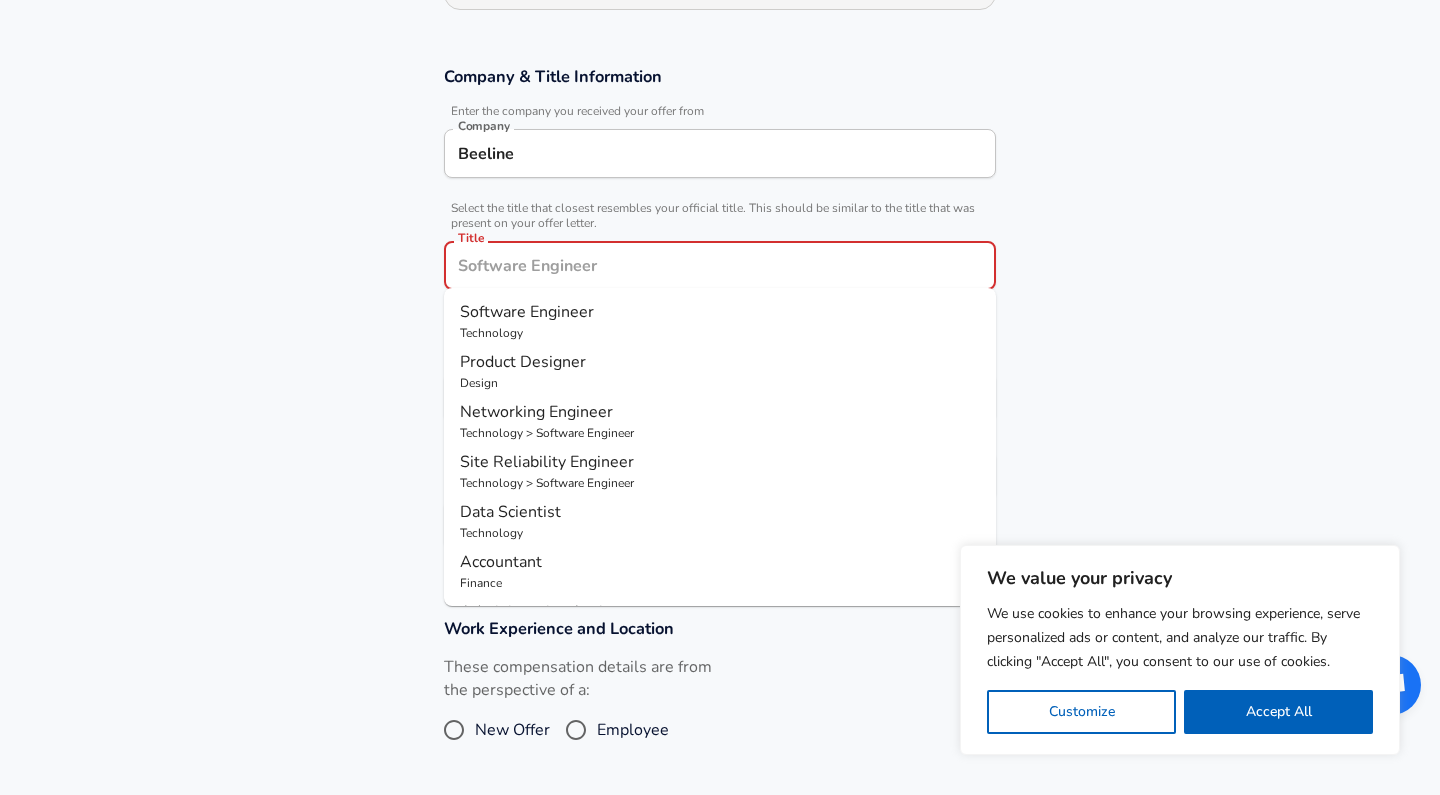 click on "Title" at bounding box center (720, 265) 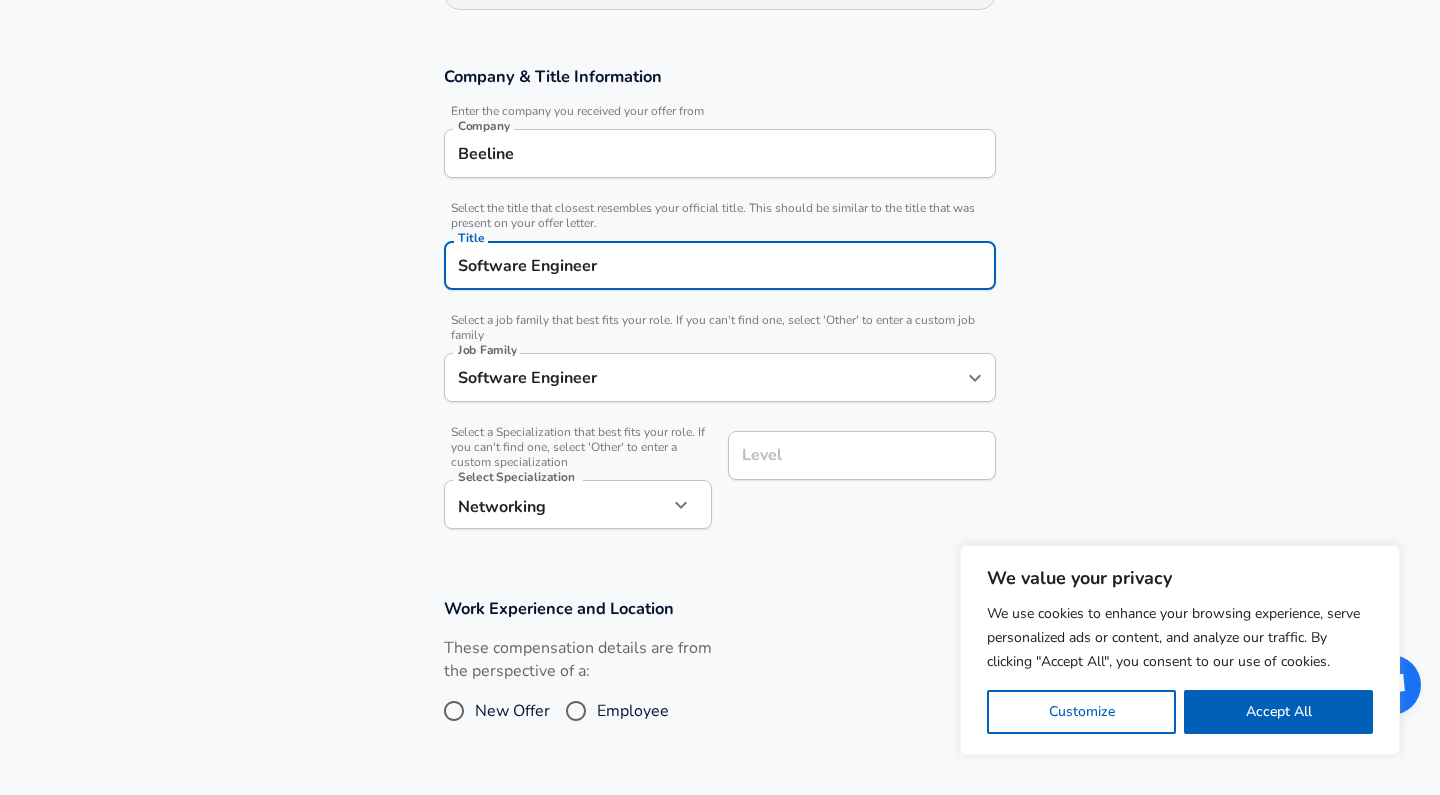 click on "Software Engineer" at bounding box center [705, 377] 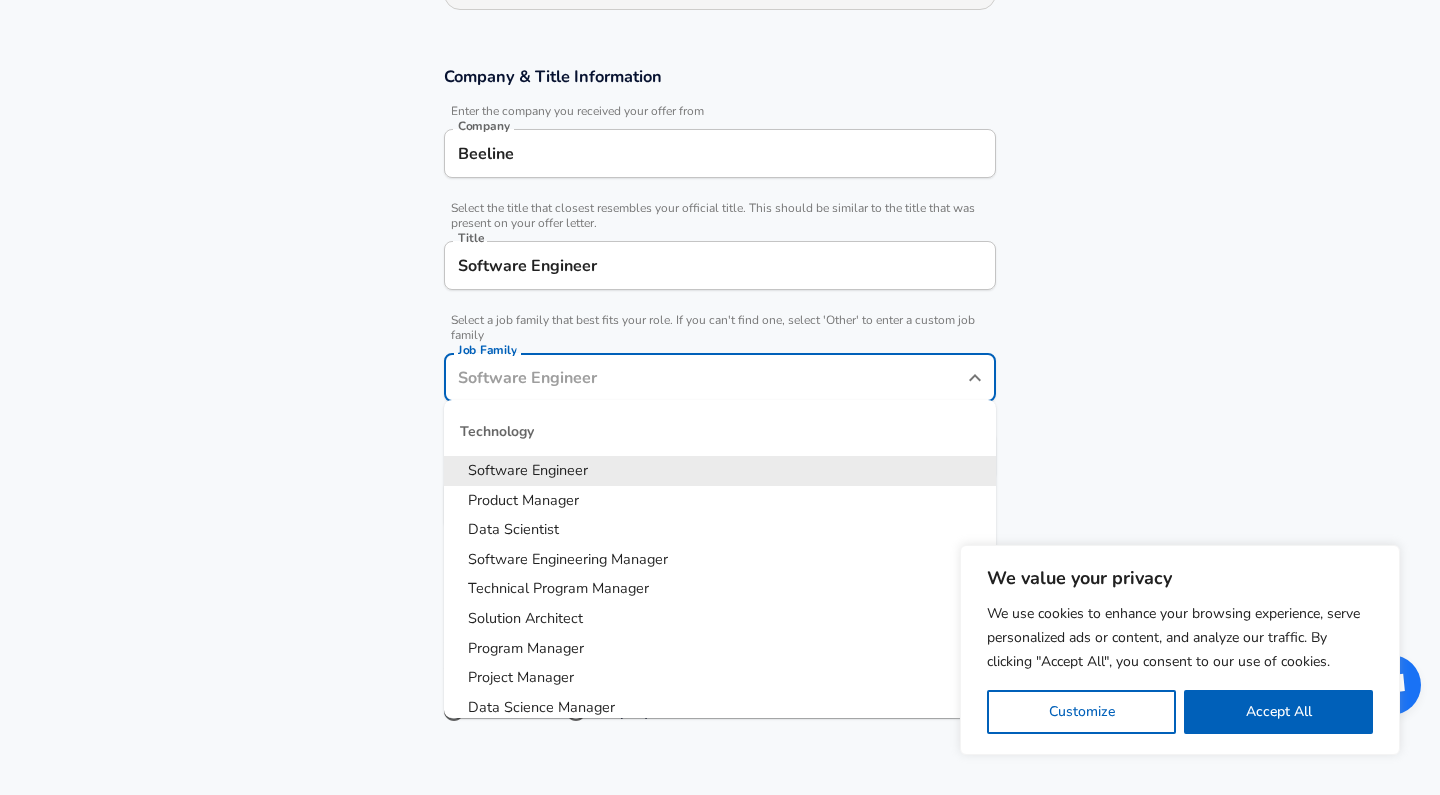 type 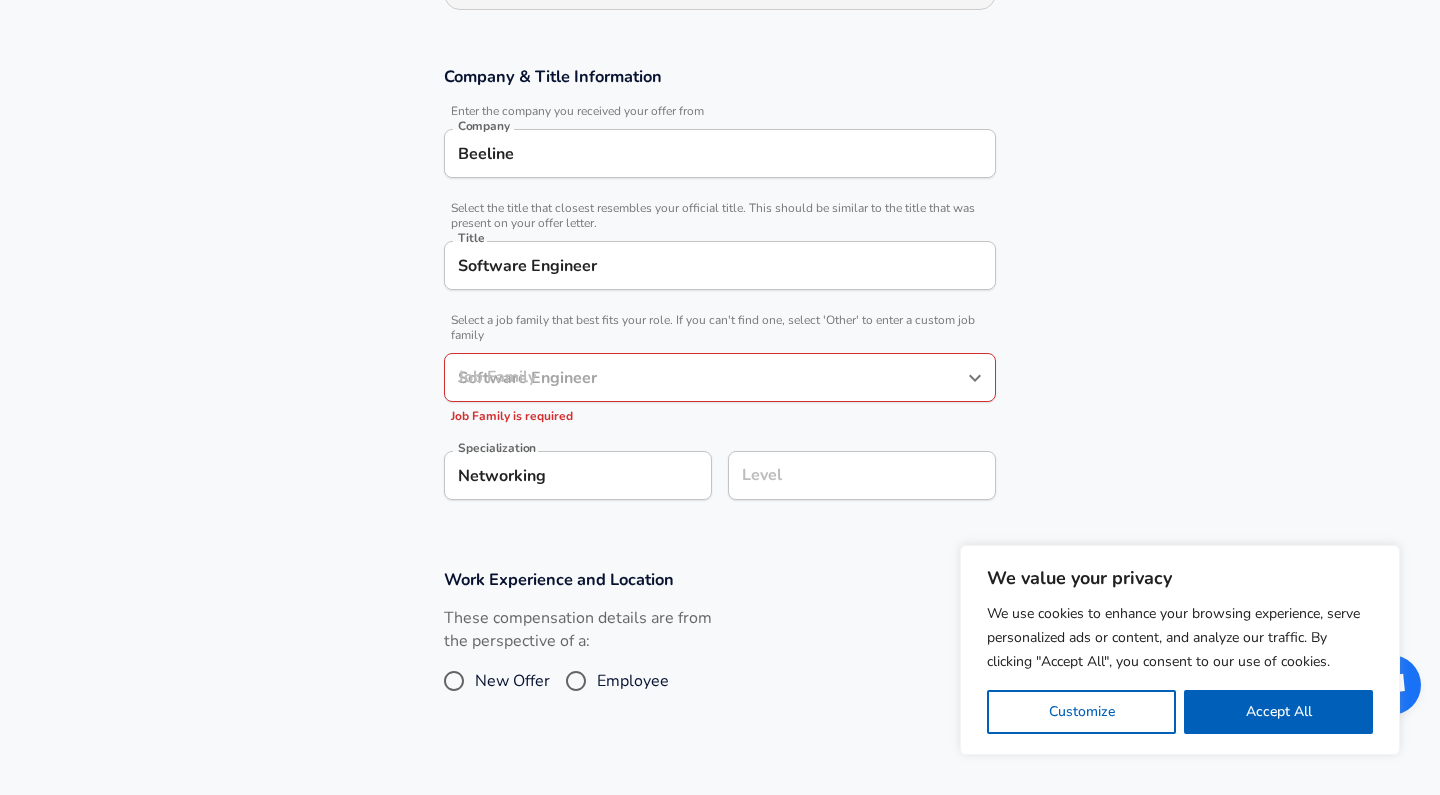 click on "Company & Title Information   Enter the company you received your offer from Company Beeline Company   Select the title that closest resembles your official title. This should be similar to the title that was present on your offer letter. Title Software Engineer Title   Select a job family that best fits your role. If you can't find one, select 'Other' to enter a custom job family Job Family Job Family Job Family is required Specialization Networking Specialization Level Level" at bounding box center [720, 293] 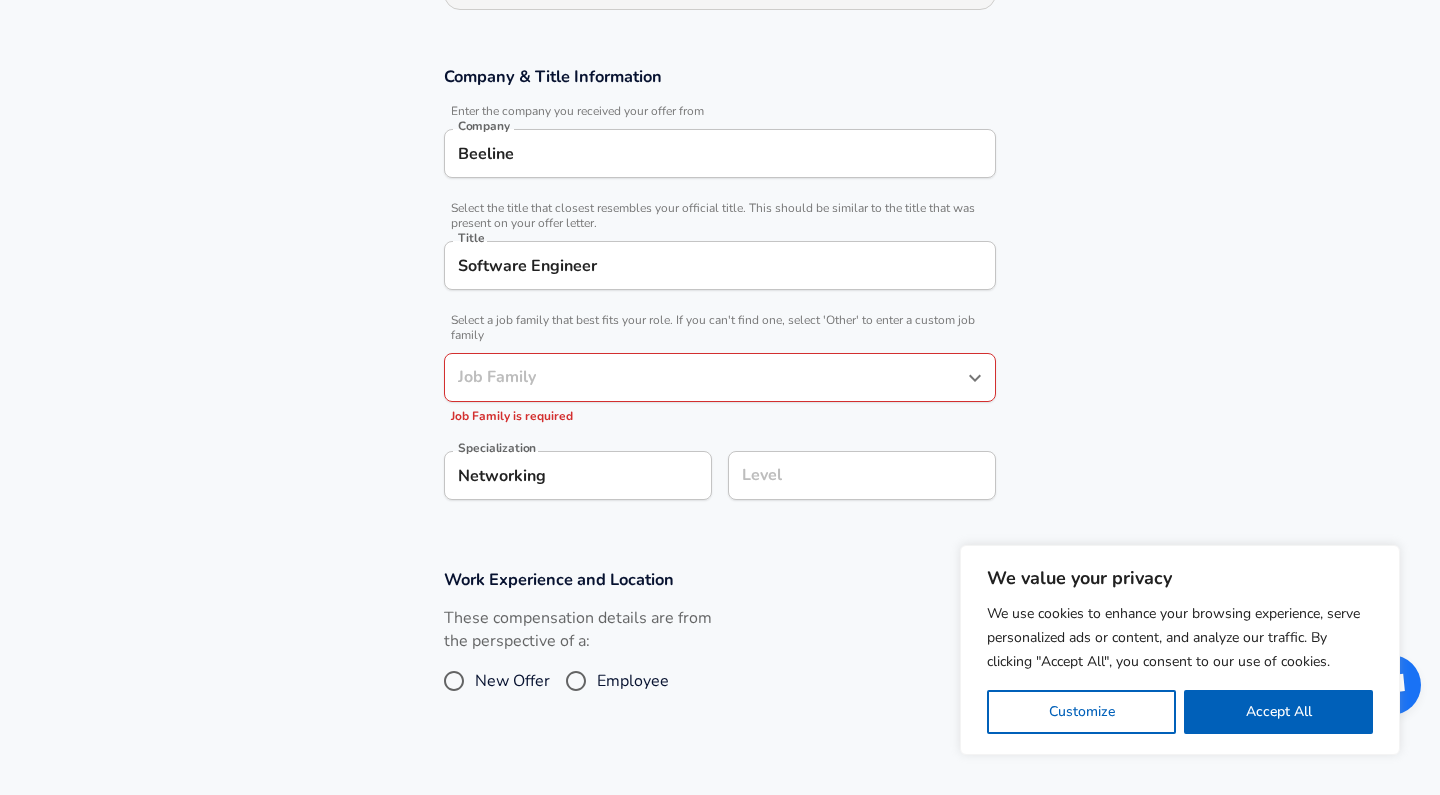 drag, startPoint x: 626, startPoint y: 279, endPoint x: 274, endPoint y: 264, distance: 352.31946 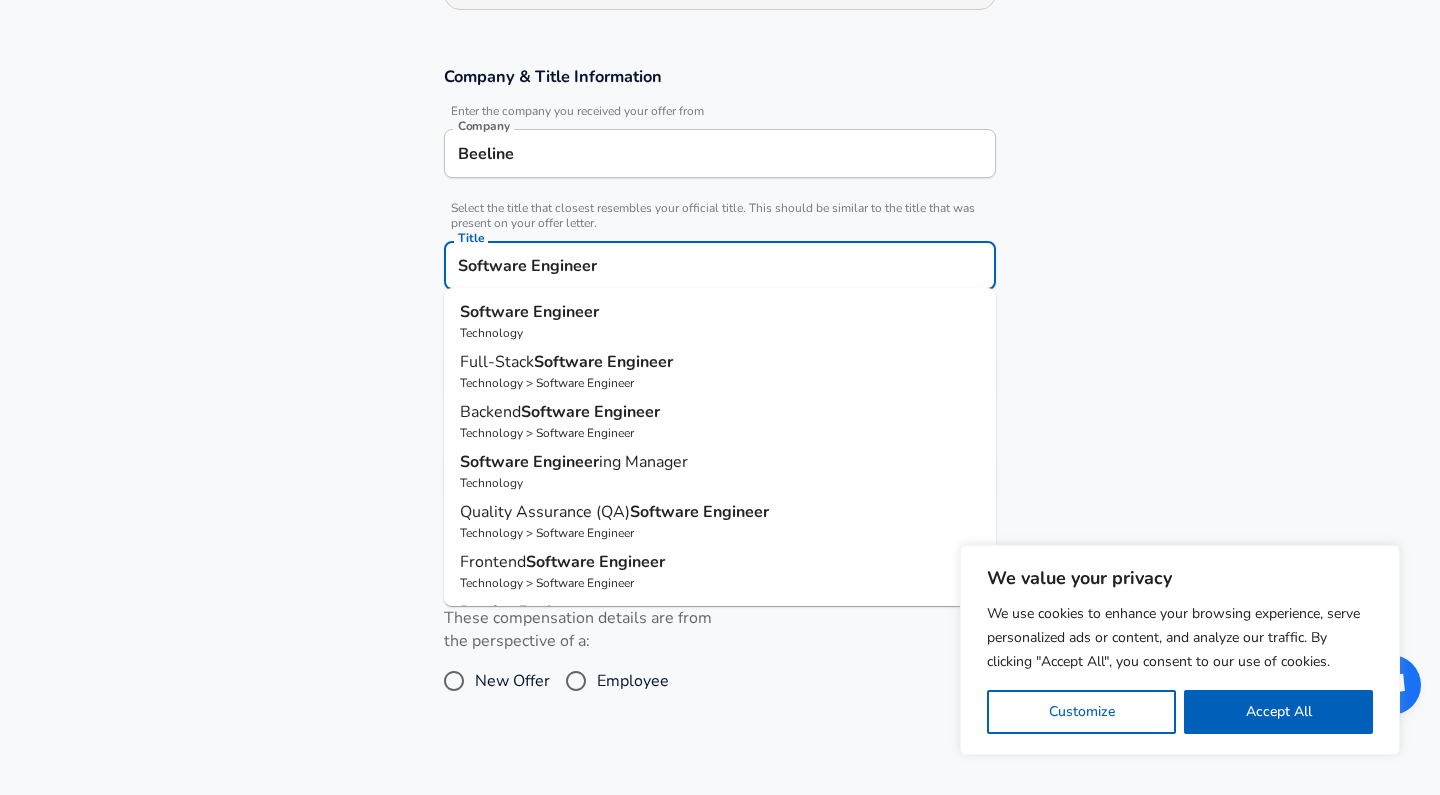 drag, startPoint x: 611, startPoint y: 265, endPoint x: 138, endPoint y: 232, distance: 474.14978 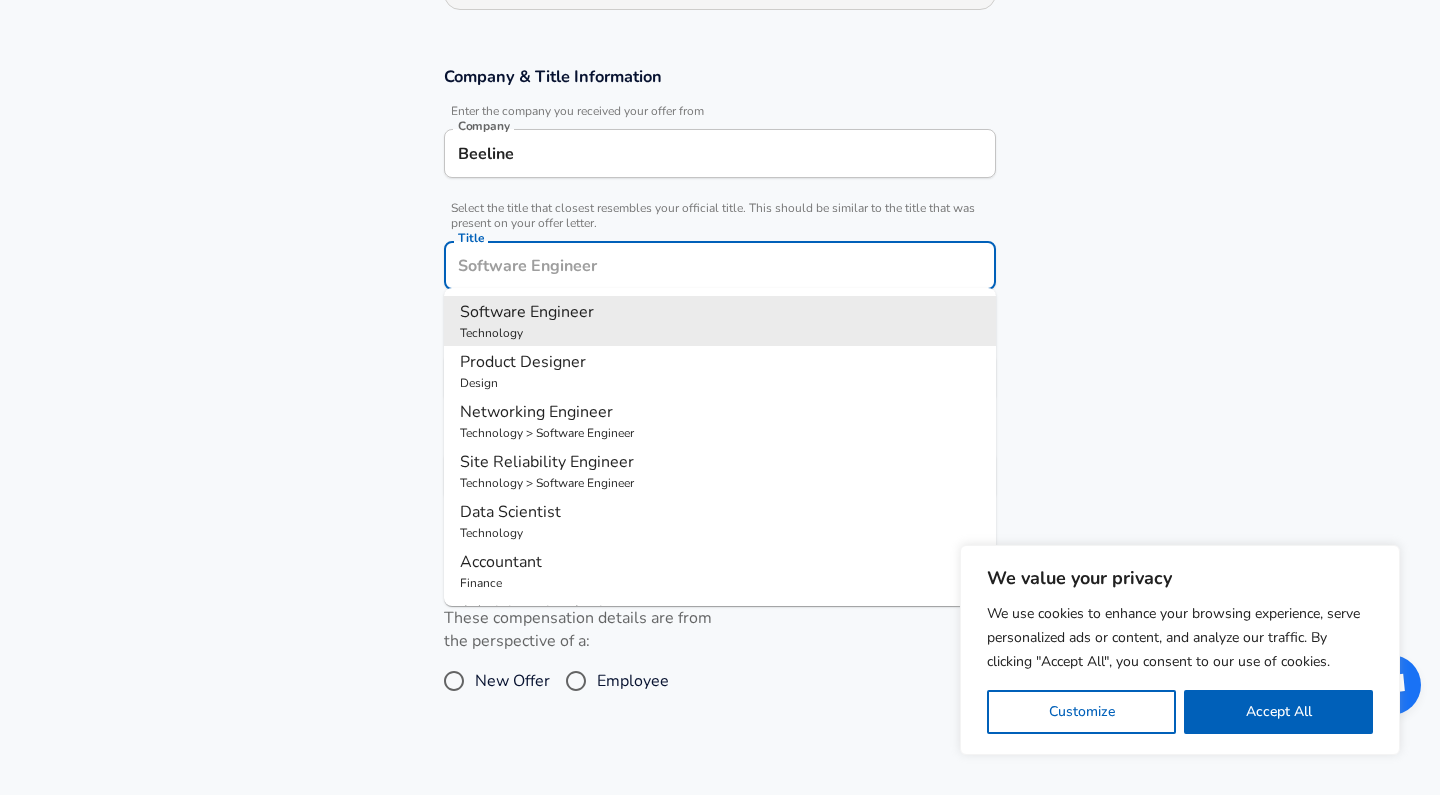 type 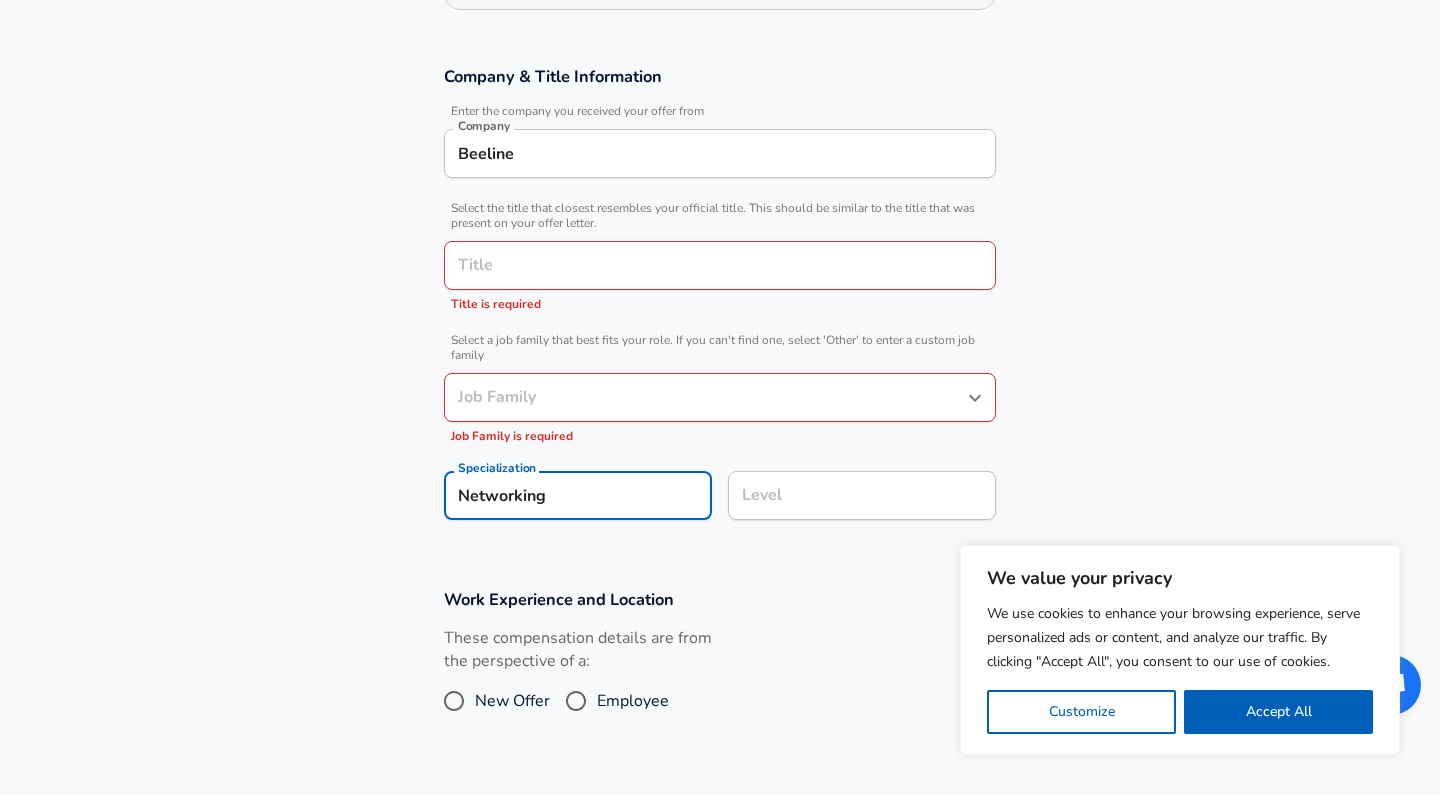 drag, startPoint x: 587, startPoint y: 488, endPoint x: 247, endPoint y: 452, distance: 341.90057 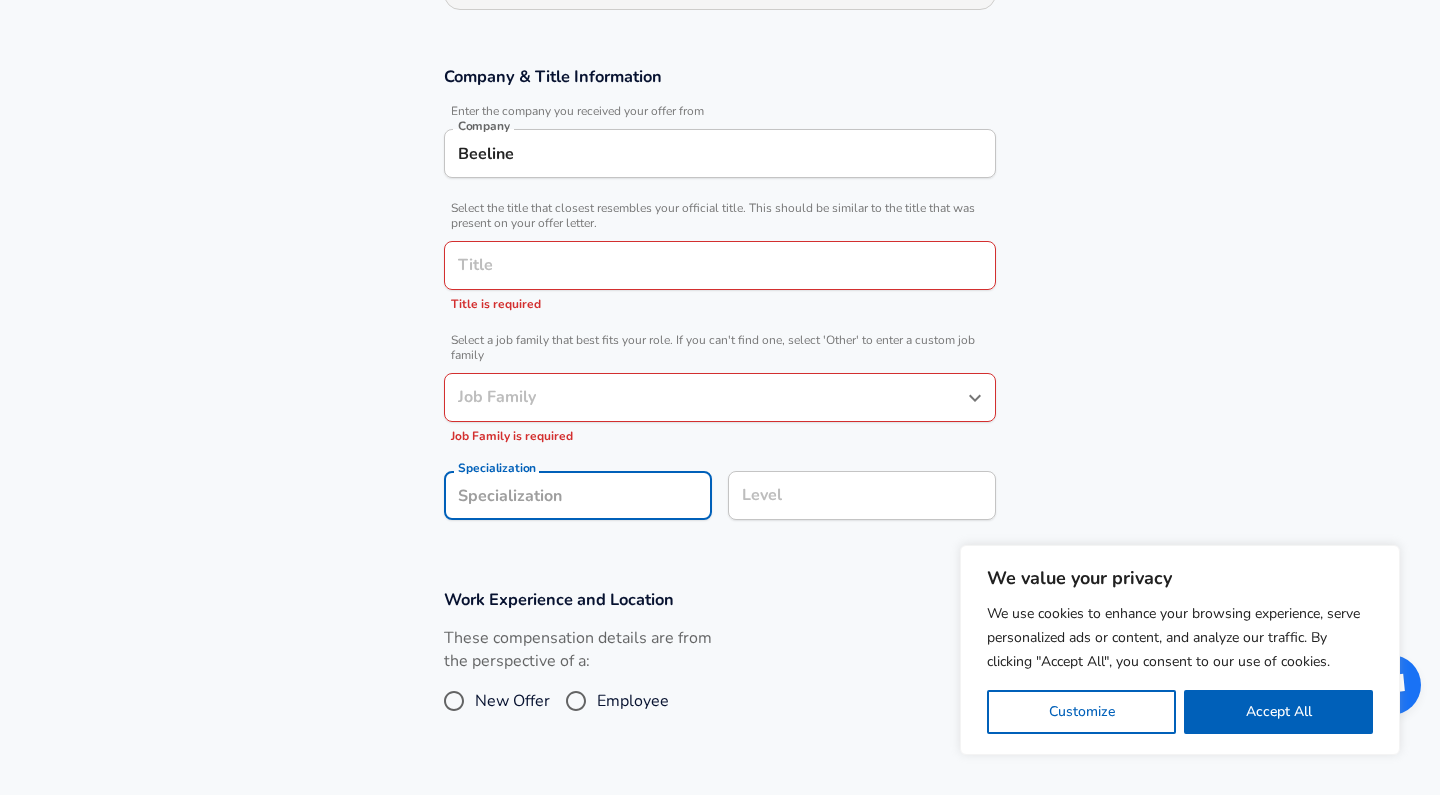 type 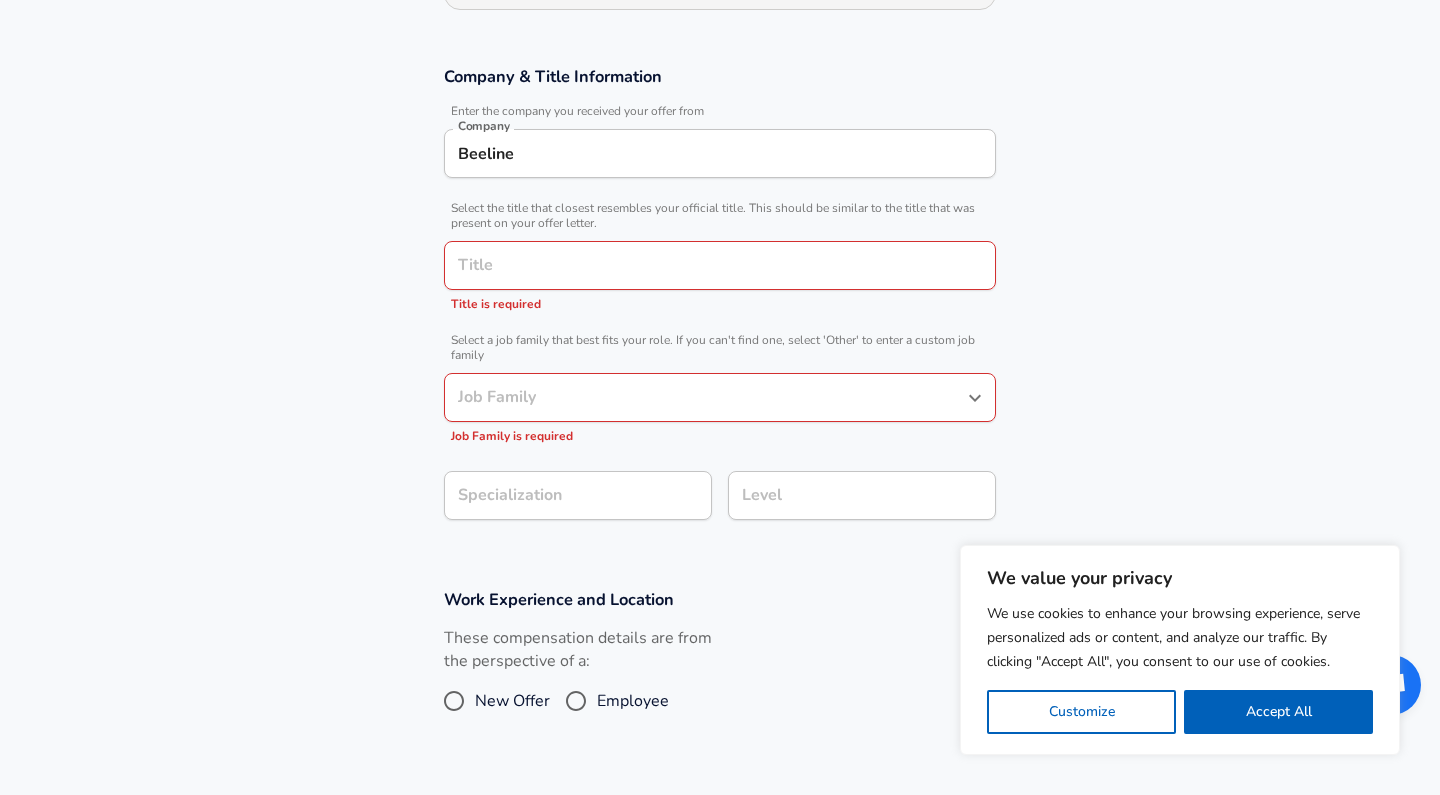 click on "Title" at bounding box center [720, 265] 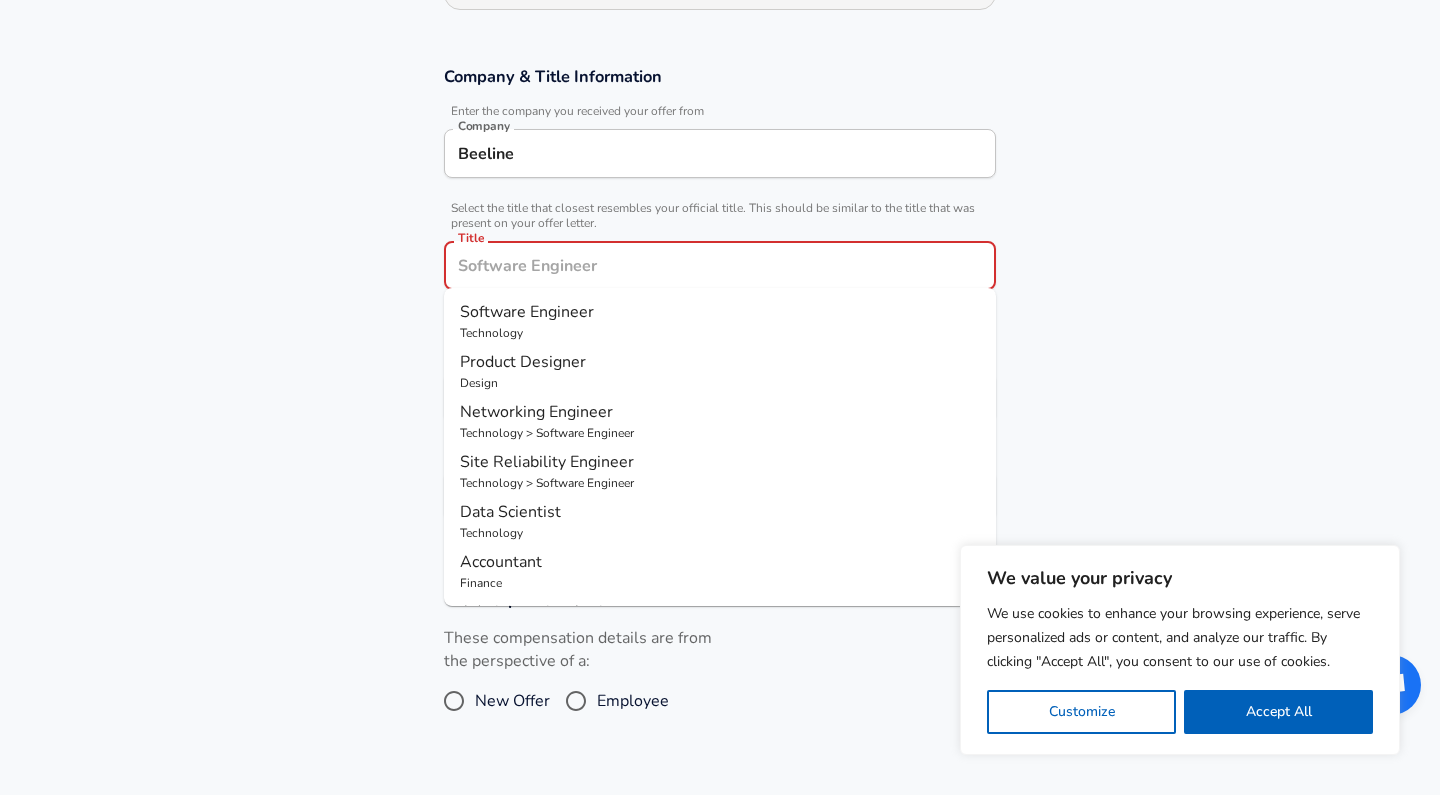 click on "Software Engineer" at bounding box center (527, 312) 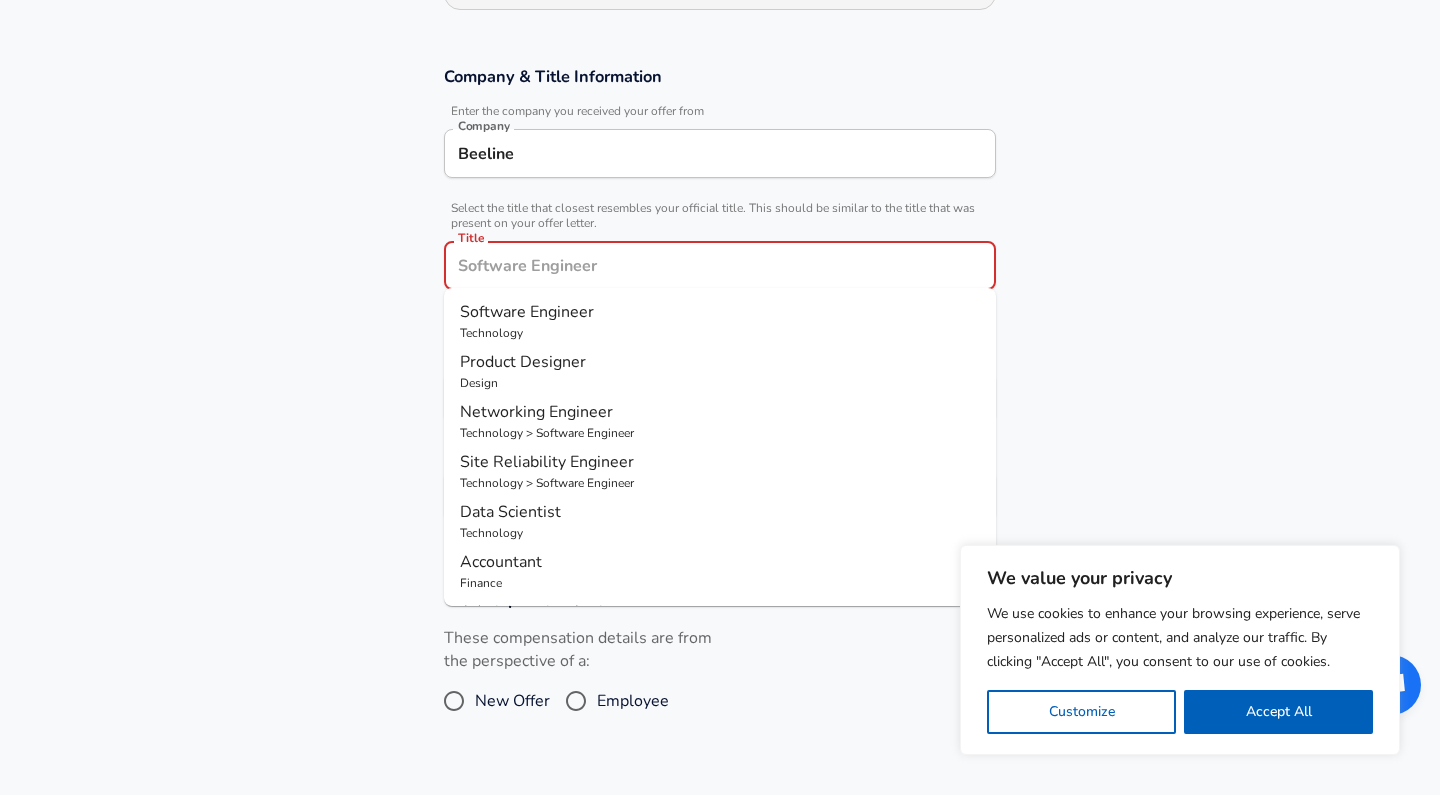 type on "Software Engineer" 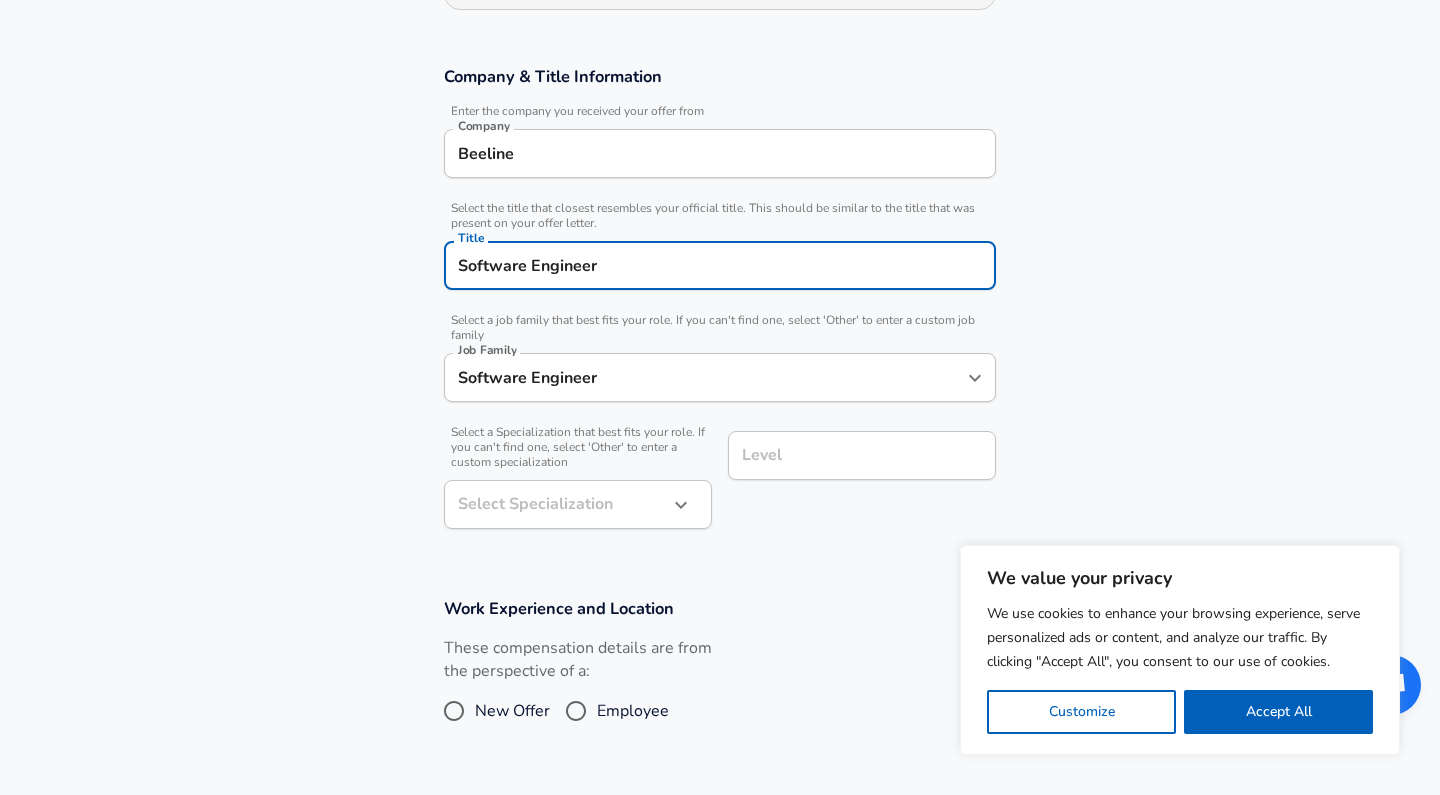 click on "Software Engineer" at bounding box center (705, 377) 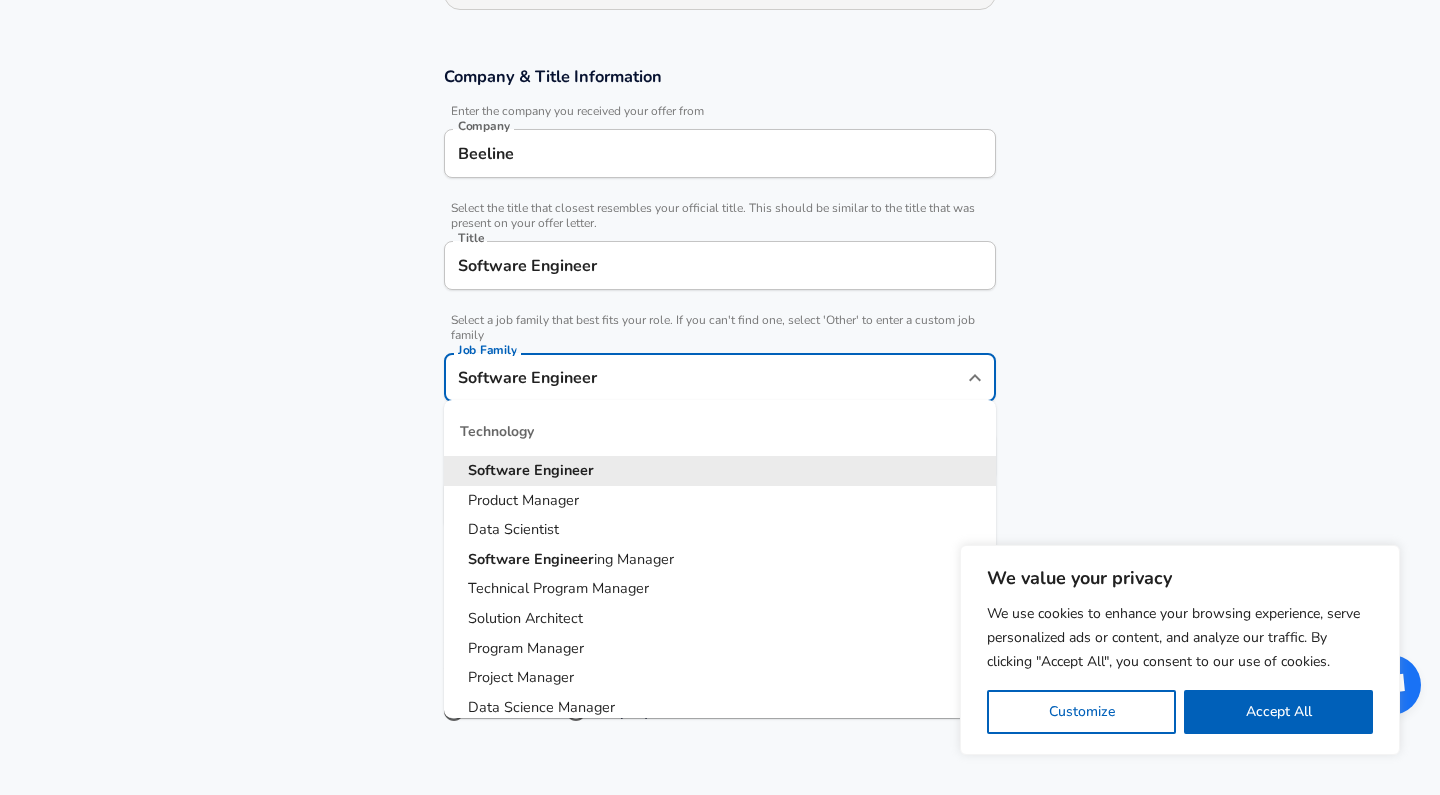 click on "Engineer" at bounding box center (564, 470) 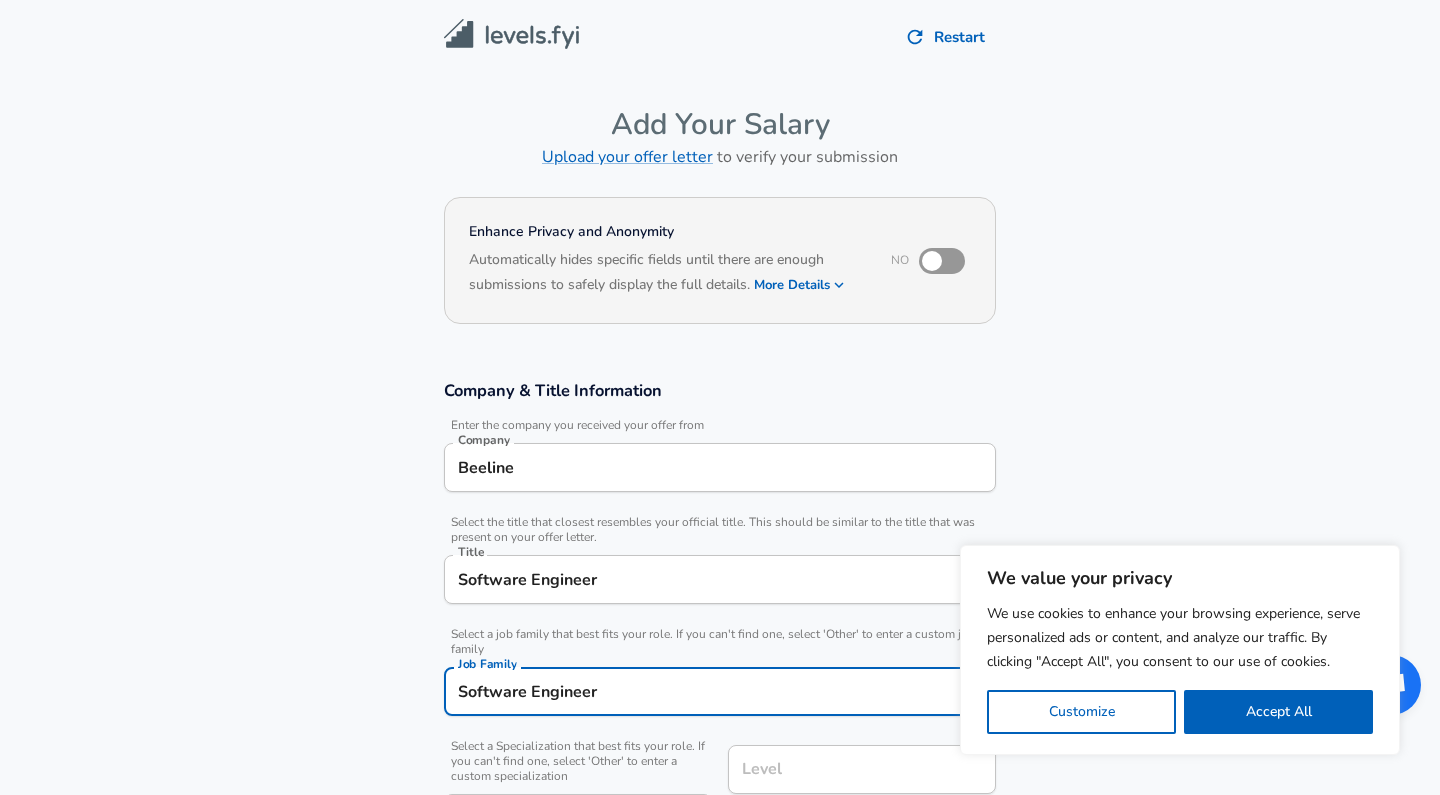 scroll, scrollTop: 0, scrollLeft: 0, axis: both 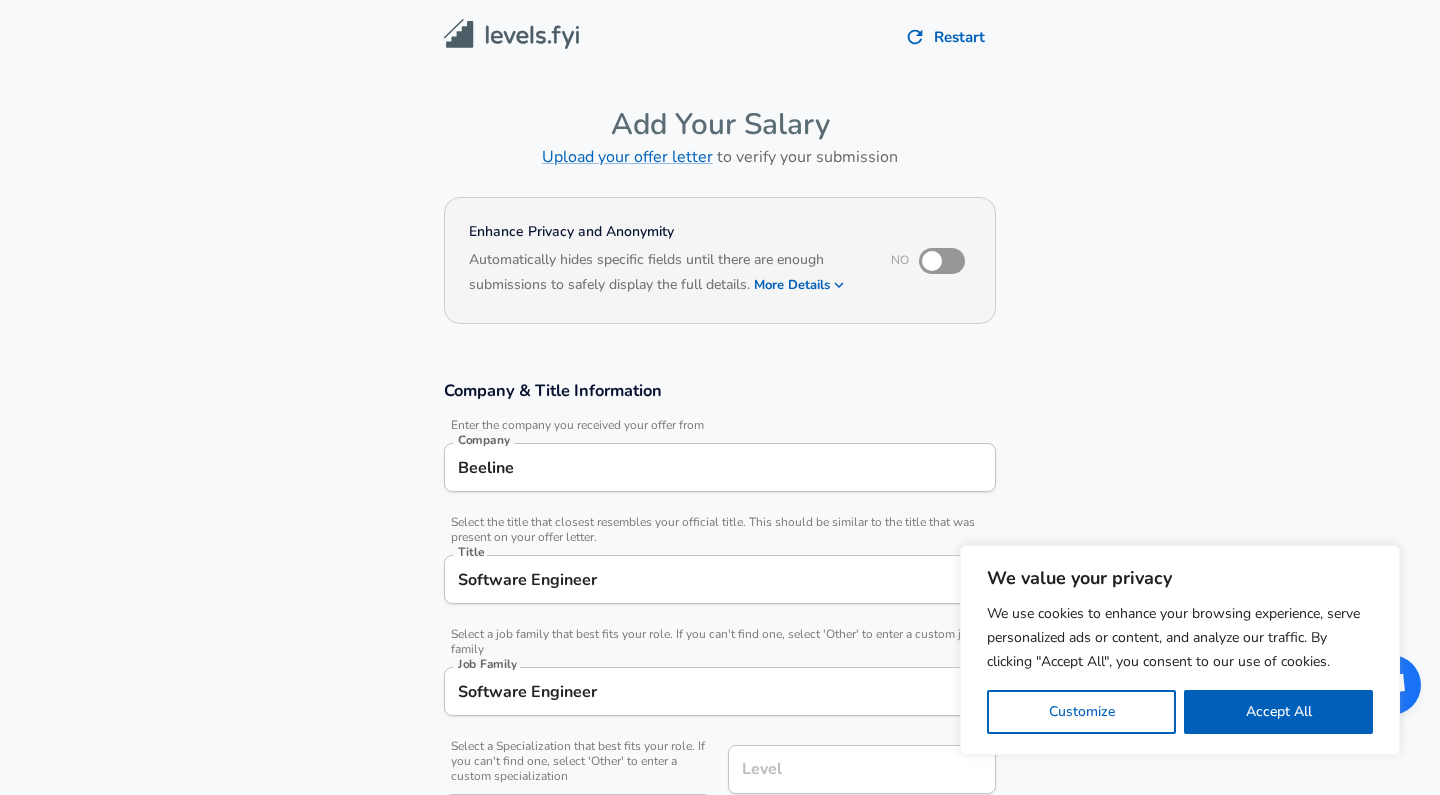 click on "Company & Title Information   Enter the company you received your offer from Company Beeline Company   Select the title that closest resembles your official title. This should be similar to the title that was present on your offer letter. Title Software Engineer Title   Select a job family that best fits your role. If you can't find one, select 'Other' to enter a custom job family Job Family Software Engineer Job Family   Select a Specialization that best fits your role. If you can't find one, select 'Other' to enter a custom specialization Select Specialization ​ Select Specialization Level Level" at bounding box center [720, 622] 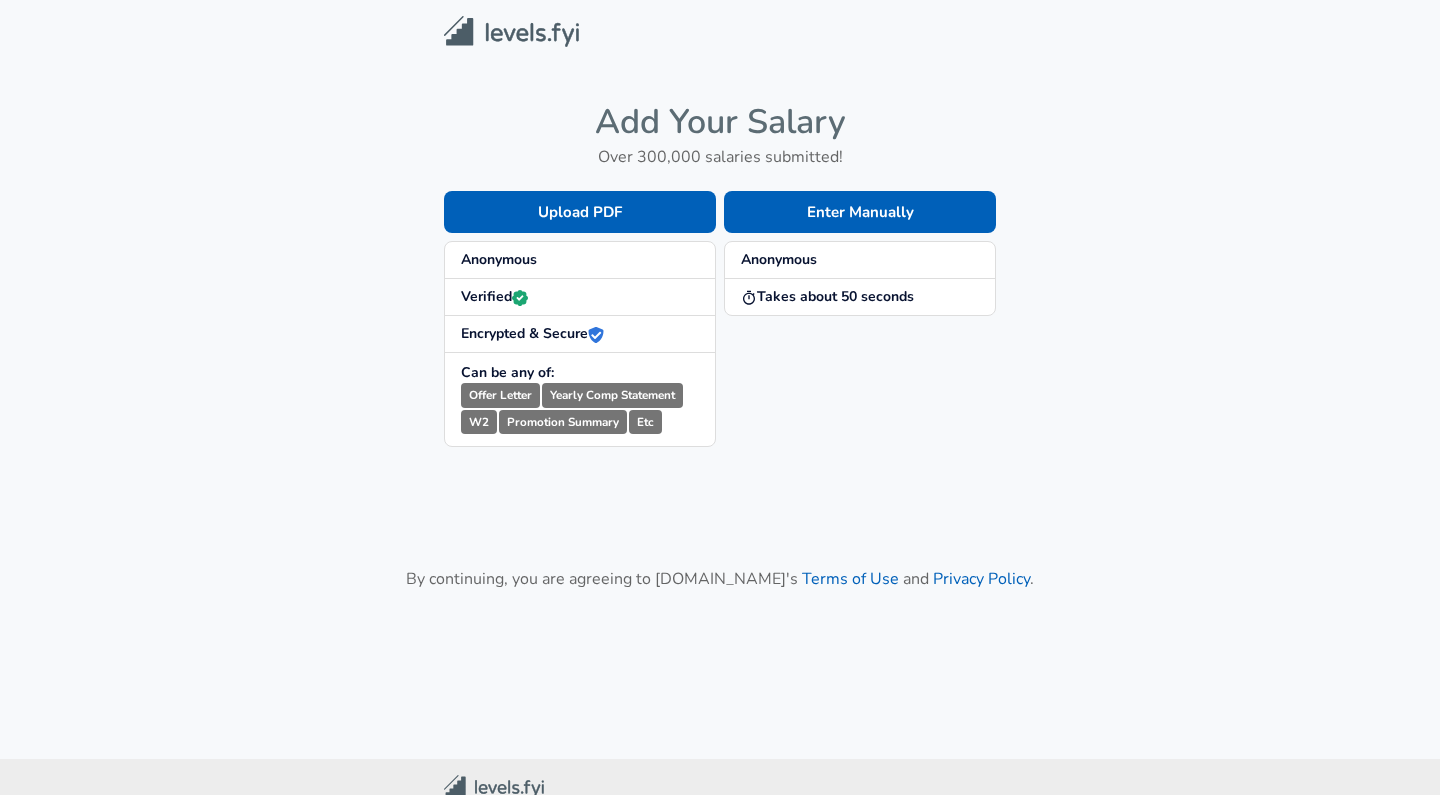 scroll, scrollTop: 0, scrollLeft: 0, axis: both 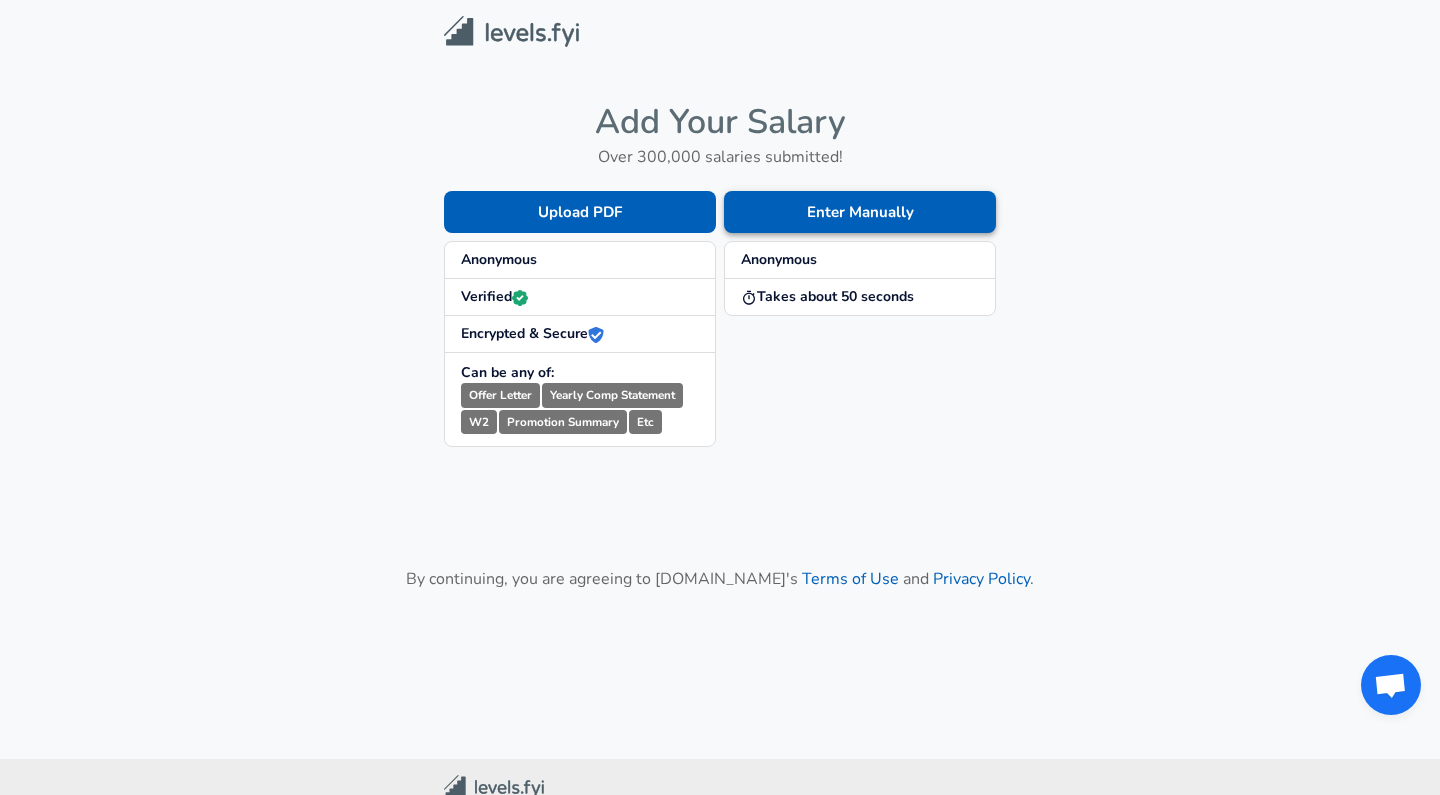 click on "Enter Manually" at bounding box center (860, 212) 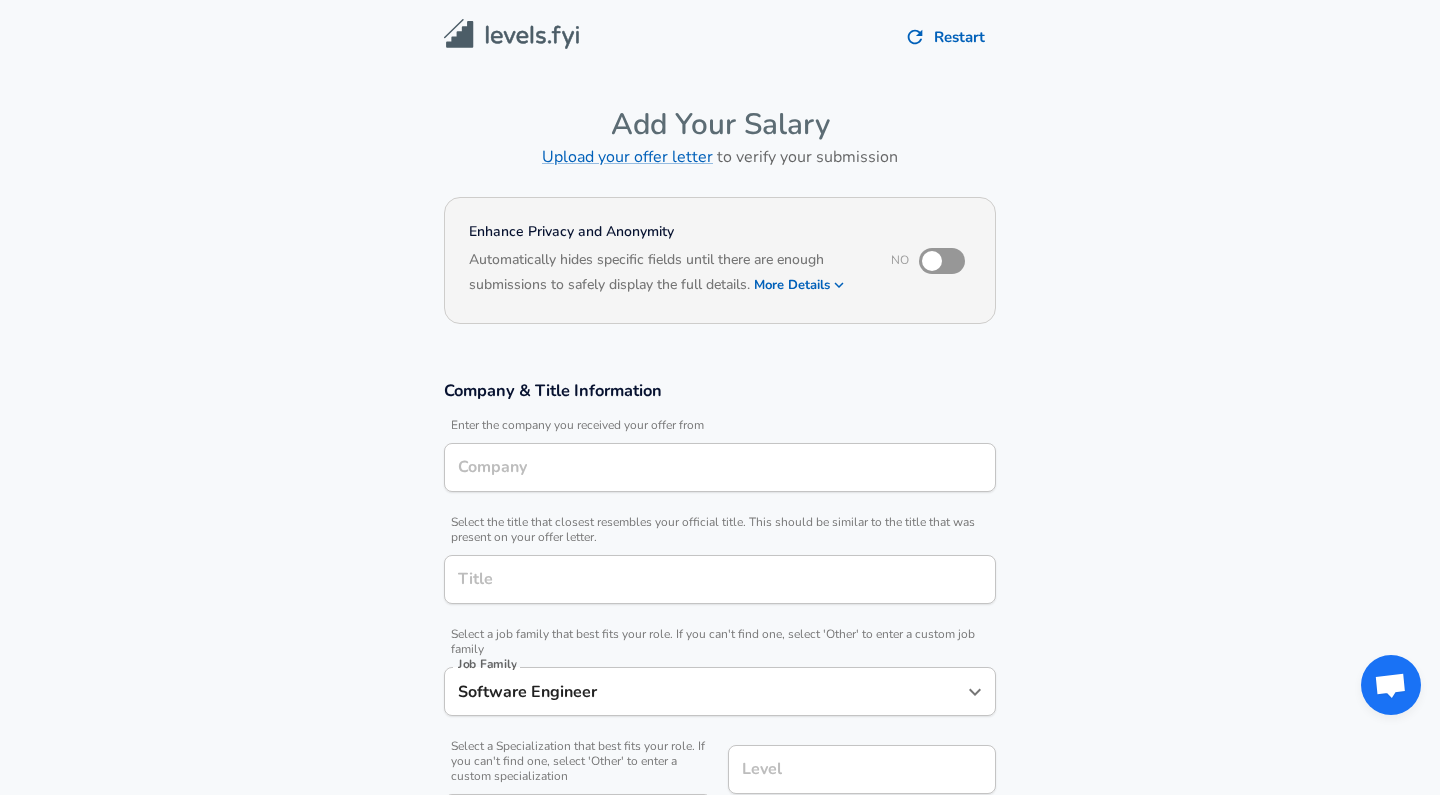 type on "Beeline" 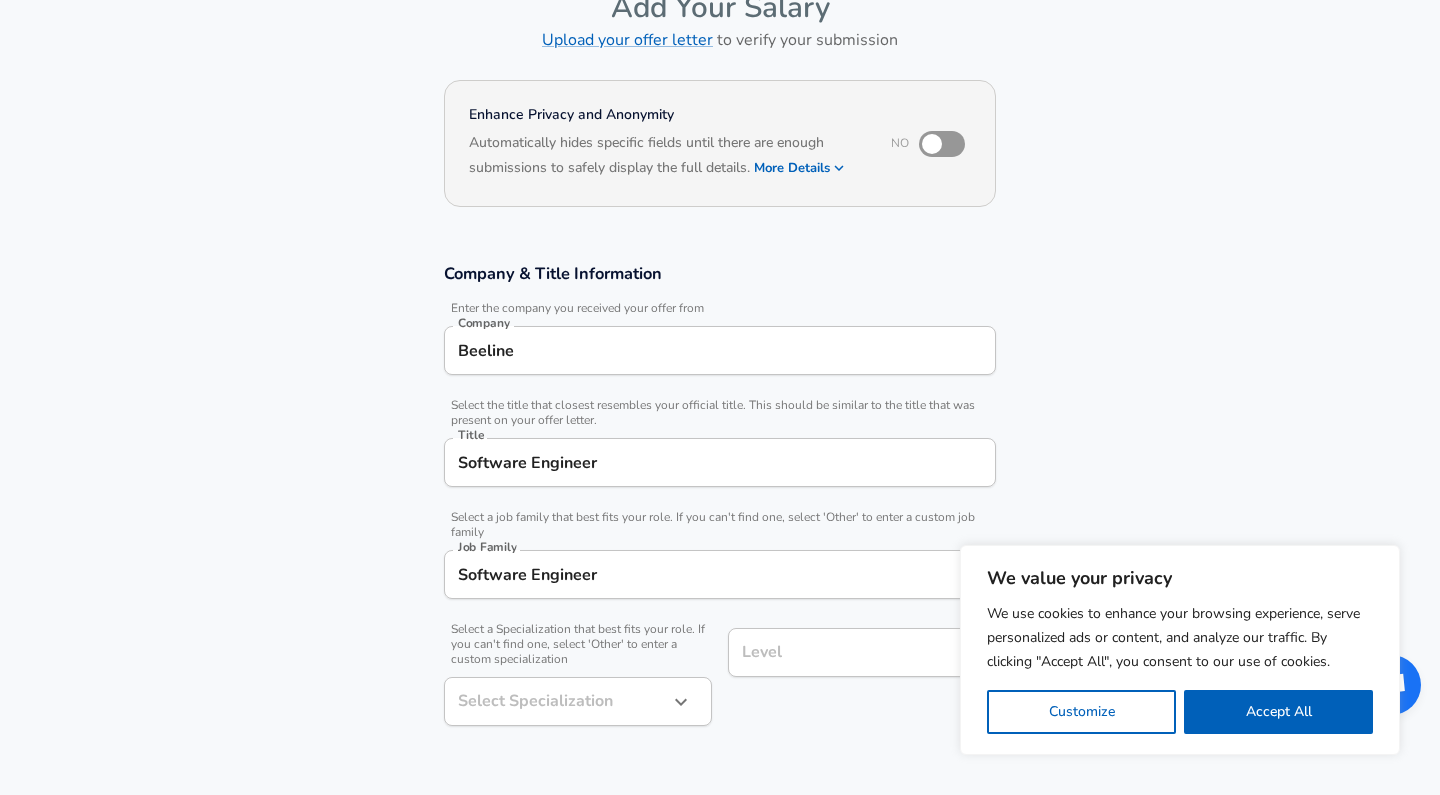 scroll, scrollTop: 118, scrollLeft: 0, axis: vertical 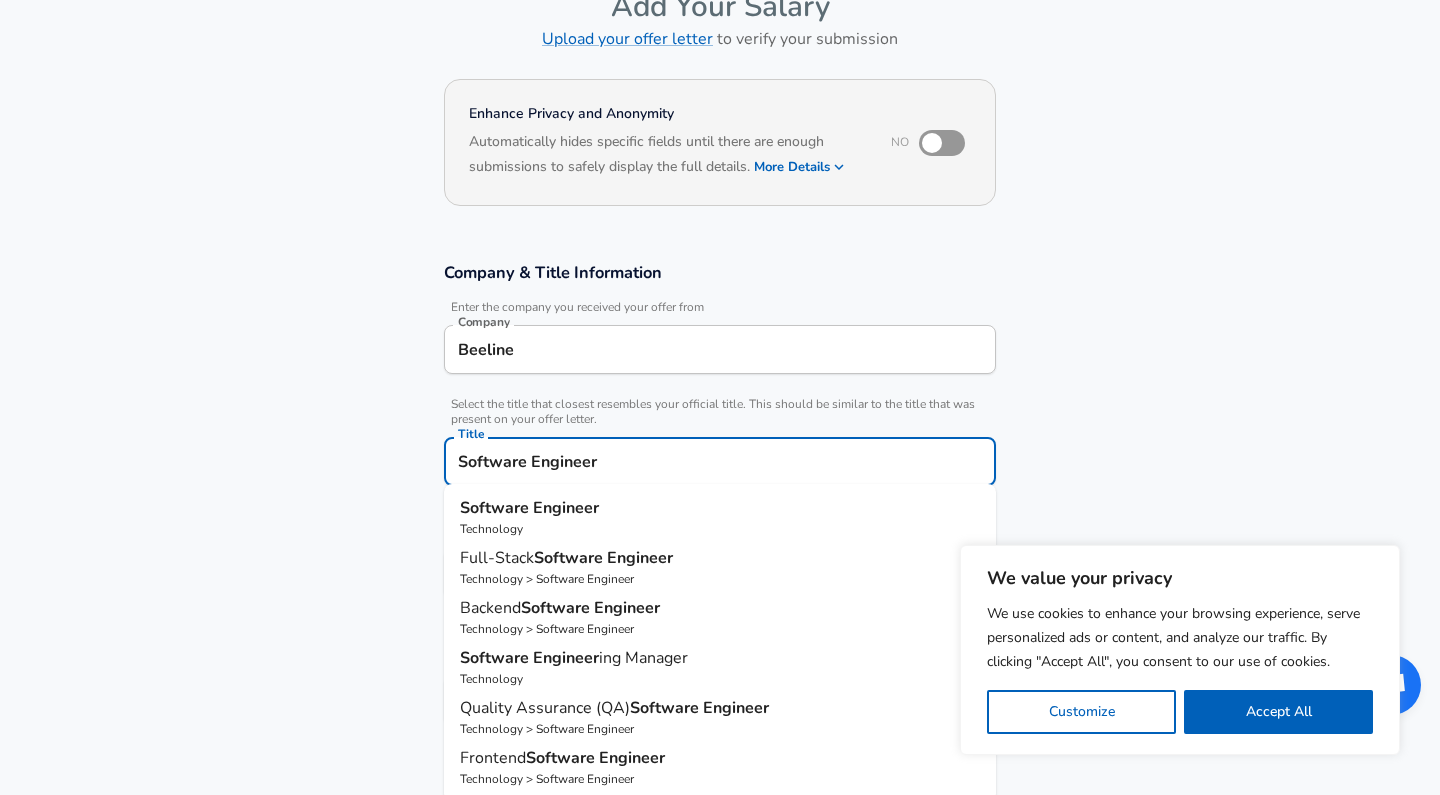 drag, startPoint x: 654, startPoint y: 458, endPoint x: 224, endPoint y: 425, distance: 431.26443 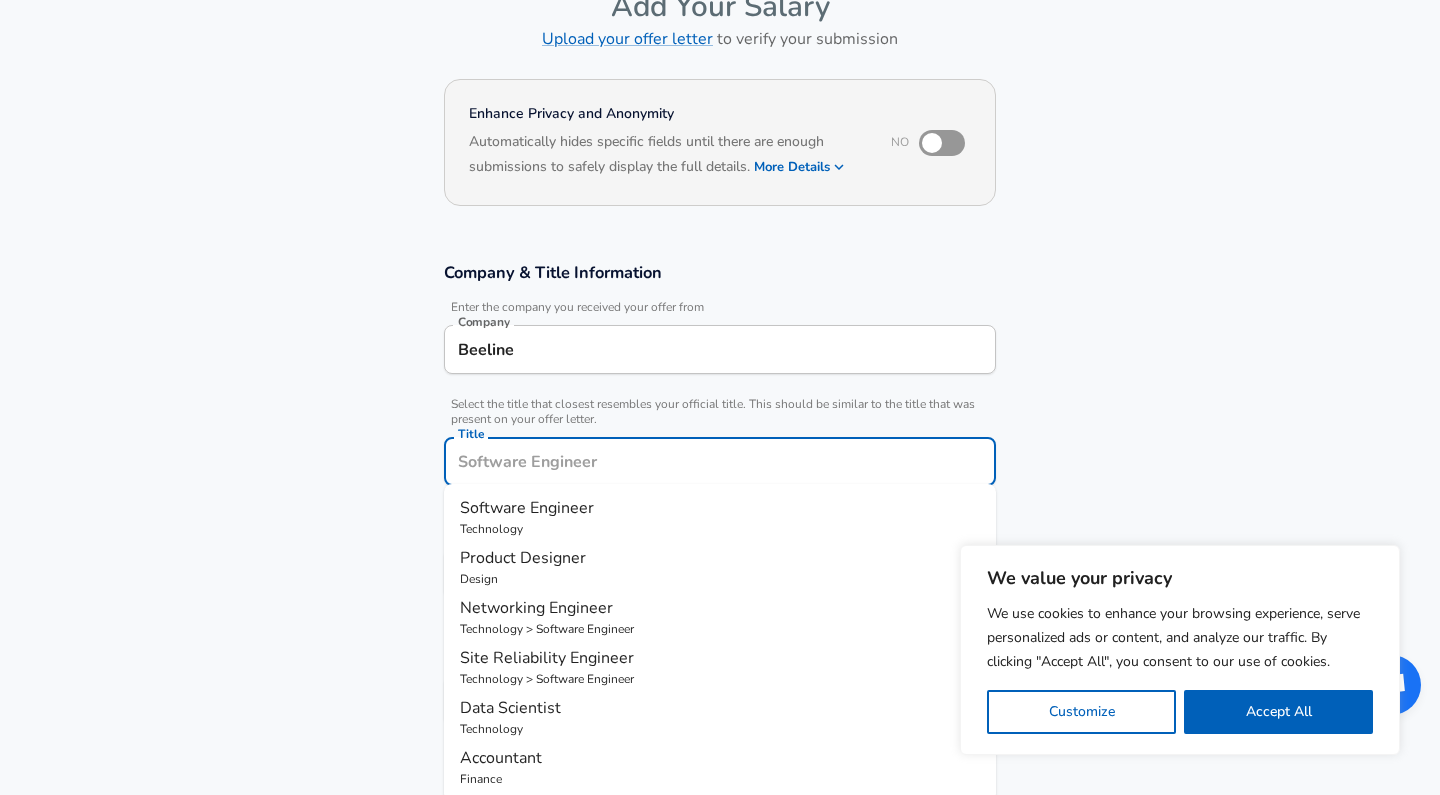 type 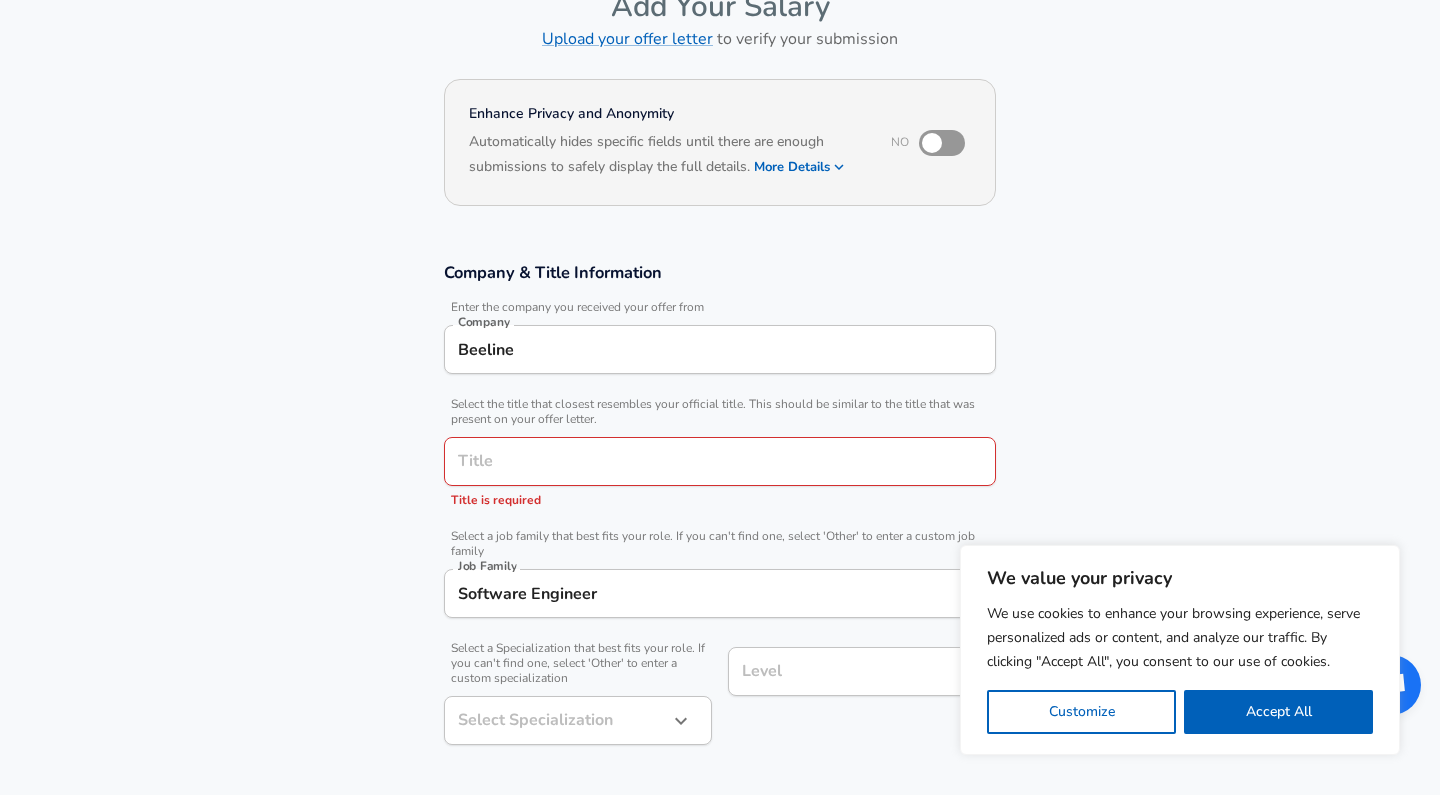 click on "Company & Title Information   Enter the company you received your offer from Company Beeline Company   Select the title that closest resembles your official title. This should be similar to the title that was present on your offer letter. Title Title Title is required   Select a job family that best fits your role. If you can't find one, select 'Other' to enter a custom job family Job Family Software Engineer Job Family   Select a Specialization that best fits your role. If you can't find one, select 'Other' to enter a custom specialization Select Specialization ​ Select Specialization Level Level" at bounding box center (720, 514) 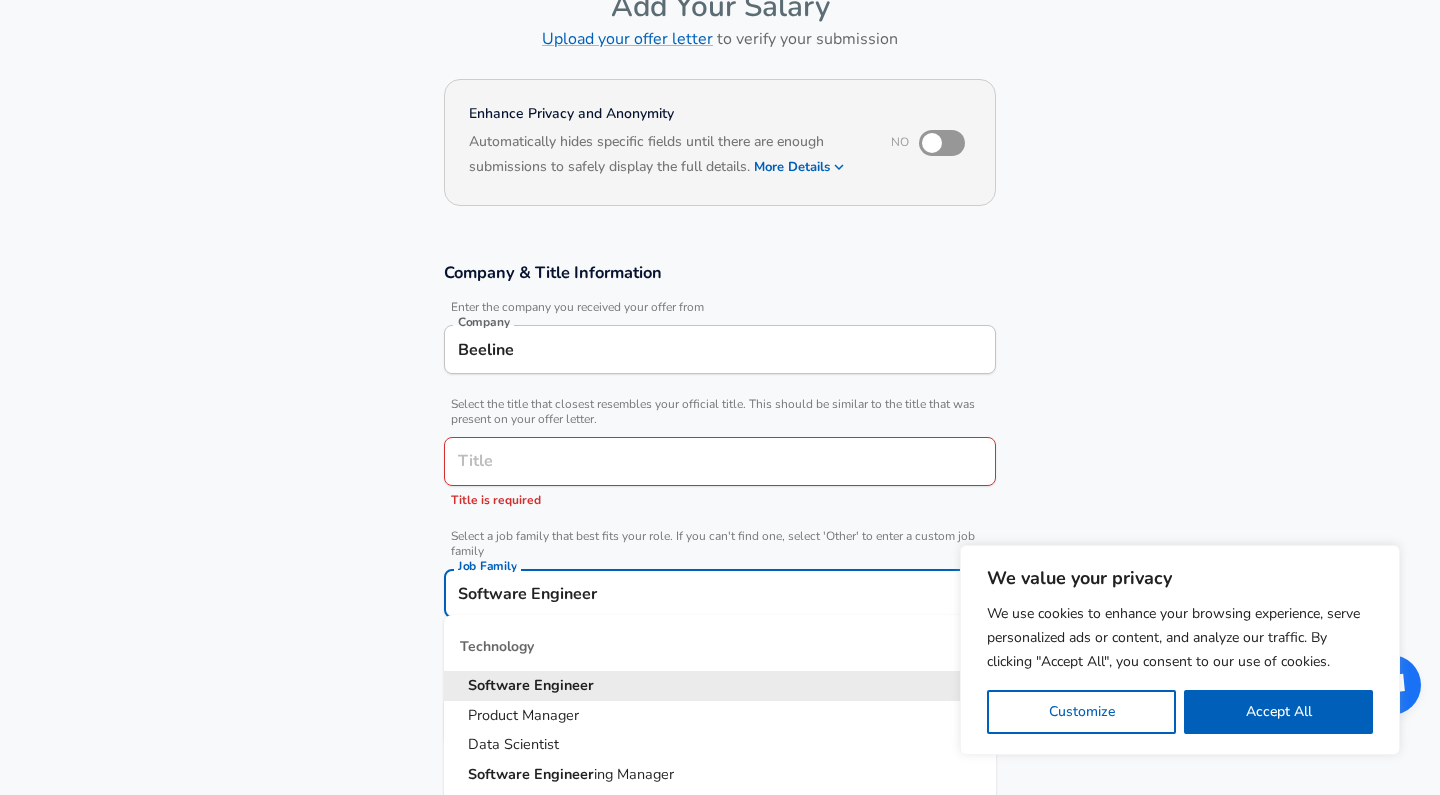 drag, startPoint x: 603, startPoint y: 589, endPoint x: 137, endPoint y: 497, distance: 474.99475 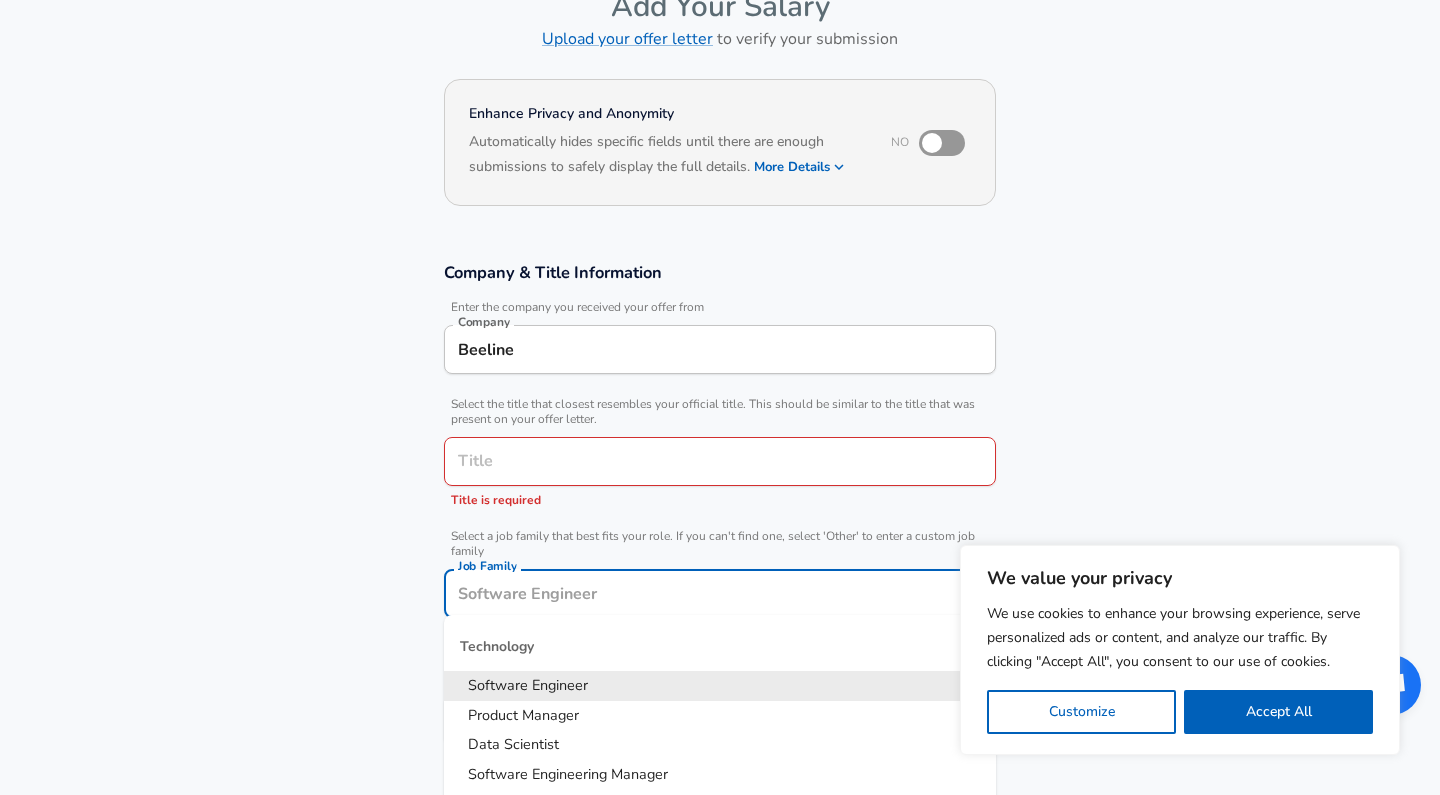 type 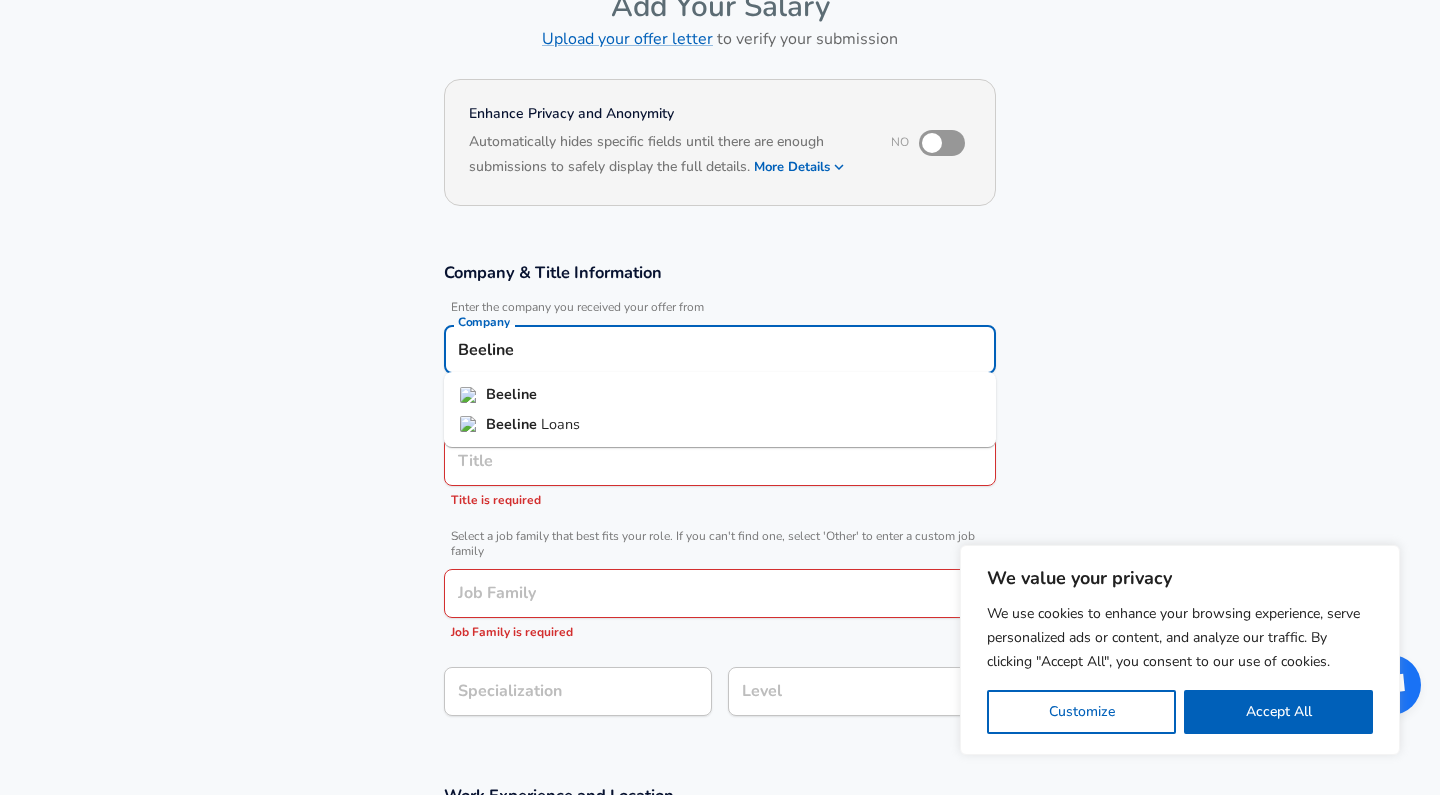 drag, startPoint x: 536, startPoint y: 352, endPoint x: 307, endPoint y: 325, distance: 230.58621 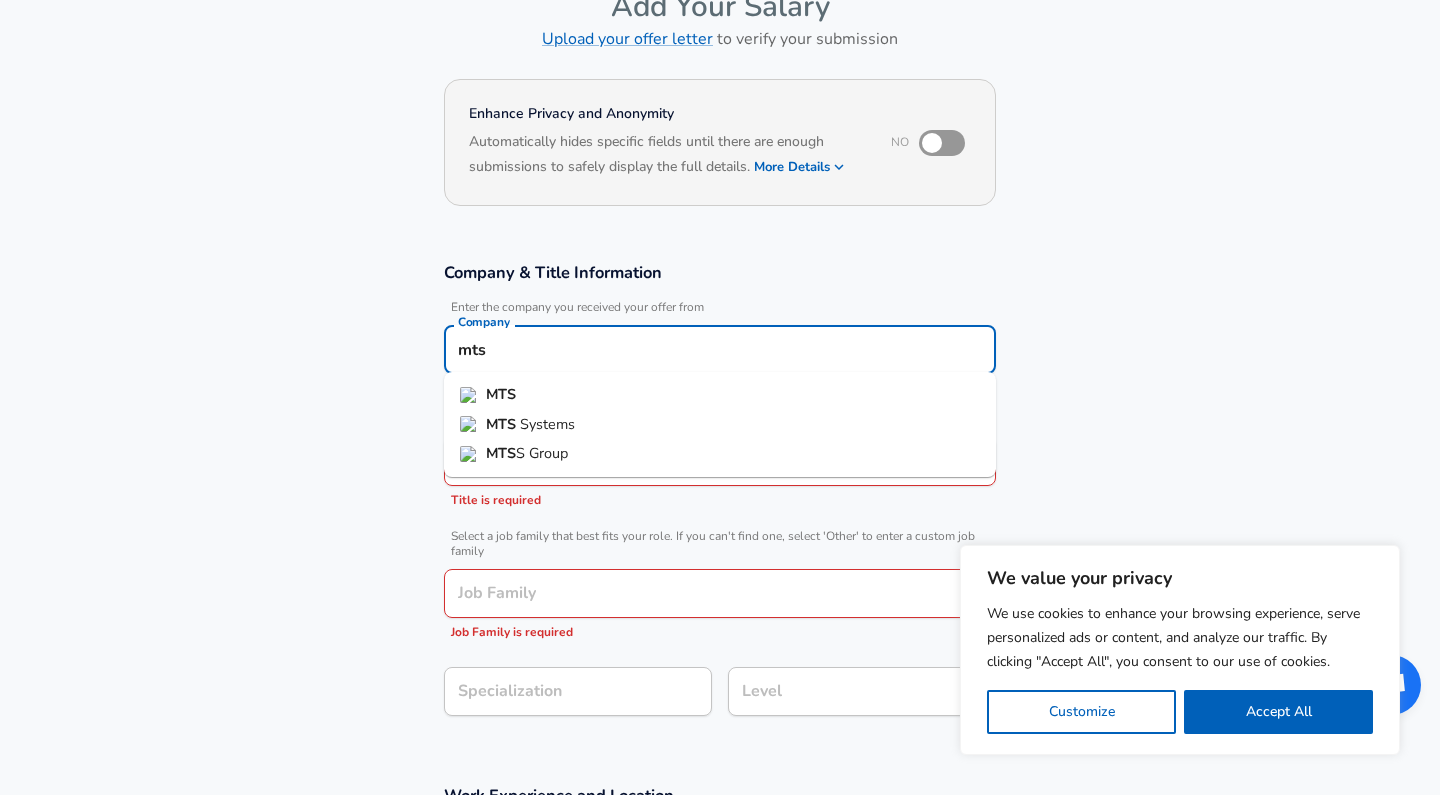 click on "MTS" at bounding box center (720, 395) 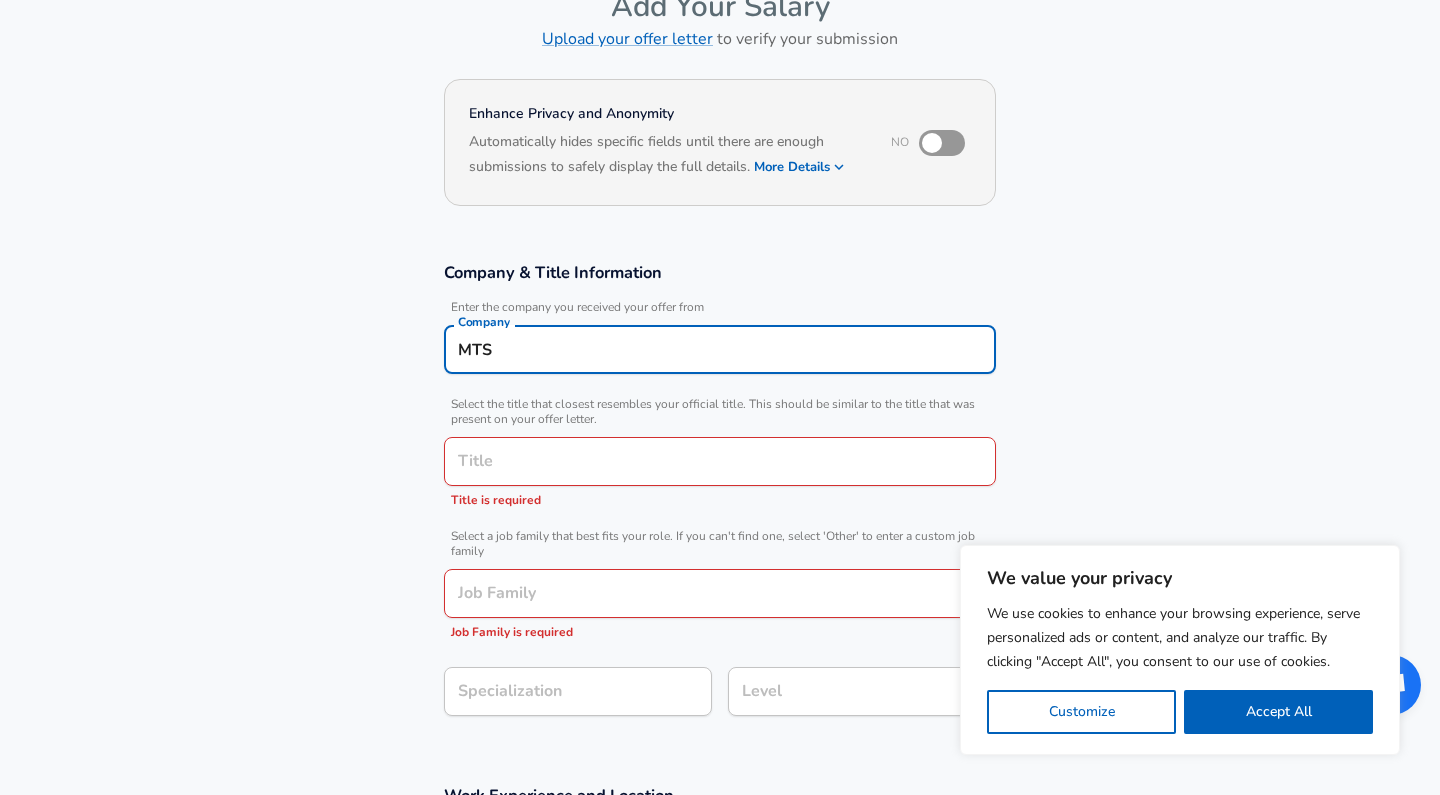 drag, startPoint x: 540, startPoint y: 328, endPoint x: 486, endPoint y: 355, distance: 60.373837 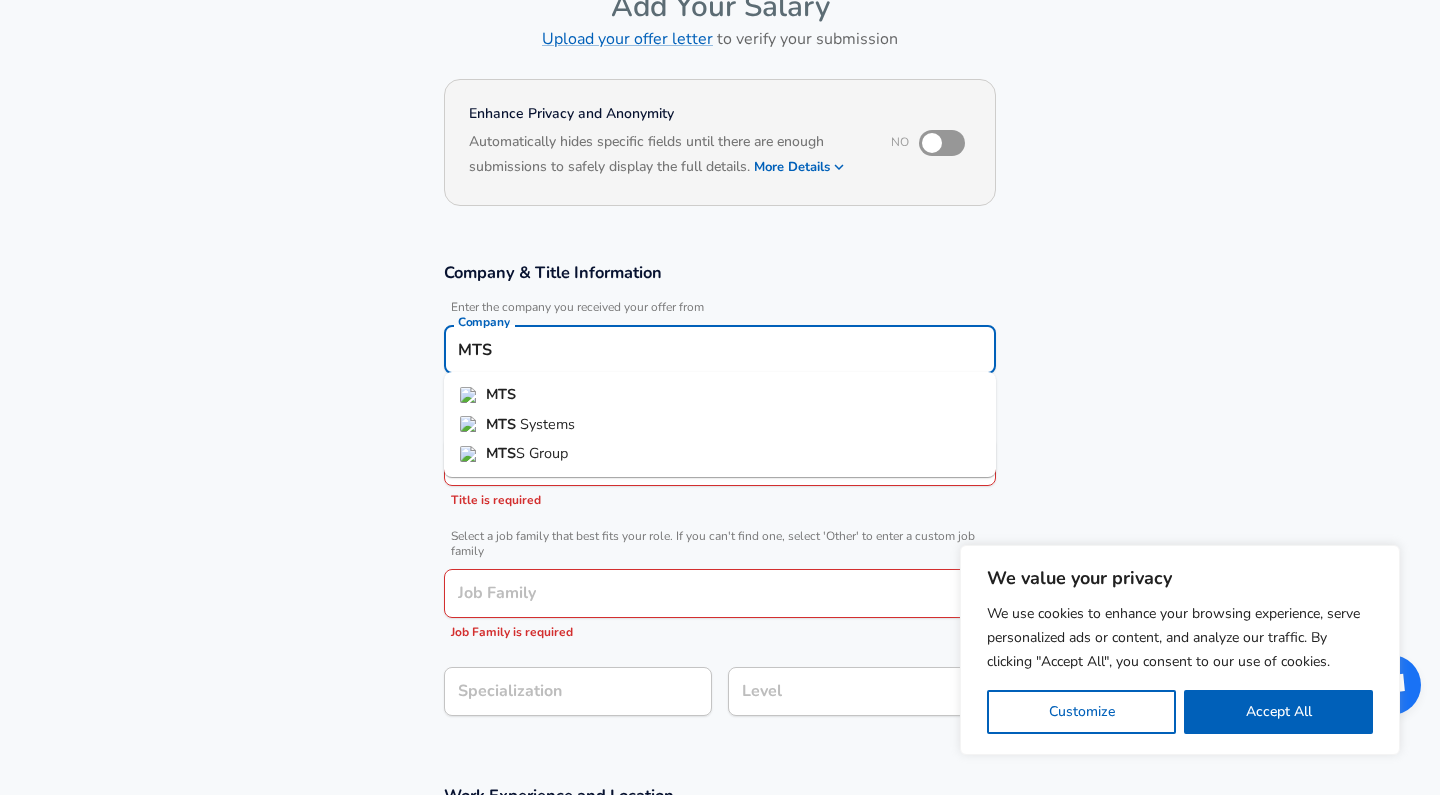 click on "MTS" at bounding box center (720, 349) 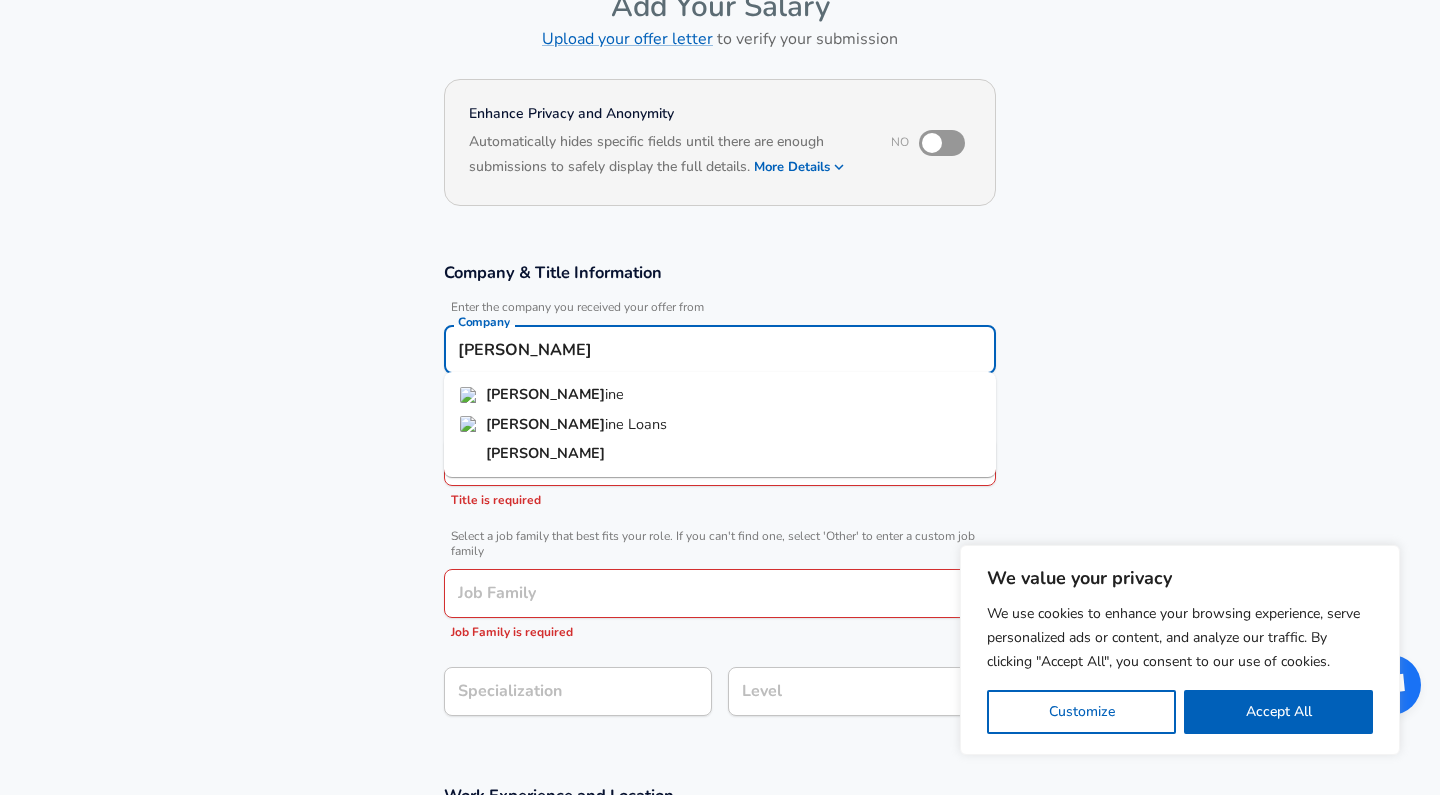 click on "Beel ine" at bounding box center [720, 395] 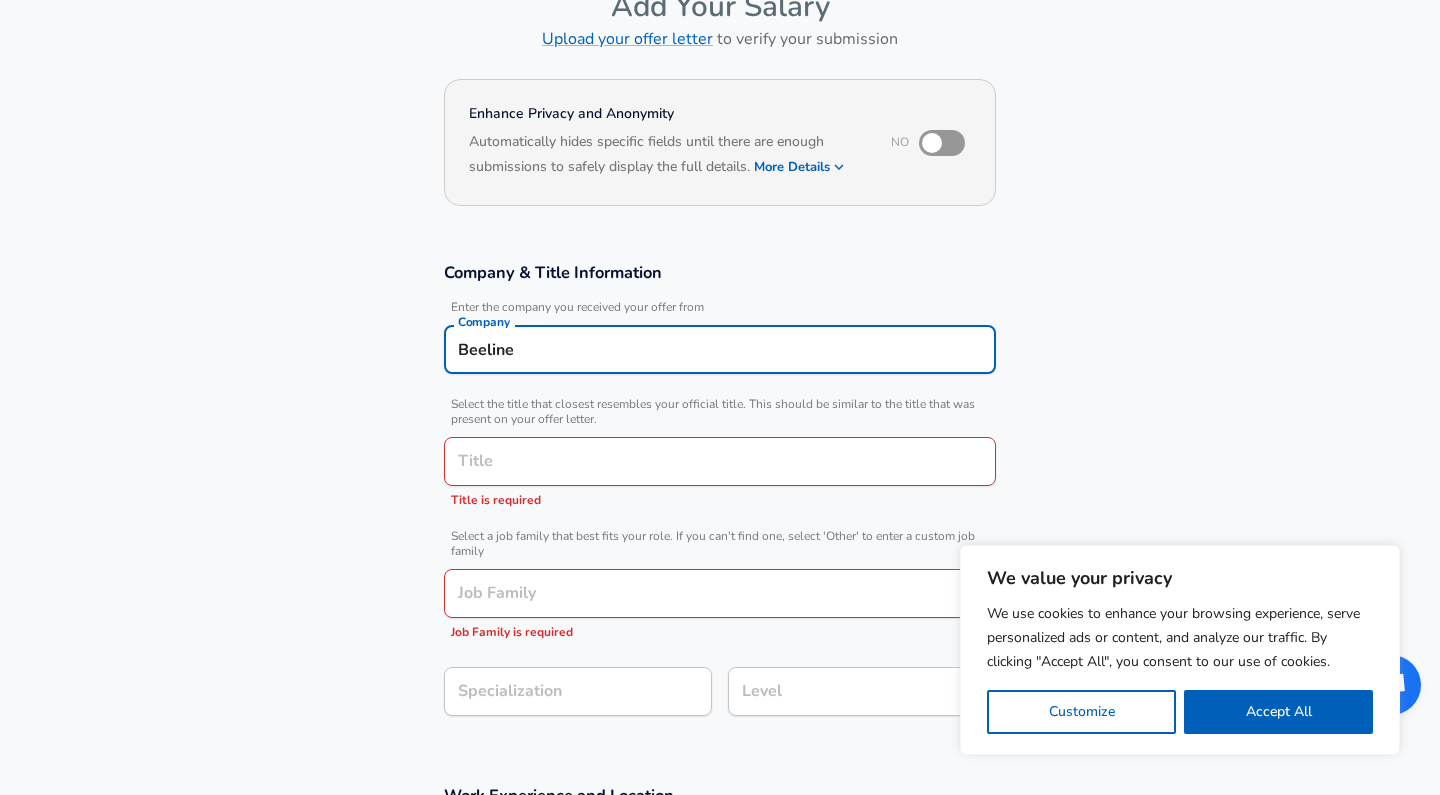 scroll, scrollTop: 201, scrollLeft: 0, axis: vertical 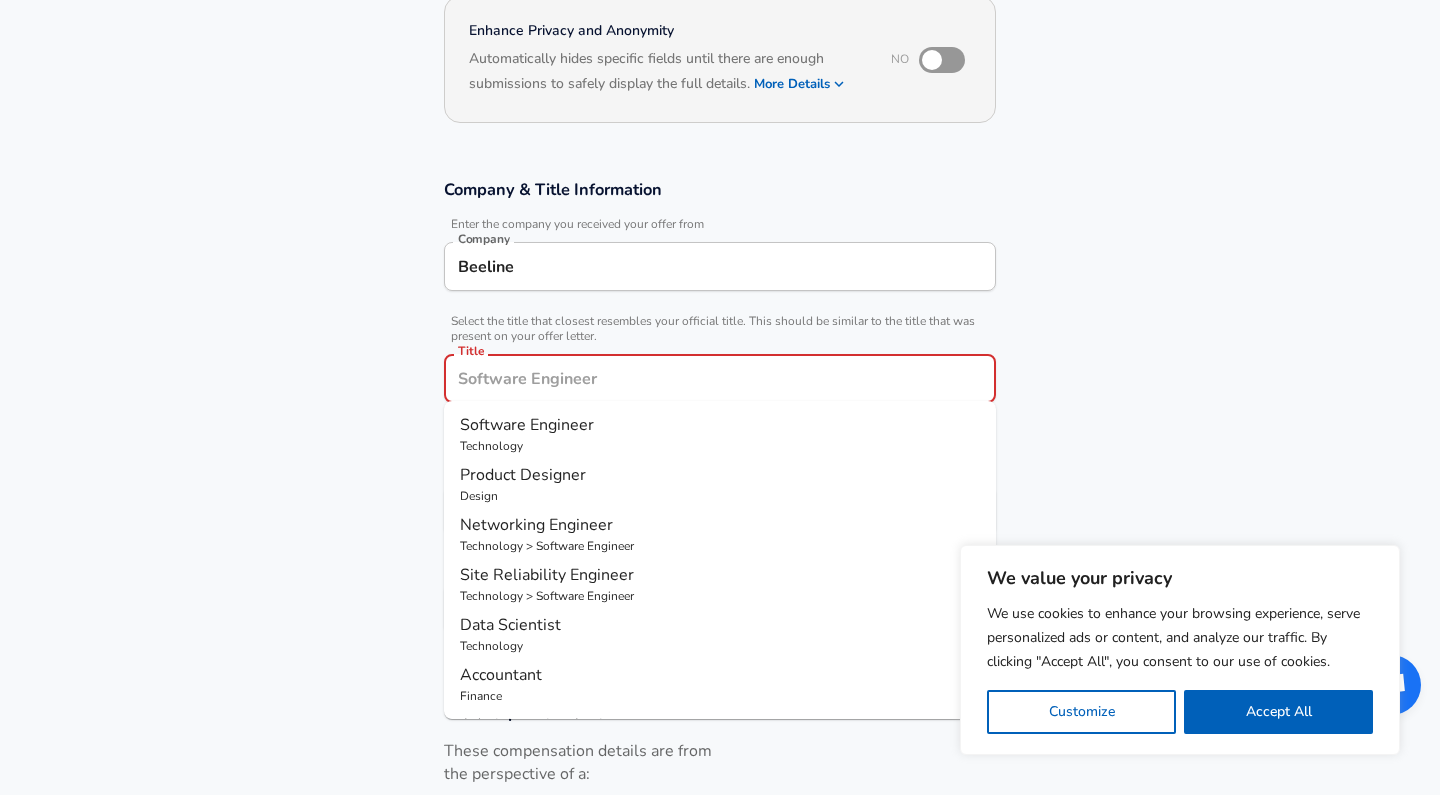 click on "Title" at bounding box center [720, 378] 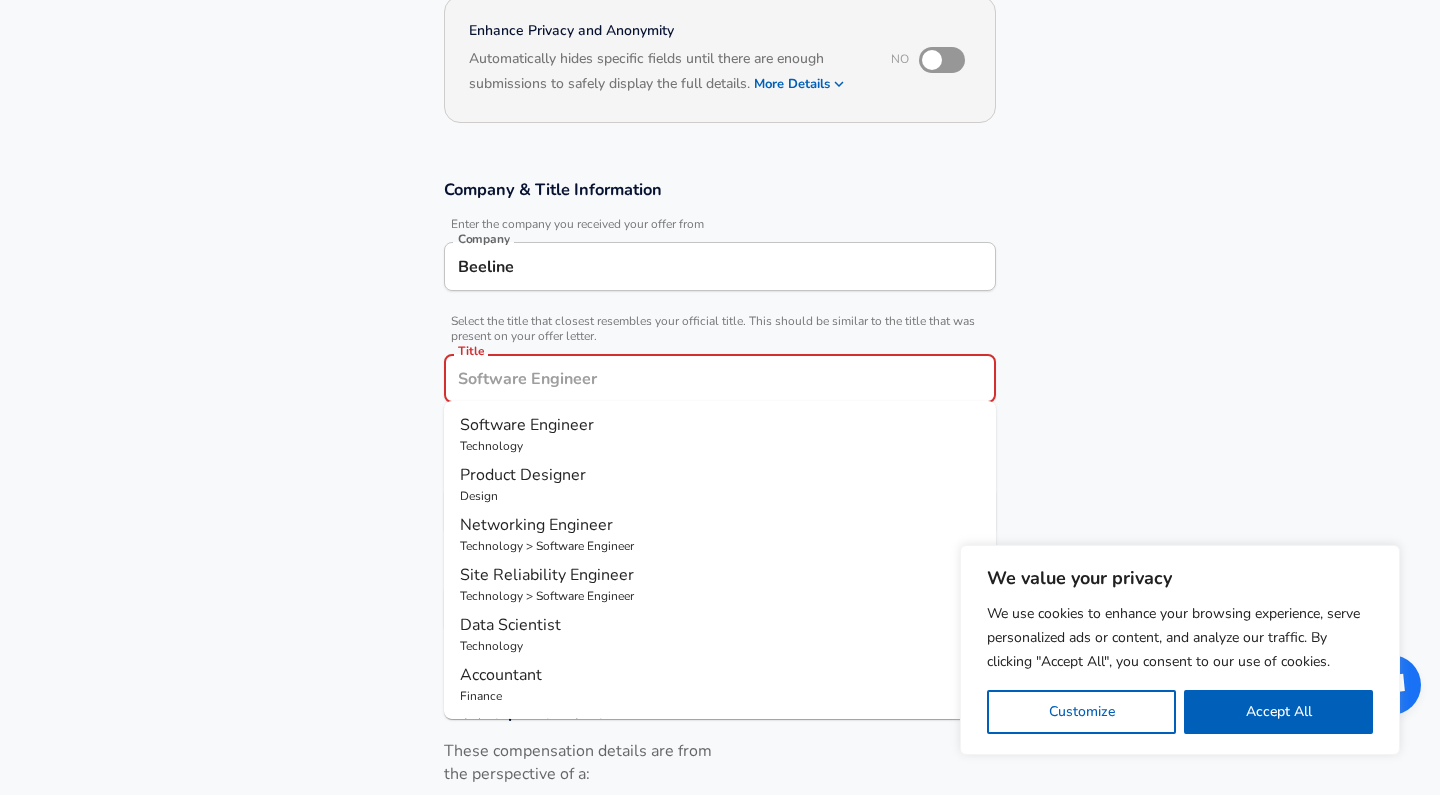 click on "Software Engineer Technology" at bounding box center [720, 434] 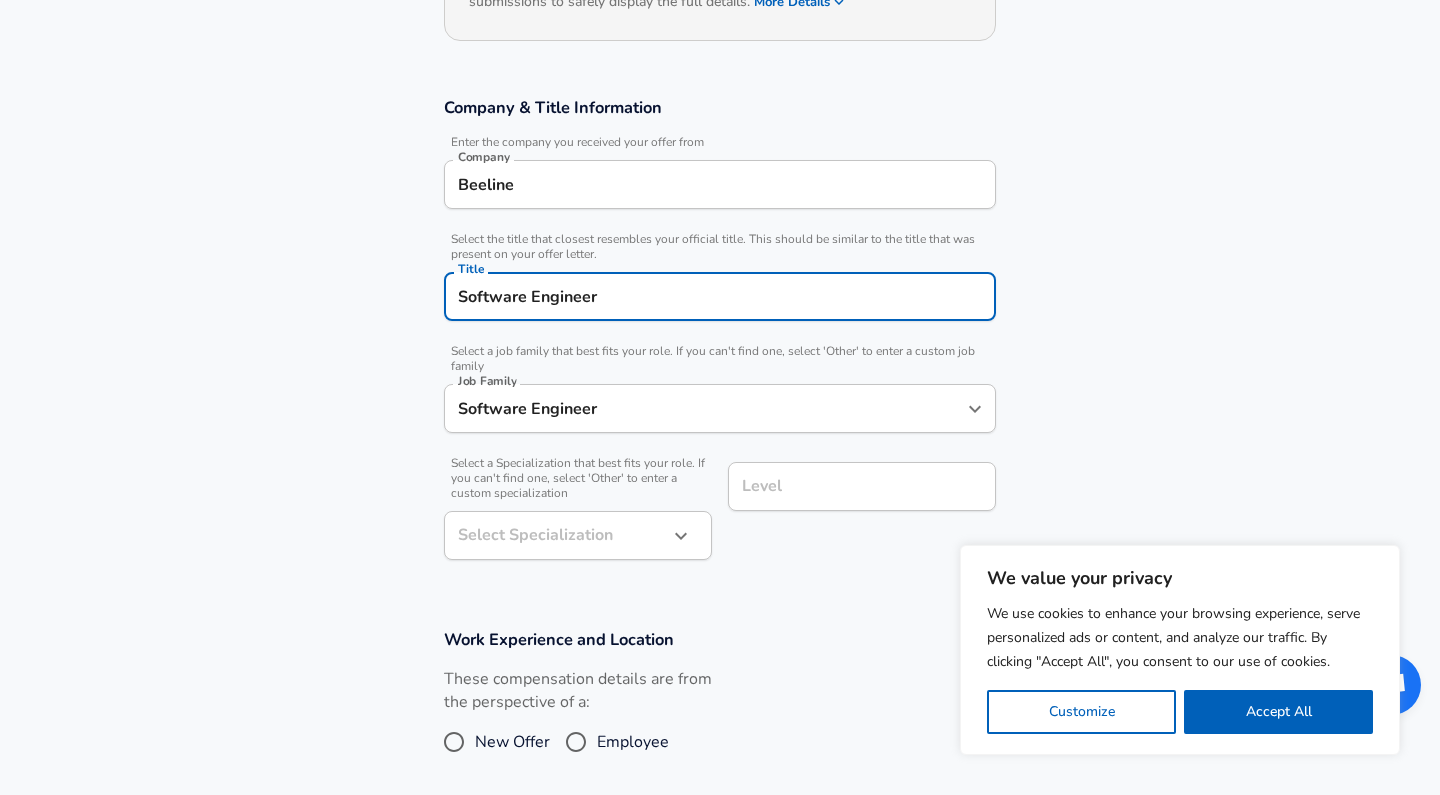 scroll, scrollTop: 284, scrollLeft: 0, axis: vertical 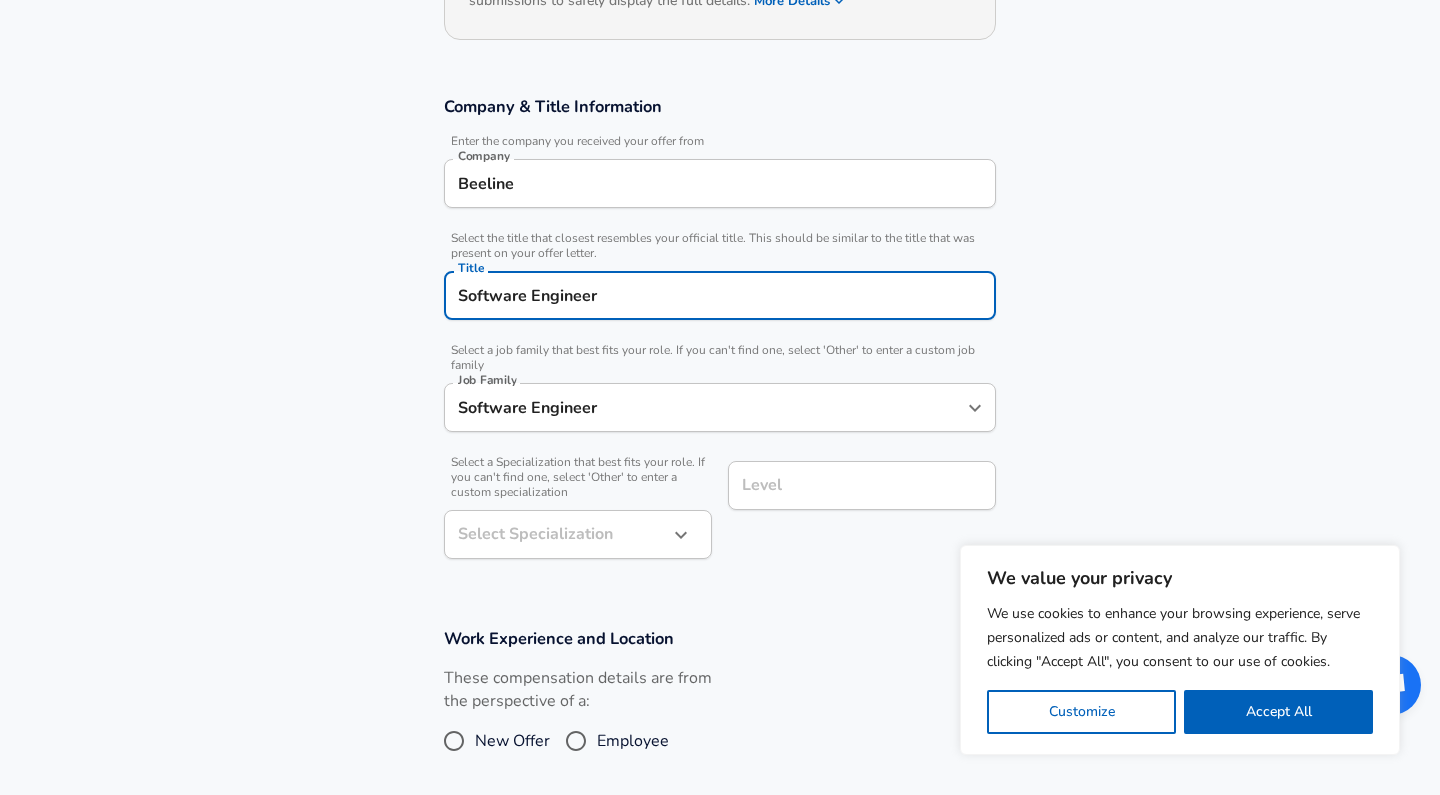 click on "We value your privacy We use cookies to enhance your browsing experience, serve personalized ads or content, and analyze our traffic. By clicking "Accept All", you consent to our use of cookies. Customize    Accept All   Customize Consent Preferences   We use cookies to help you navigate efficiently and perform certain functions. You will find detailed information about all cookies under each consent category below. The cookies that are categorized as "Necessary" are stored on your browser as they are essential for enabling the basic functionalities of the site. ...  Show more Necessary Always Active Necessary cookies are required to enable the basic features of this site, such as providing secure log-in or adjusting your consent preferences. These cookies do not store any personally identifiable data. Cookie _GRECAPTCHA Duration 5 months 27 days Description Google Recaptcha service sets this cookie to identify bots to protect the website against malicious spam attacks. Cookie __stripe_mid Duration 1 year MR" at bounding box center (720, 113) 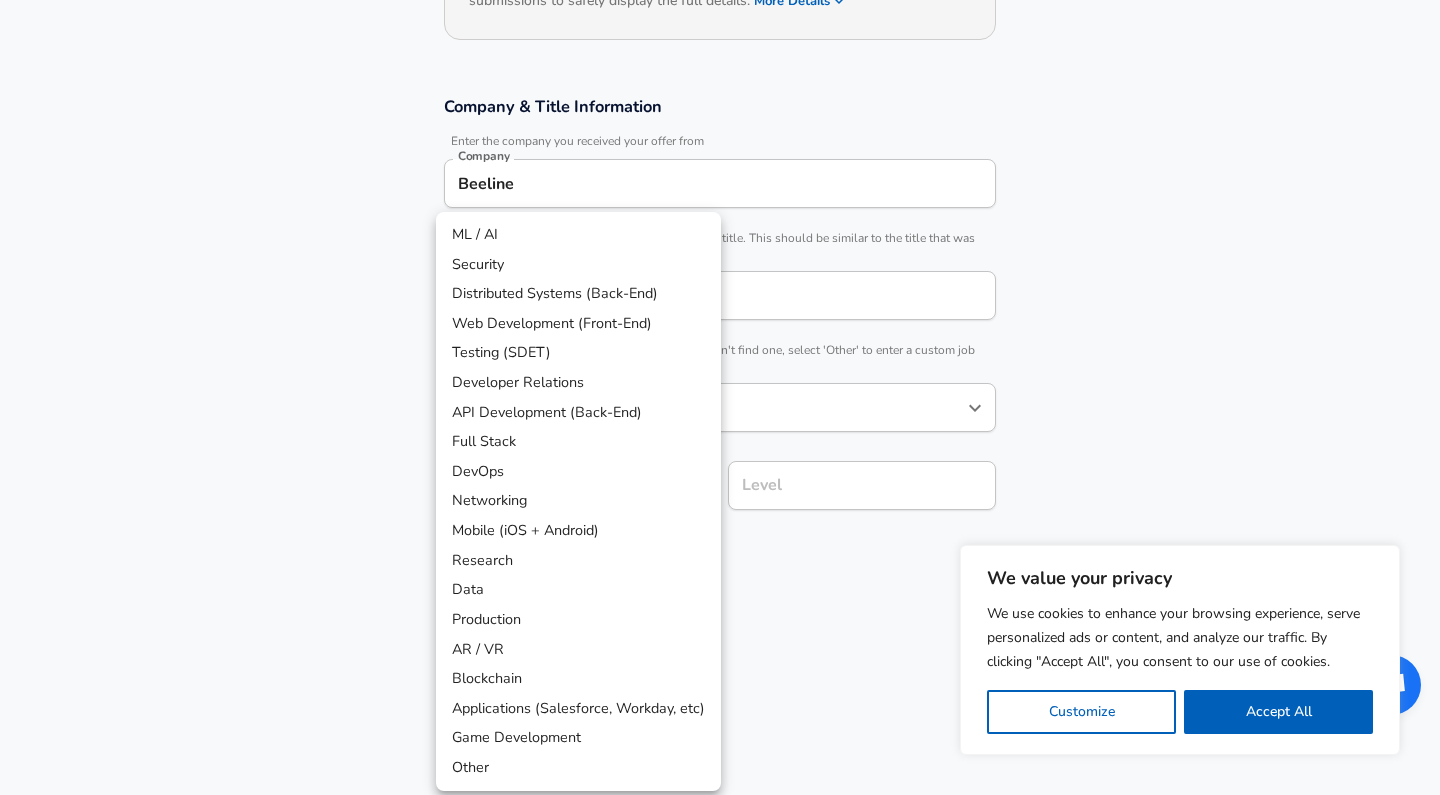 click on "Other" at bounding box center (578, 768) 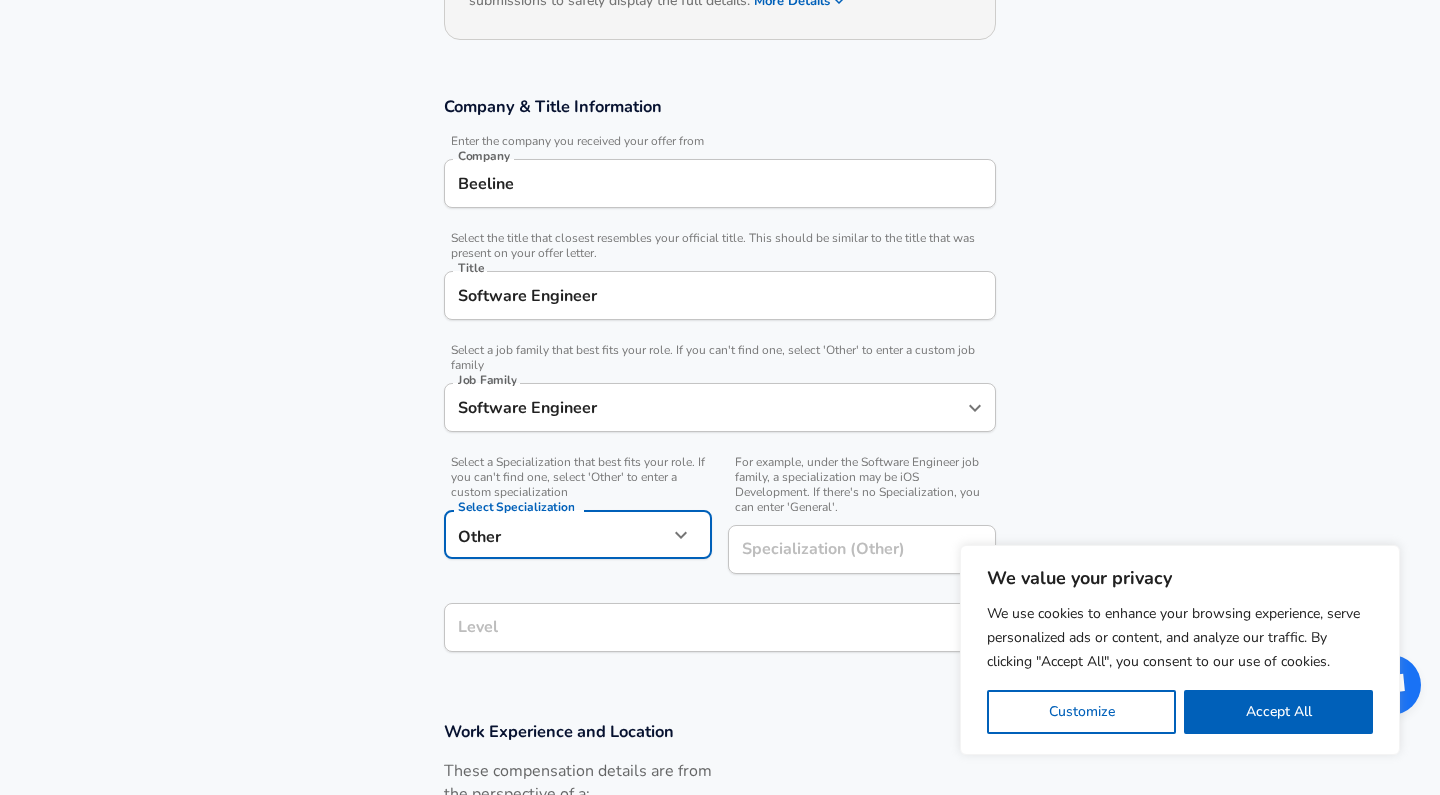 type on "Other" 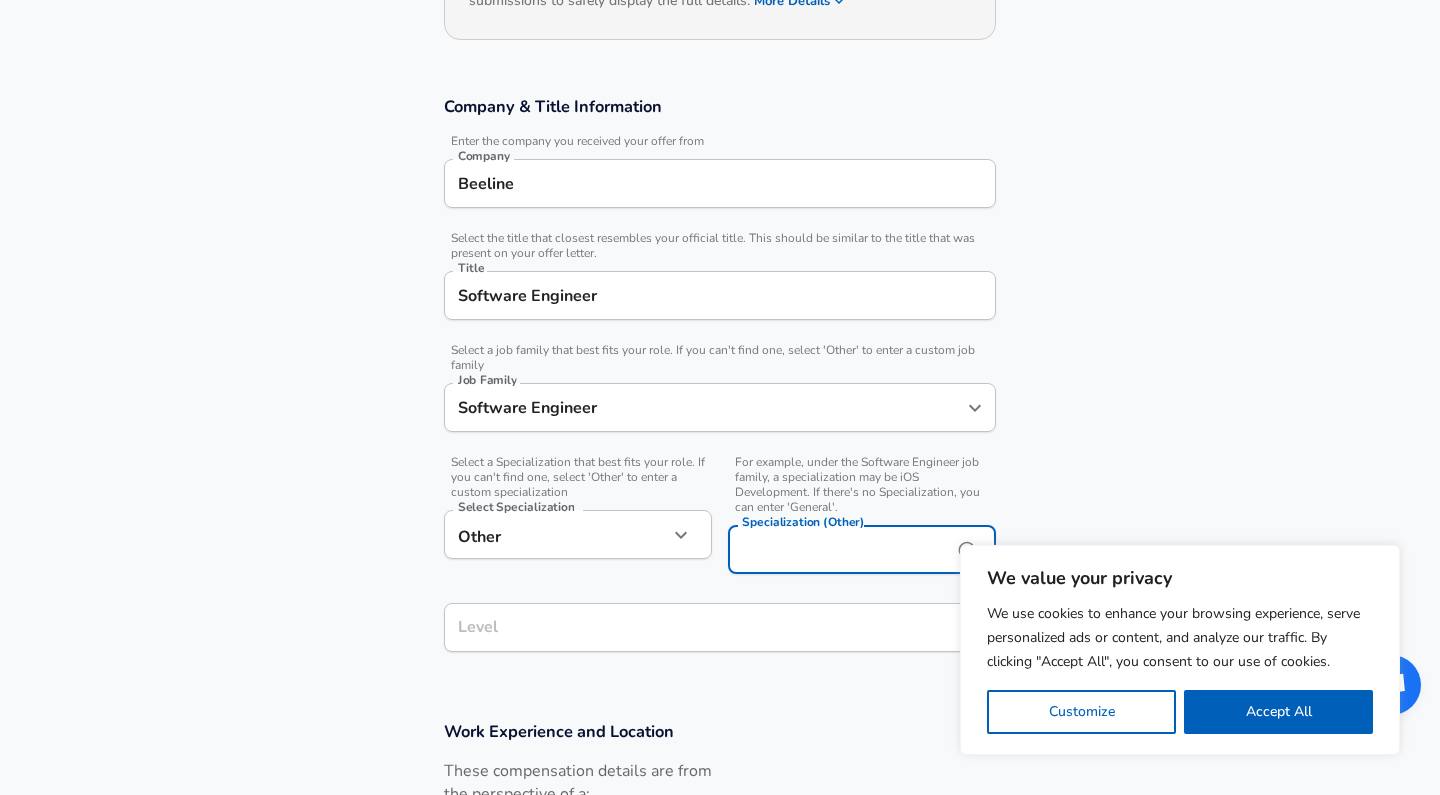 click on "Specialization (Other)" at bounding box center (836, 549) 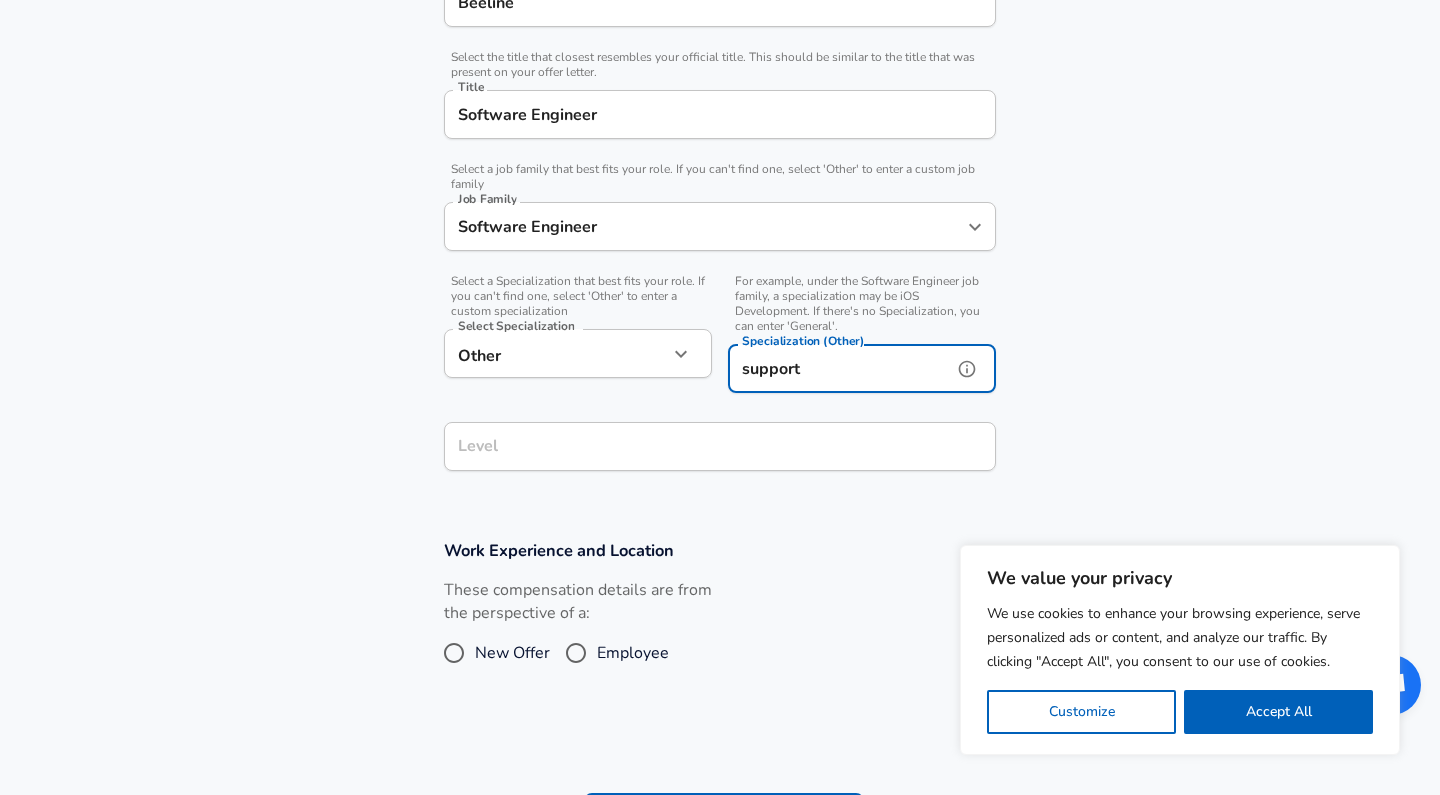 type on "support" 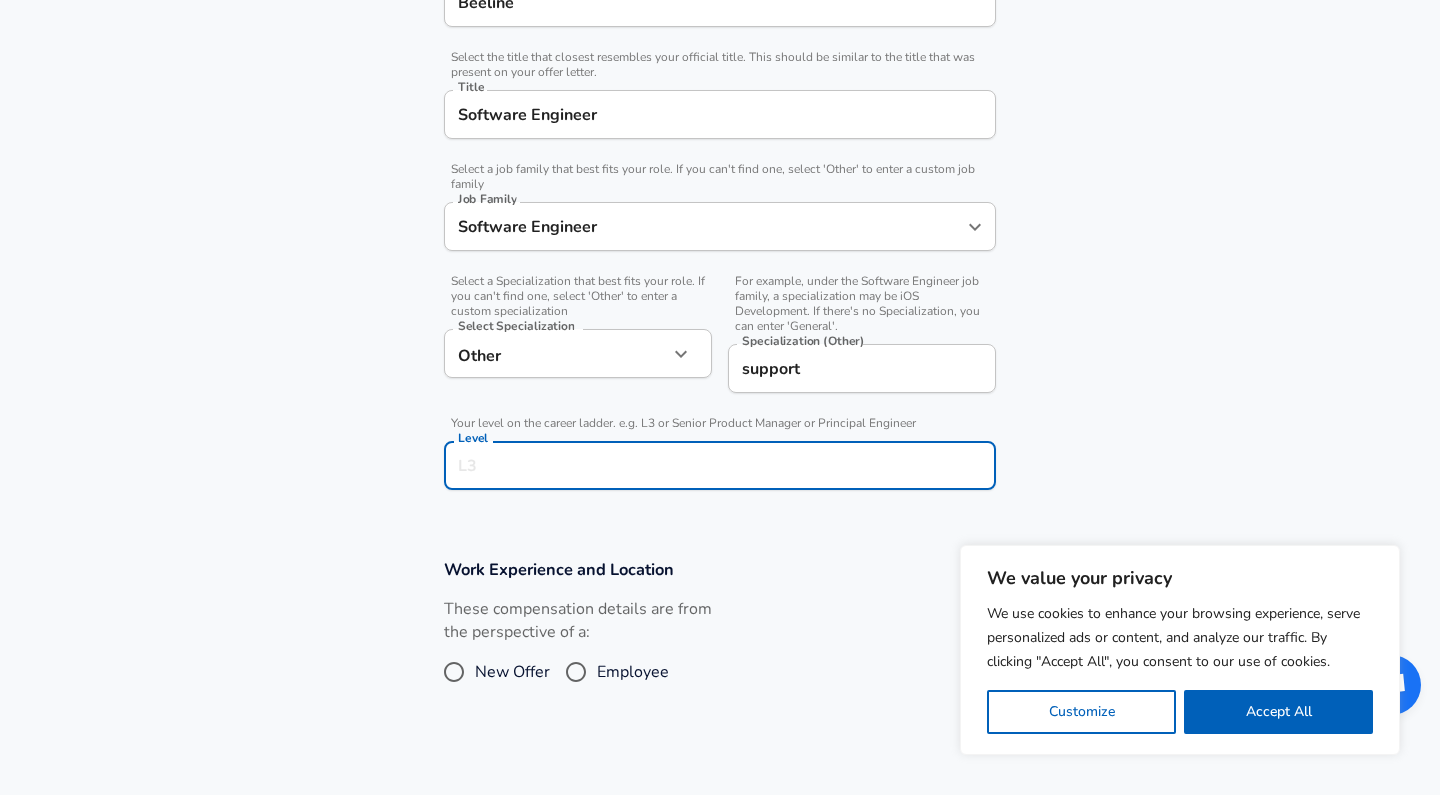 scroll, scrollTop: 505, scrollLeft: 0, axis: vertical 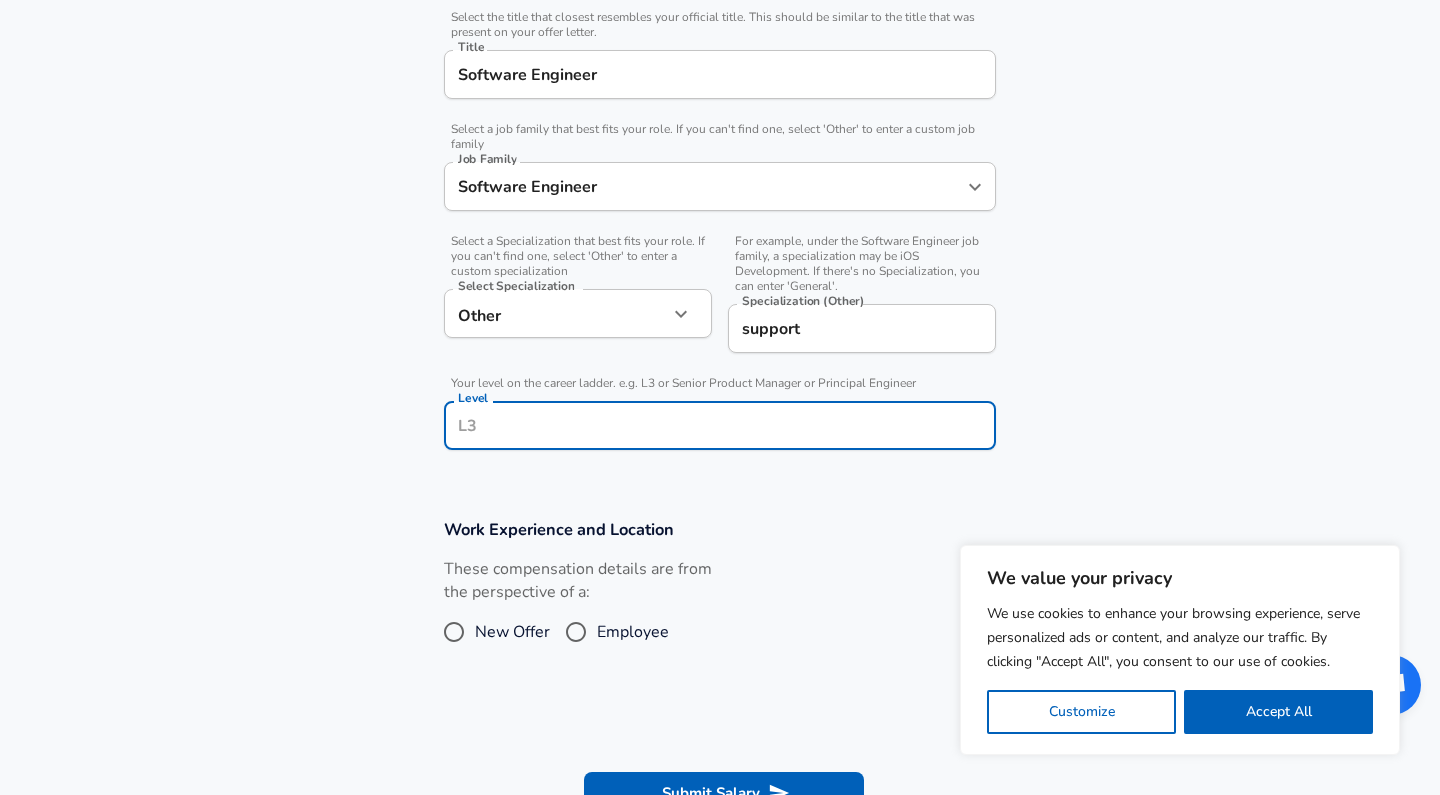 click on "Level" at bounding box center [720, 425] 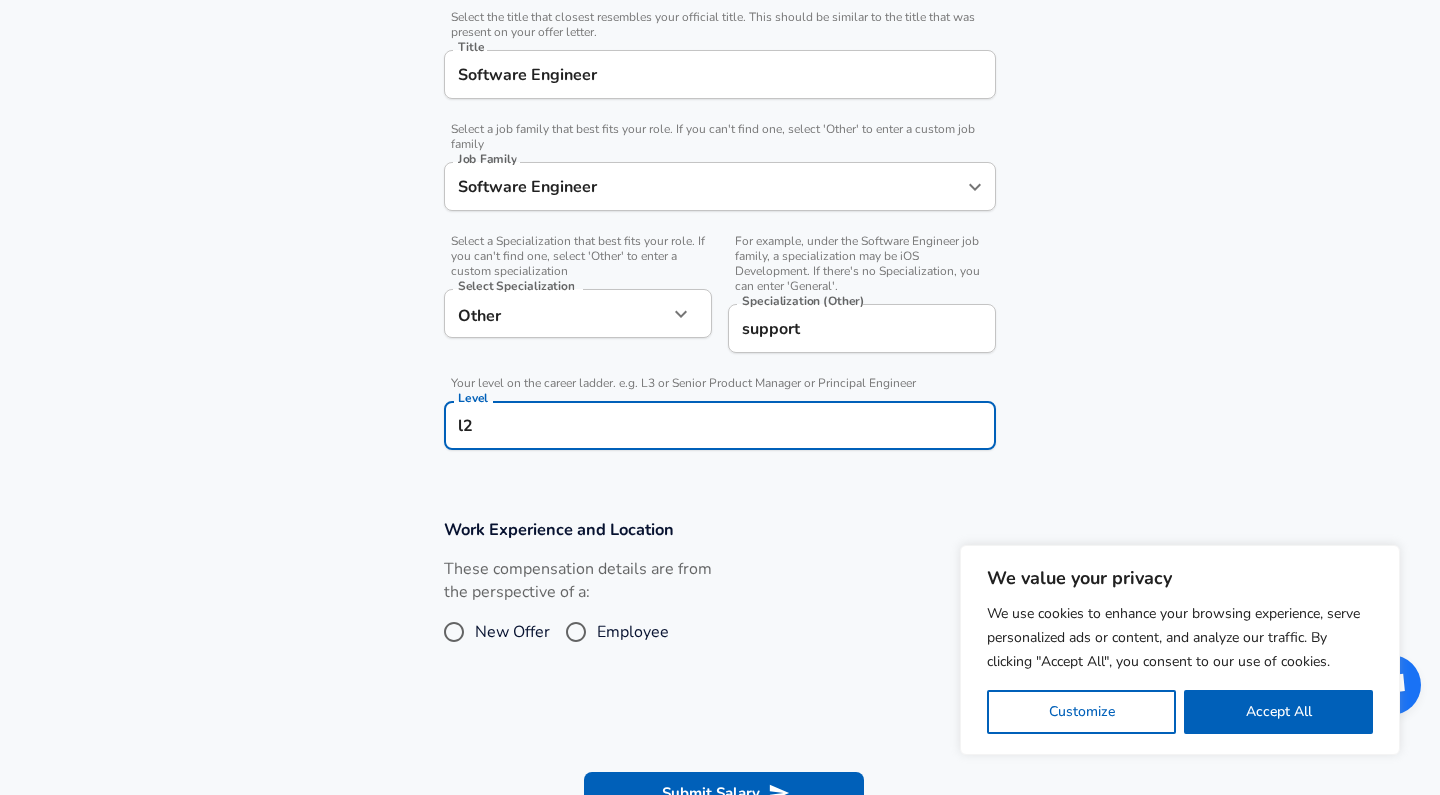 type on "l2" 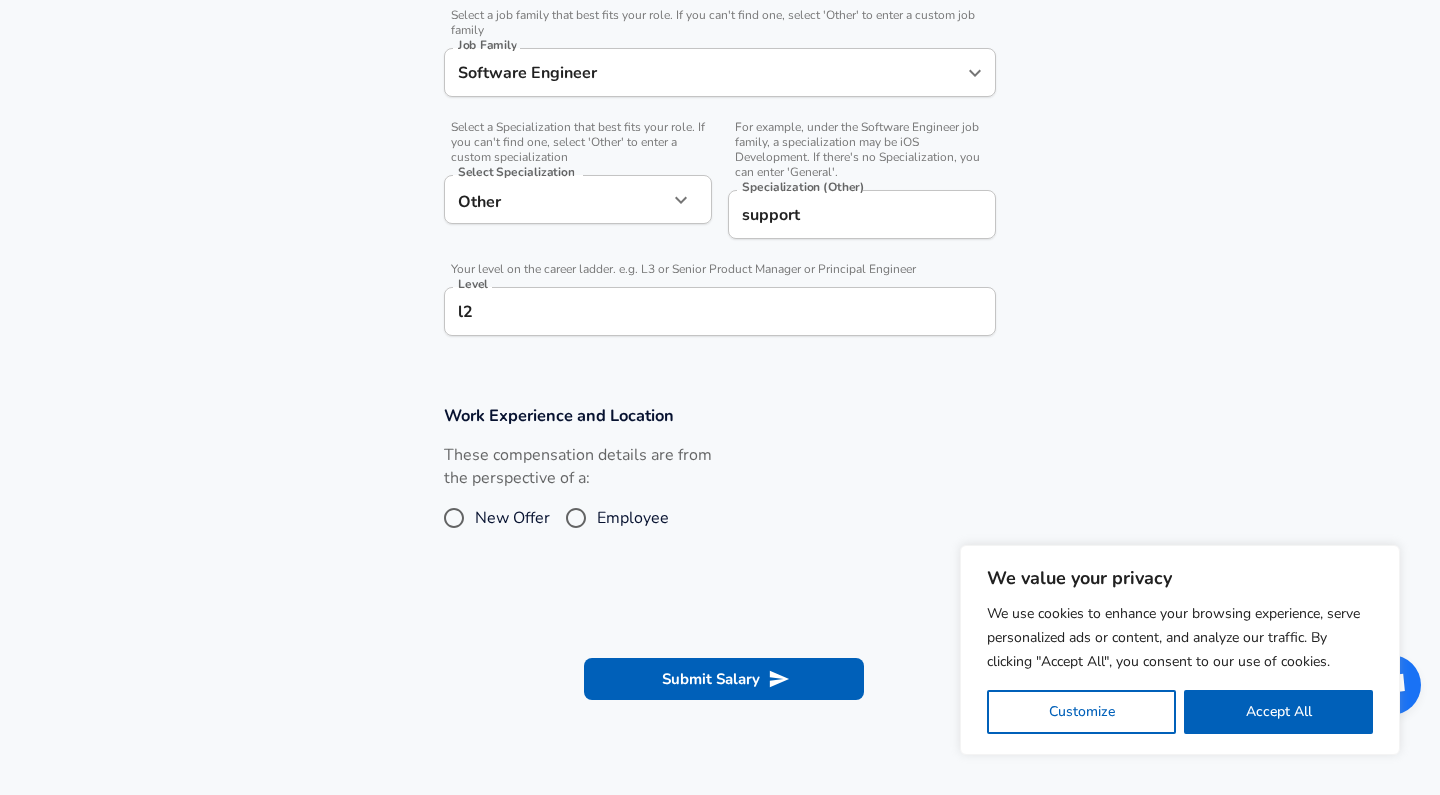 scroll, scrollTop: 637, scrollLeft: 0, axis: vertical 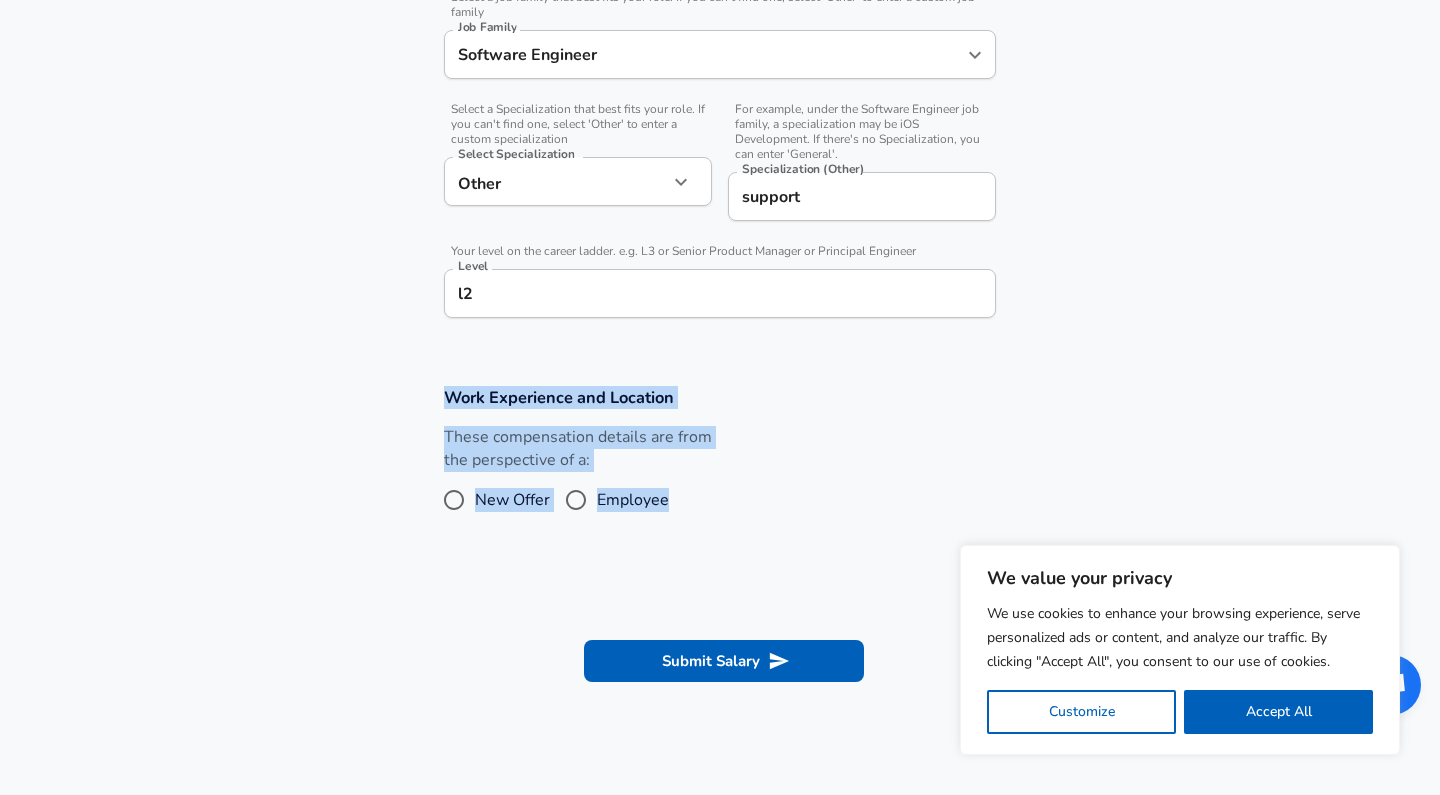 drag, startPoint x: 443, startPoint y: 389, endPoint x: 676, endPoint y: 504, distance: 259.83456 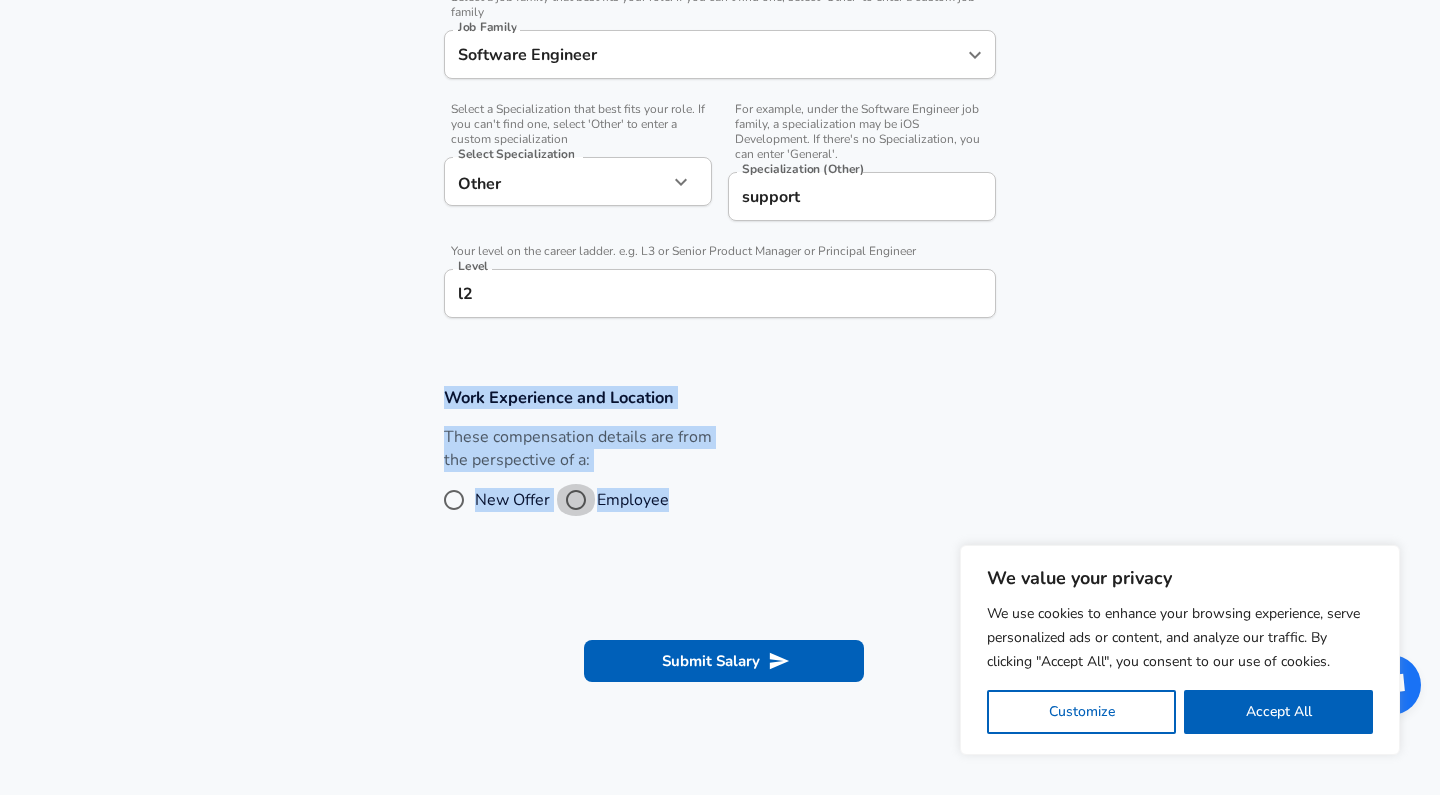 click on "Employee" at bounding box center (576, 500) 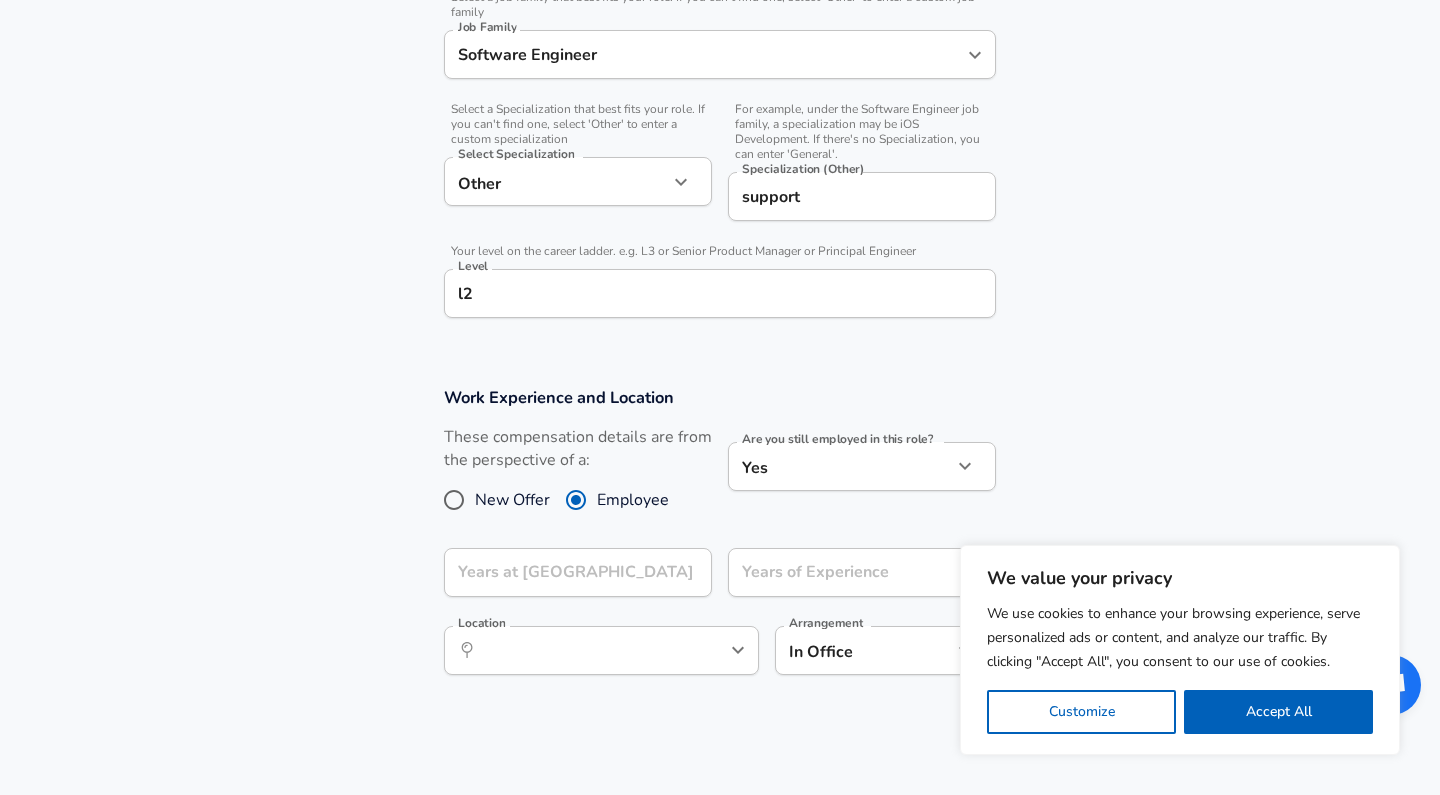 click on "Company & Title Information   Enter the company you received your offer from Company Beeline Company   Select the title that closest resembles your official title. This should be similar to the title that was present on your offer letter. Title Software Engineer Title   Select a job family that best fits your role. If you can't find one, select 'Other' to enter a custom job family Job Family Software Engineer Job Family   Select a Specialization that best fits your role. If you can't find one, select 'Other' to enter a custom specialization Select Specialization Other Other Select Specialization   For example, under the Software Engineer job family, a specialization may be iOS Development. If there's no Specialization, you can enter 'General'. Specialization (Other) support Specialization (Other)   Your level on the career ladder. e.g. L3 or Senior Product Manager or Principal Engineer Level l2 Level" at bounding box center [720, 41] 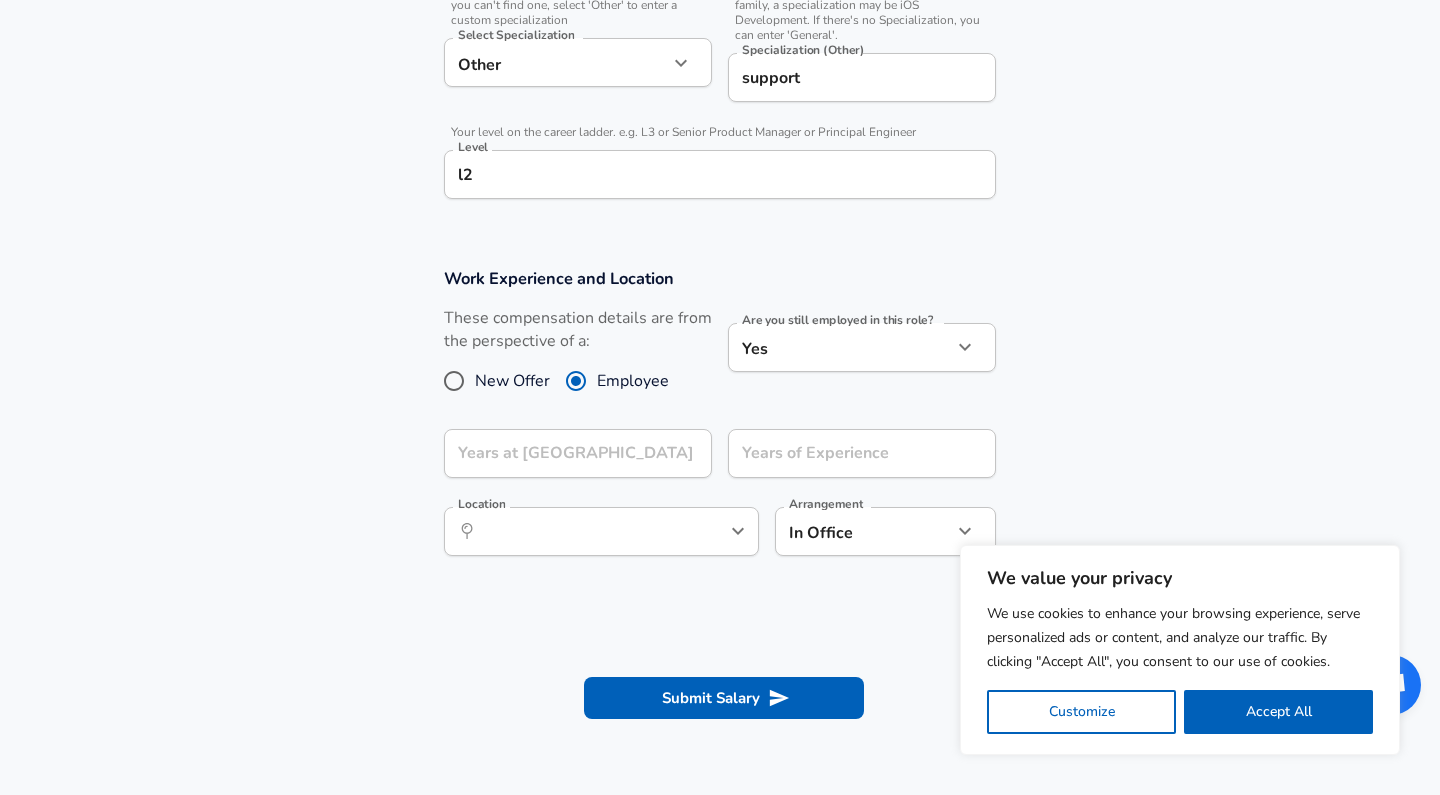 scroll, scrollTop: 762, scrollLeft: 0, axis: vertical 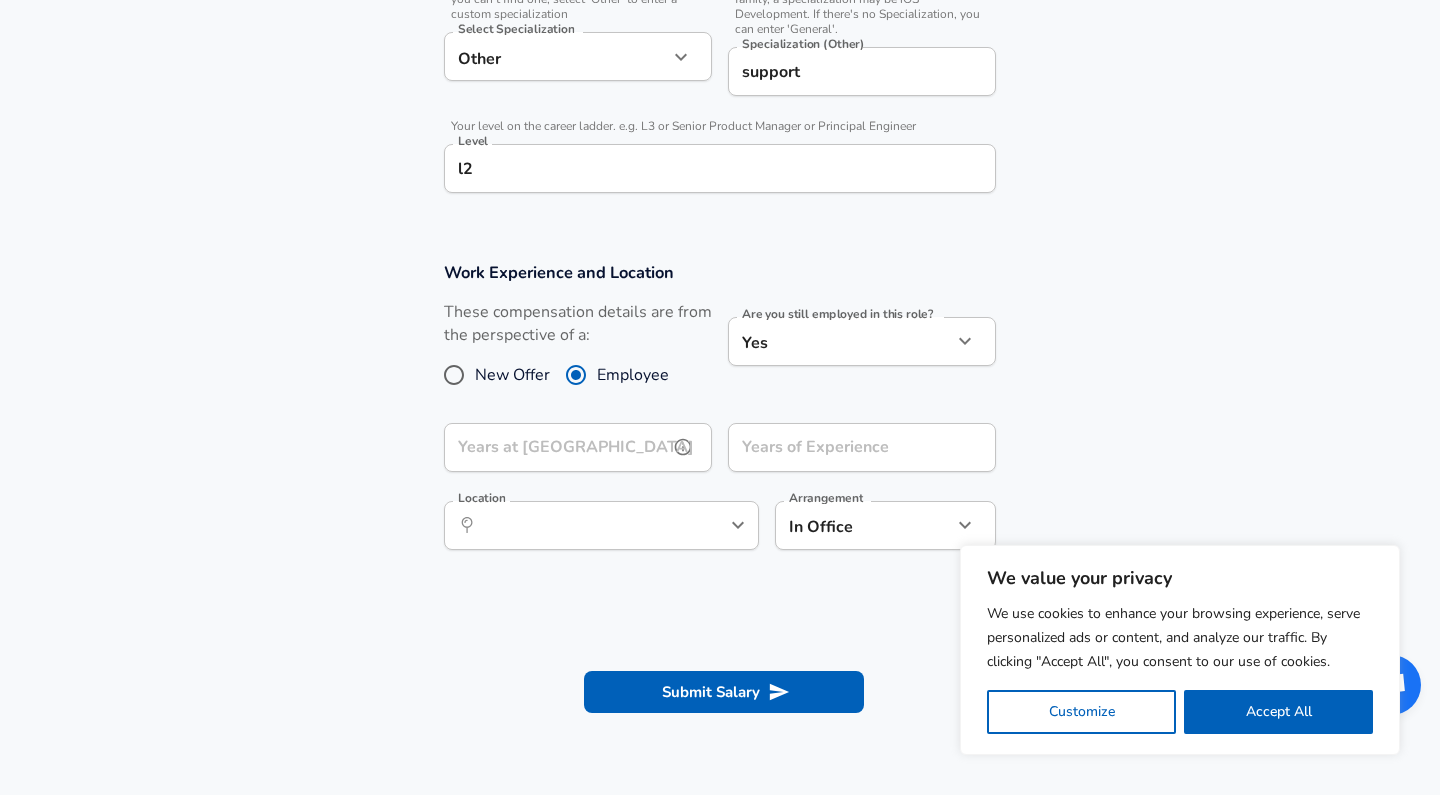 click on "Years at Beeline" at bounding box center (556, 447) 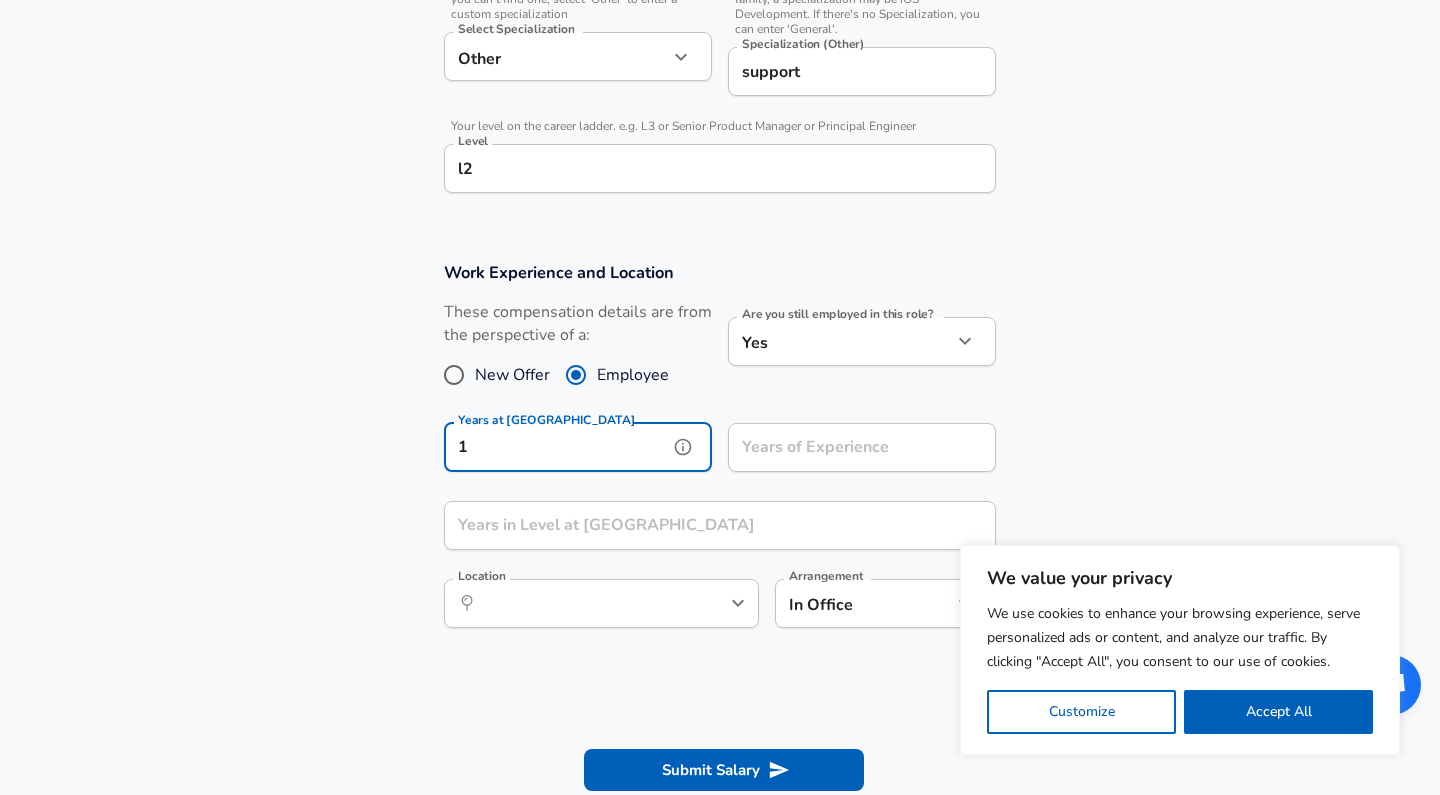 type on "1" 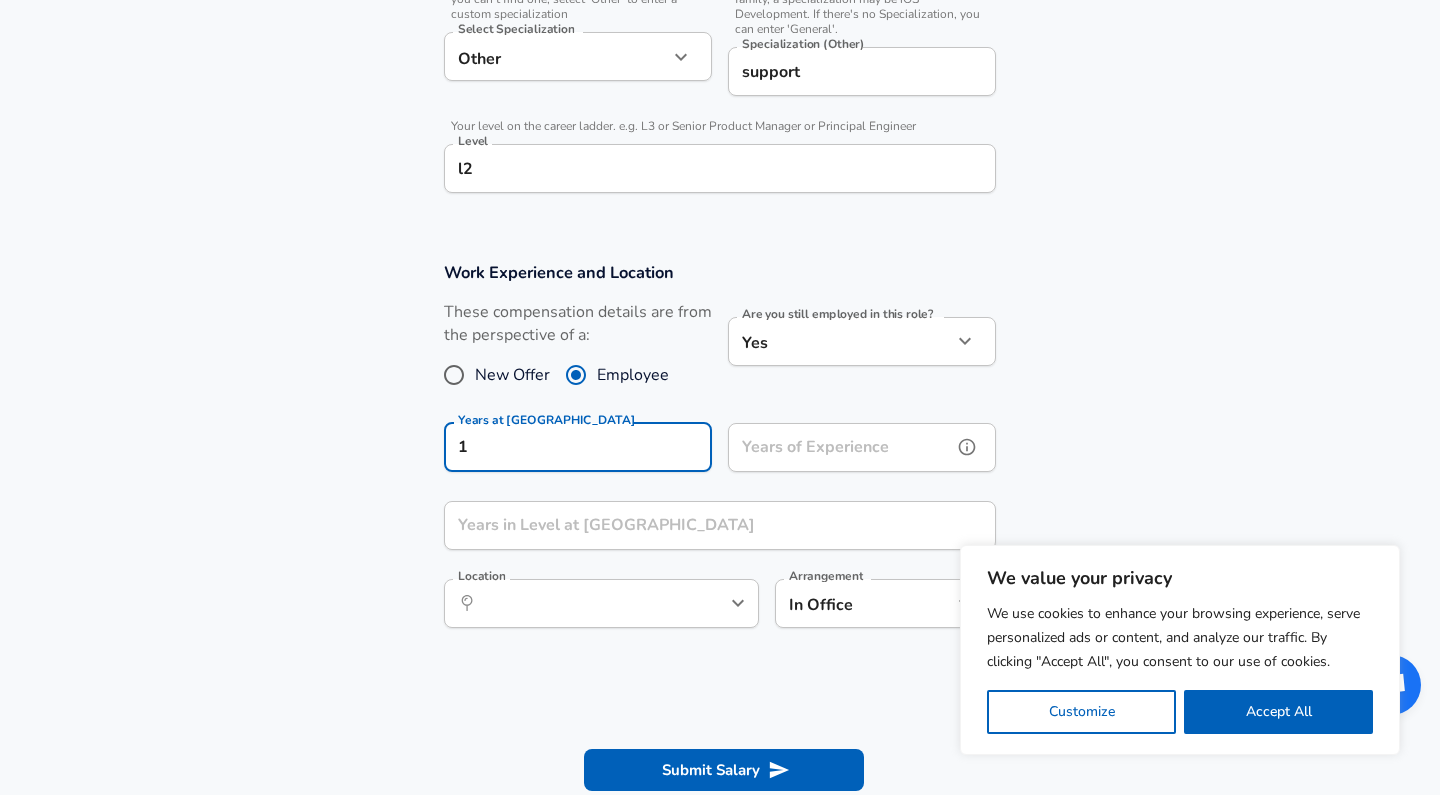 click on "Years of Experience" at bounding box center [840, 447] 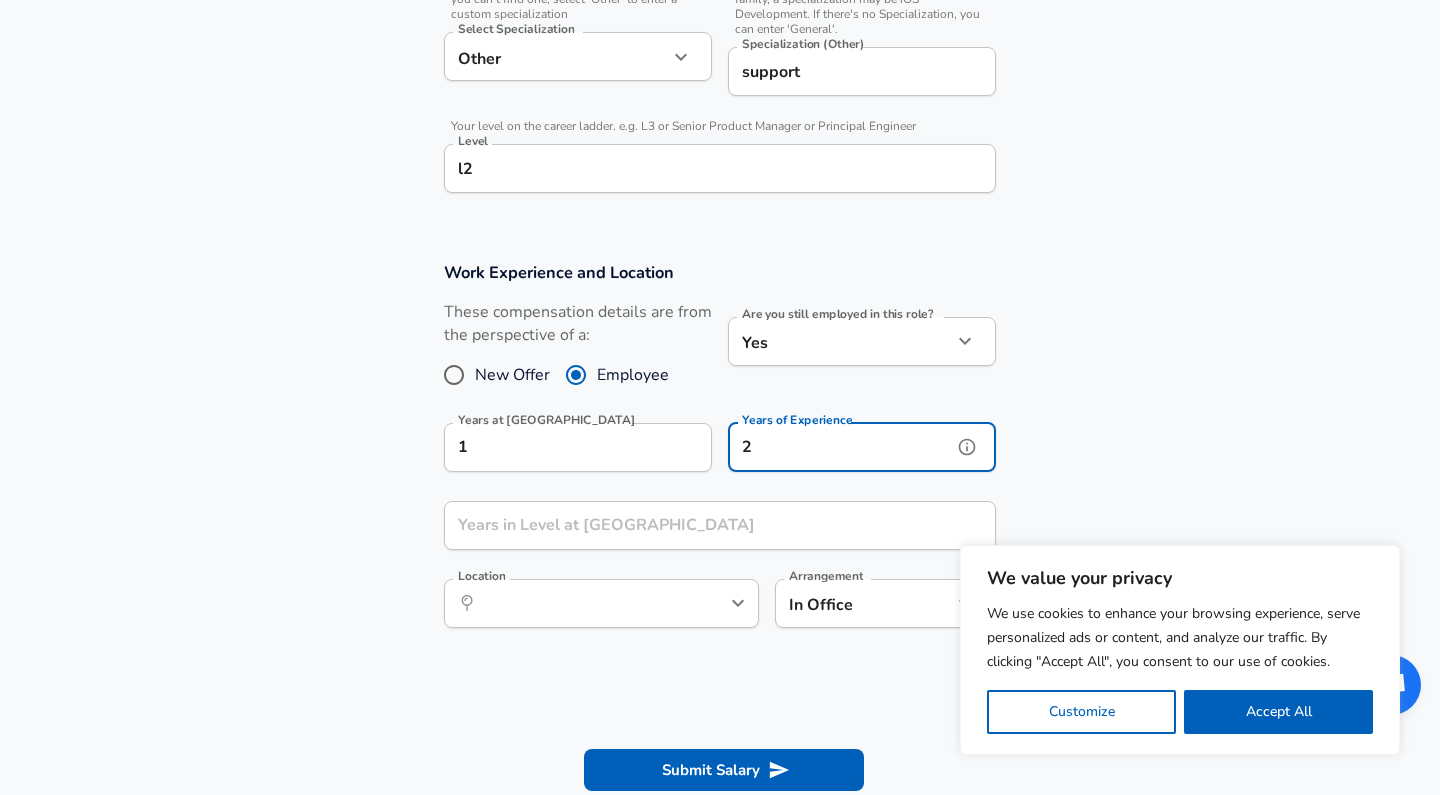 type on "2" 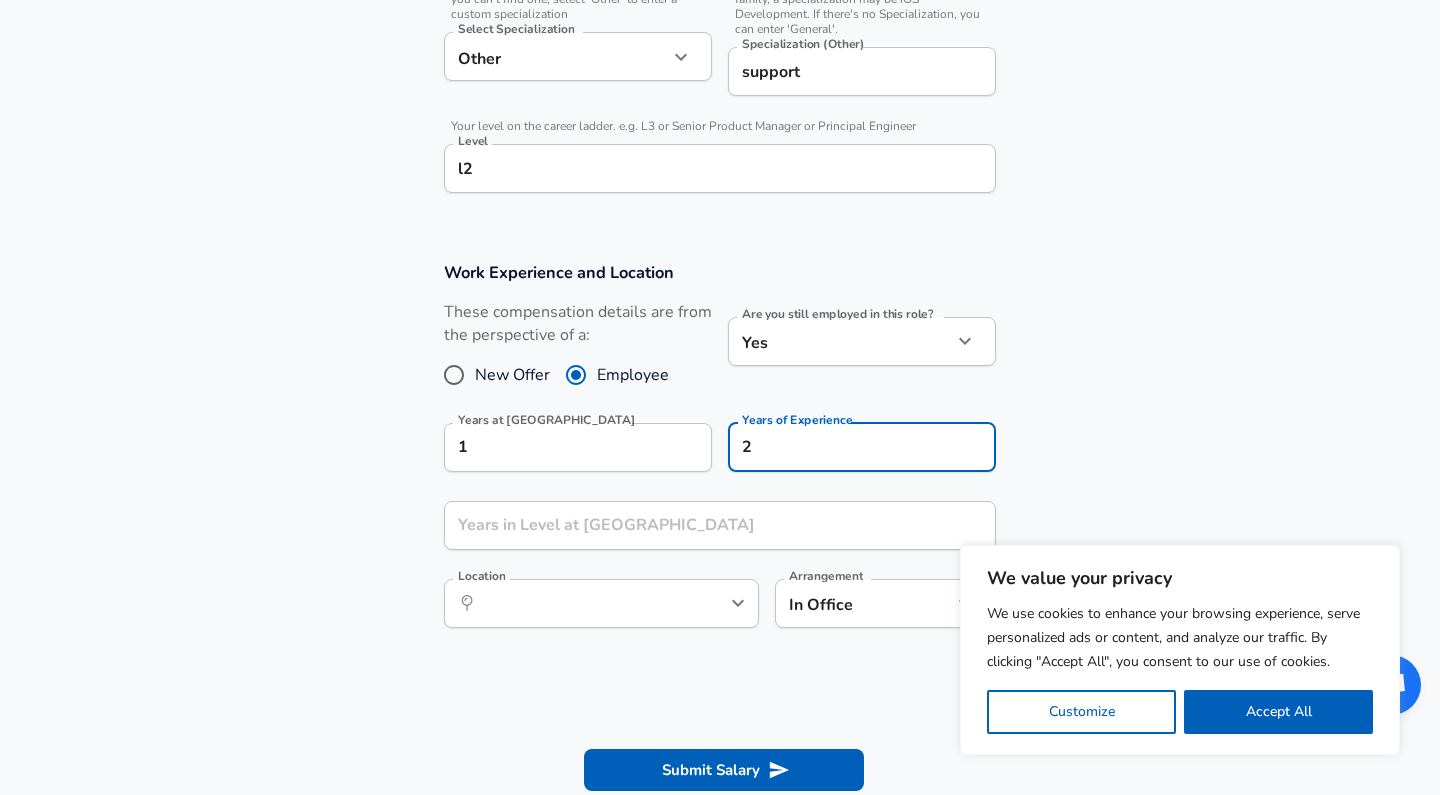click on "Work Experience and Location These compensation details are from the perspective of a: New Offer Employee Are you still employed in this role? Yes yes Are you still employed in this role? Years at Beeline 1 Years at Beeline Years of Experience 2 Years of Experience Years in Level at Beeline Years in Level at Beeline Location ​ Location Arrangement In Office office Arrangement" at bounding box center (720, 455) 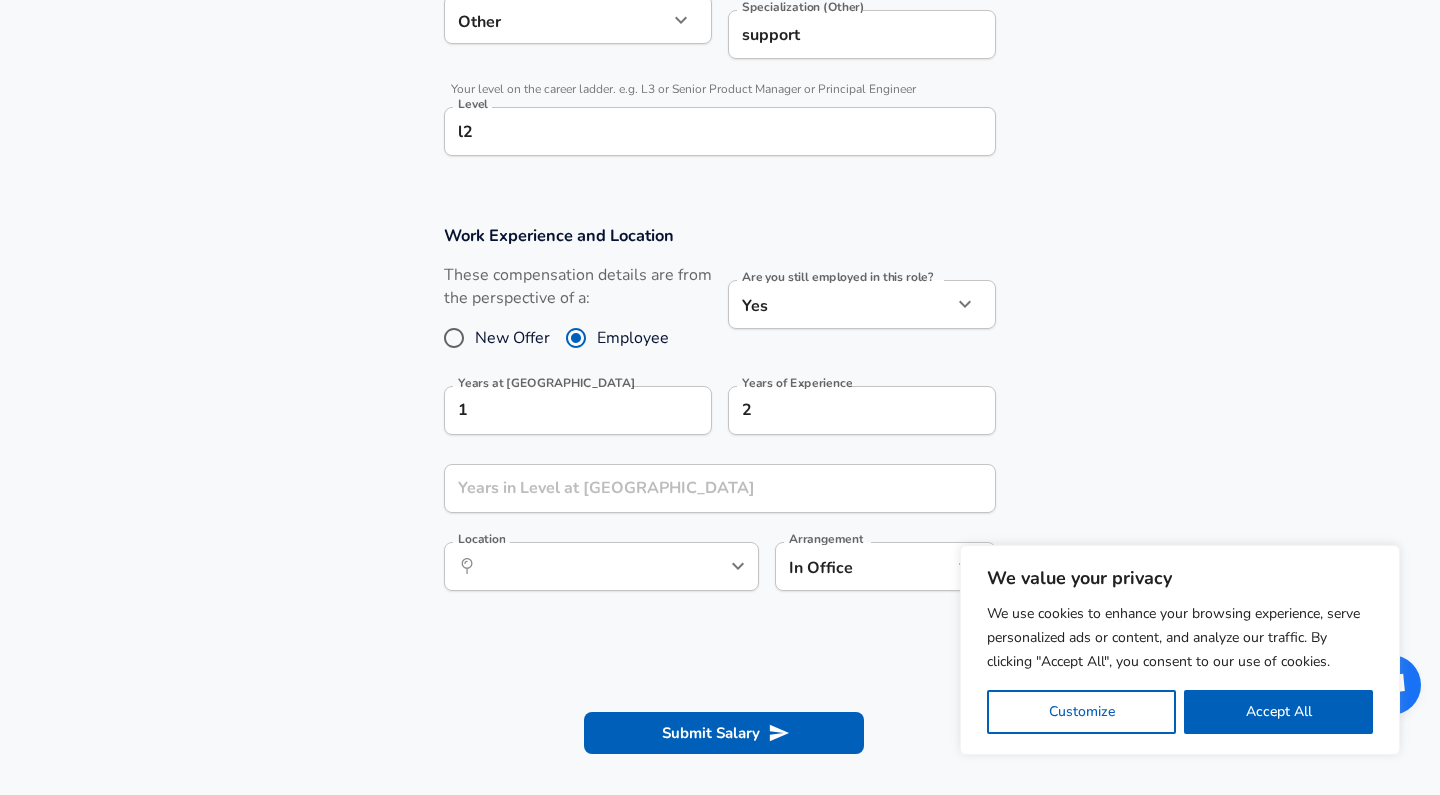 scroll, scrollTop: 834, scrollLeft: 0, axis: vertical 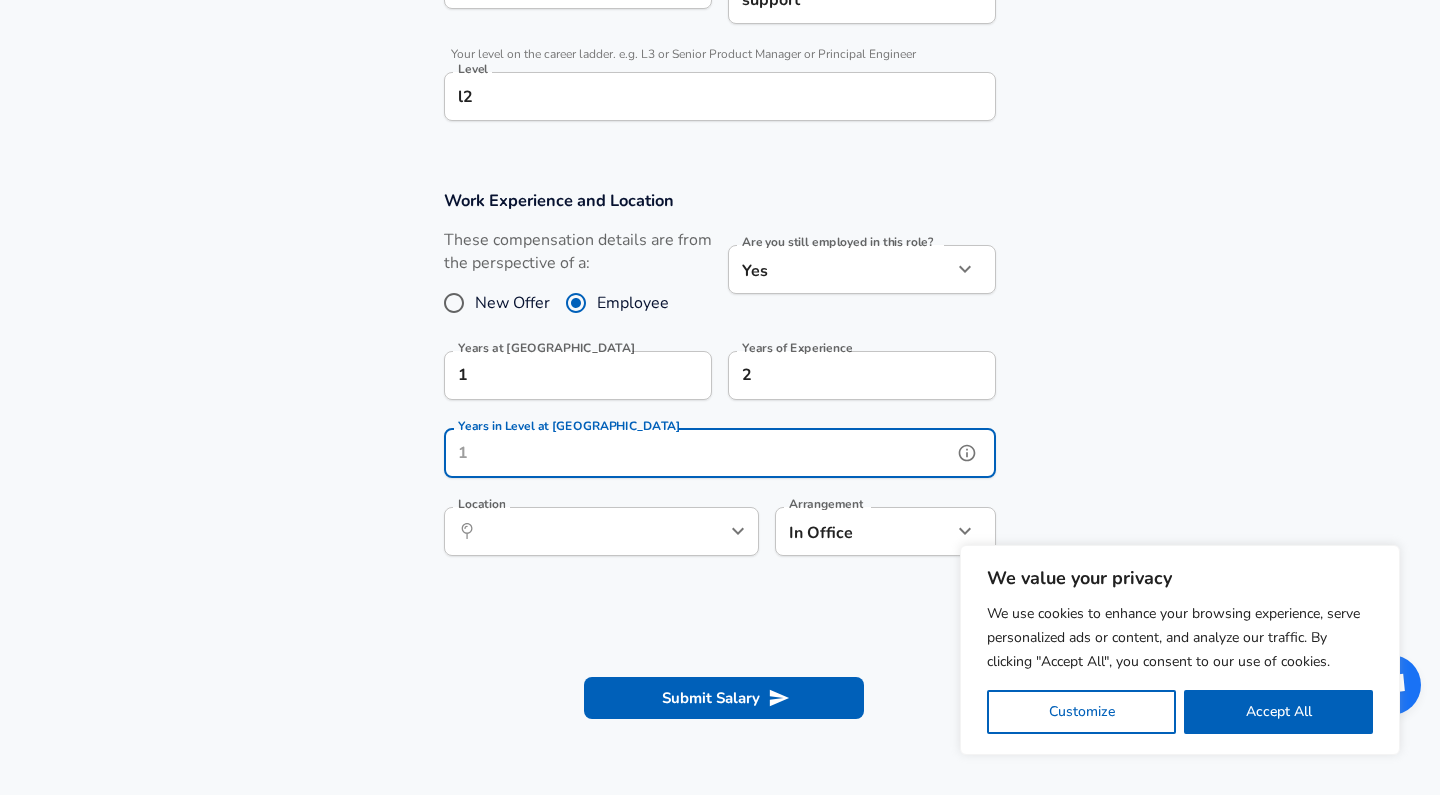 click on "Years in Level at Beeline" at bounding box center [698, 453] 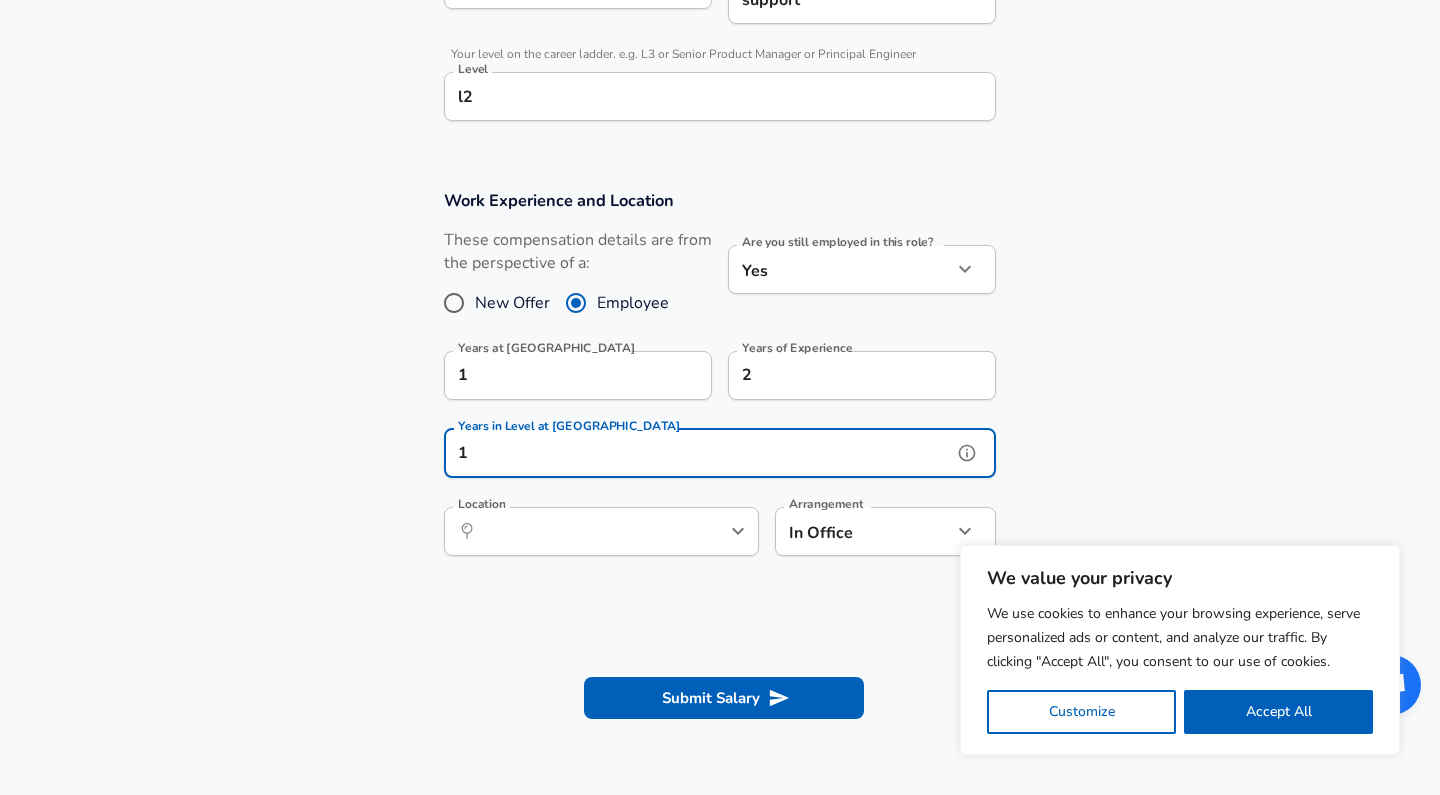 type on "1" 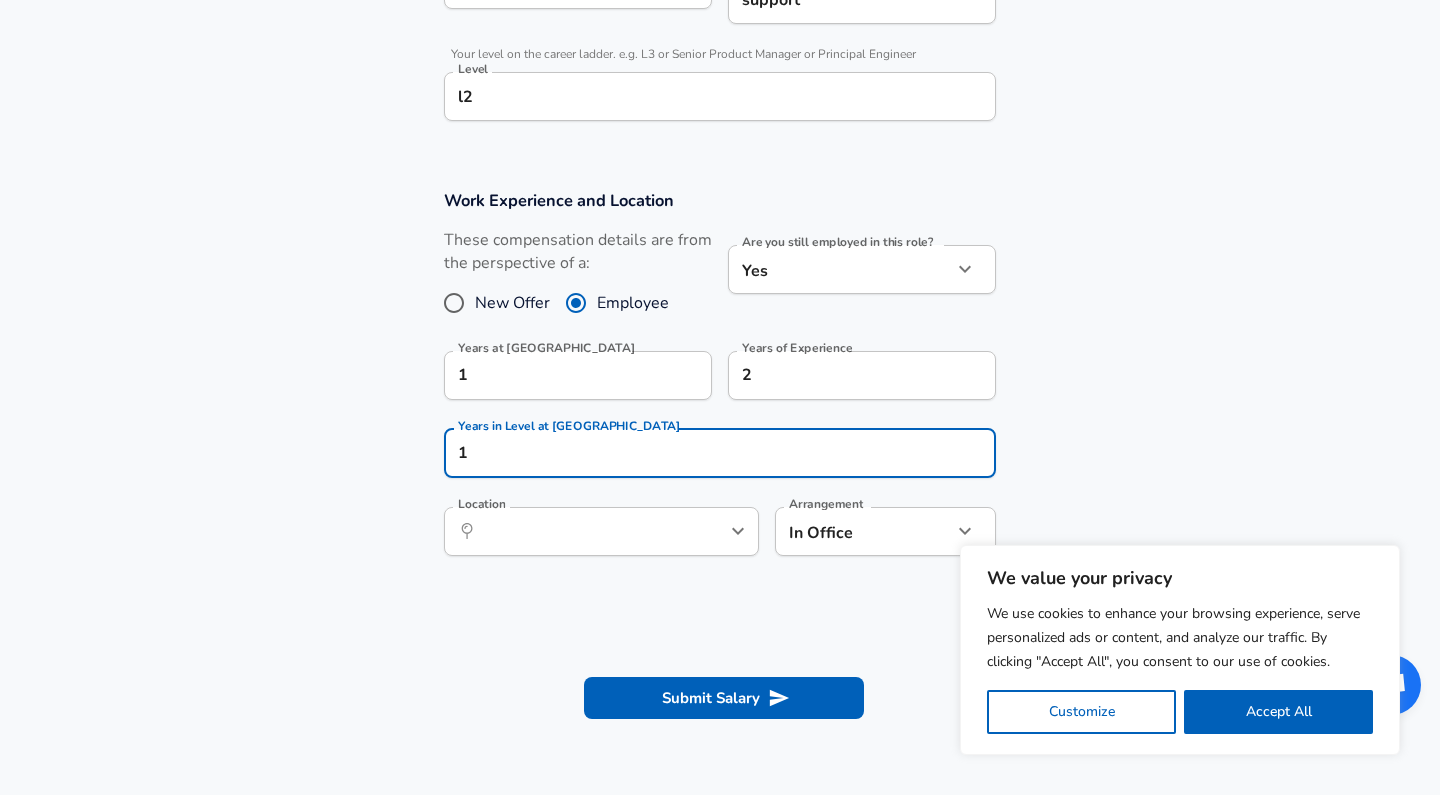 click on "Work Experience and Location These compensation details are from the perspective of a: New Offer Employee Are you still employed in this role? Yes yes Are you still employed in this role? Years at Beeline 1 Years at Beeline Years of Experience 2 Years of Experience Years in Level at Beeline 1 Years in Level at Beeline Location ​ Location Arrangement In Office office Arrangement" at bounding box center [720, 383] 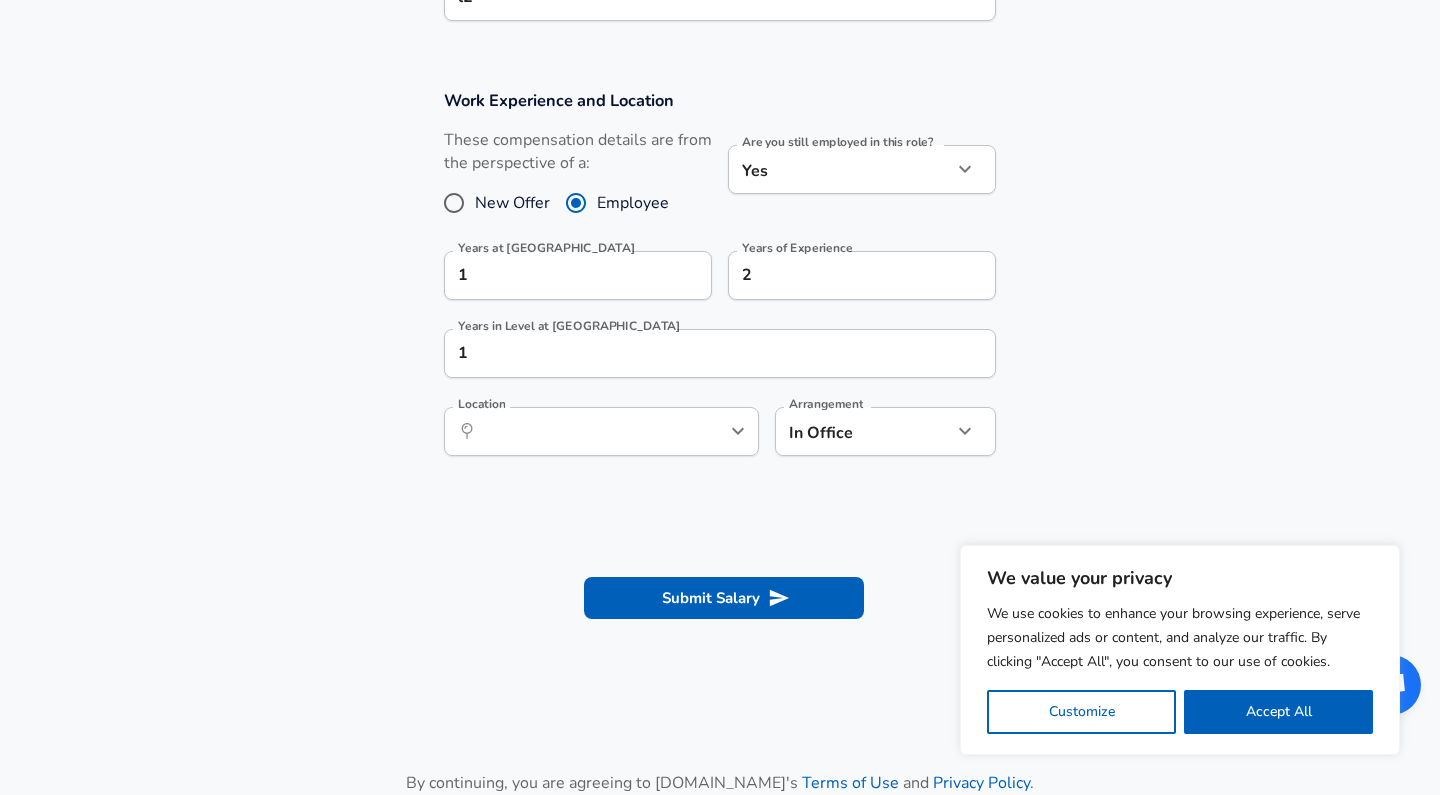 scroll, scrollTop: 989, scrollLeft: 0, axis: vertical 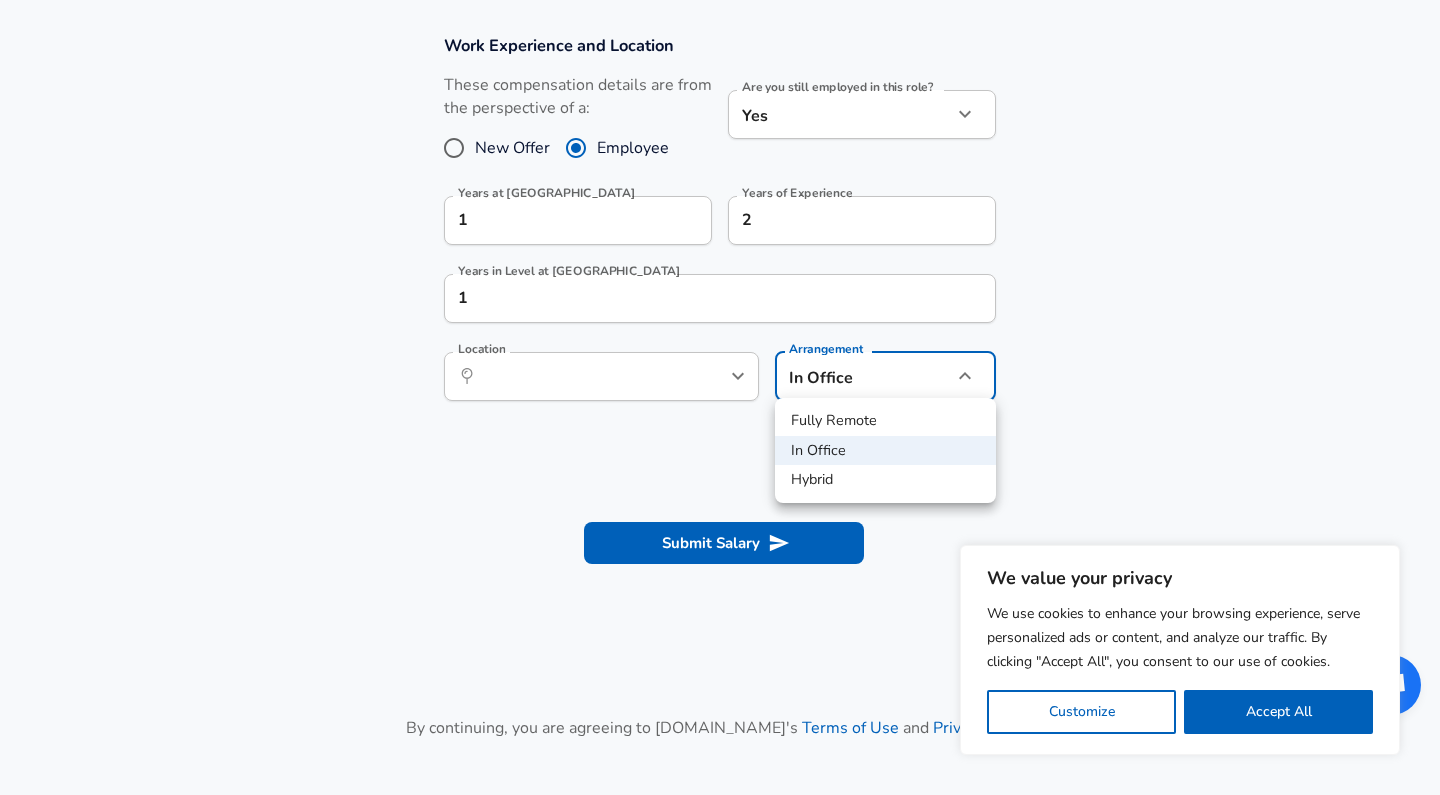 click on "We value your privacy We use cookies to enhance your browsing experience, serve personalized ads or content, and analyze our traffic. By clicking "Accept All", you consent to our use of cookies. Customize    Accept All   Customize Consent Preferences   We use cookies to help you navigate efficiently and perform certain functions. You will find detailed information about all cookies under each consent category below. The cookies that are categorized as "Necessary" are stored on your browser as they are essential for enabling the basic functionalities of the site. ...  Show more Necessary Always Active Necessary cookies are required to enable the basic features of this site, such as providing secure log-in or adjusting your consent preferences. These cookies do not store any personally identifiable data. Cookie _GRECAPTCHA Duration 5 months 27 days Description Google Recaptcha service sets this cookie to identify bots to protect the website against malicious spam attacks. Cookie __stripe_mid Duration 1 year MR" at bounding box center [720, -592] 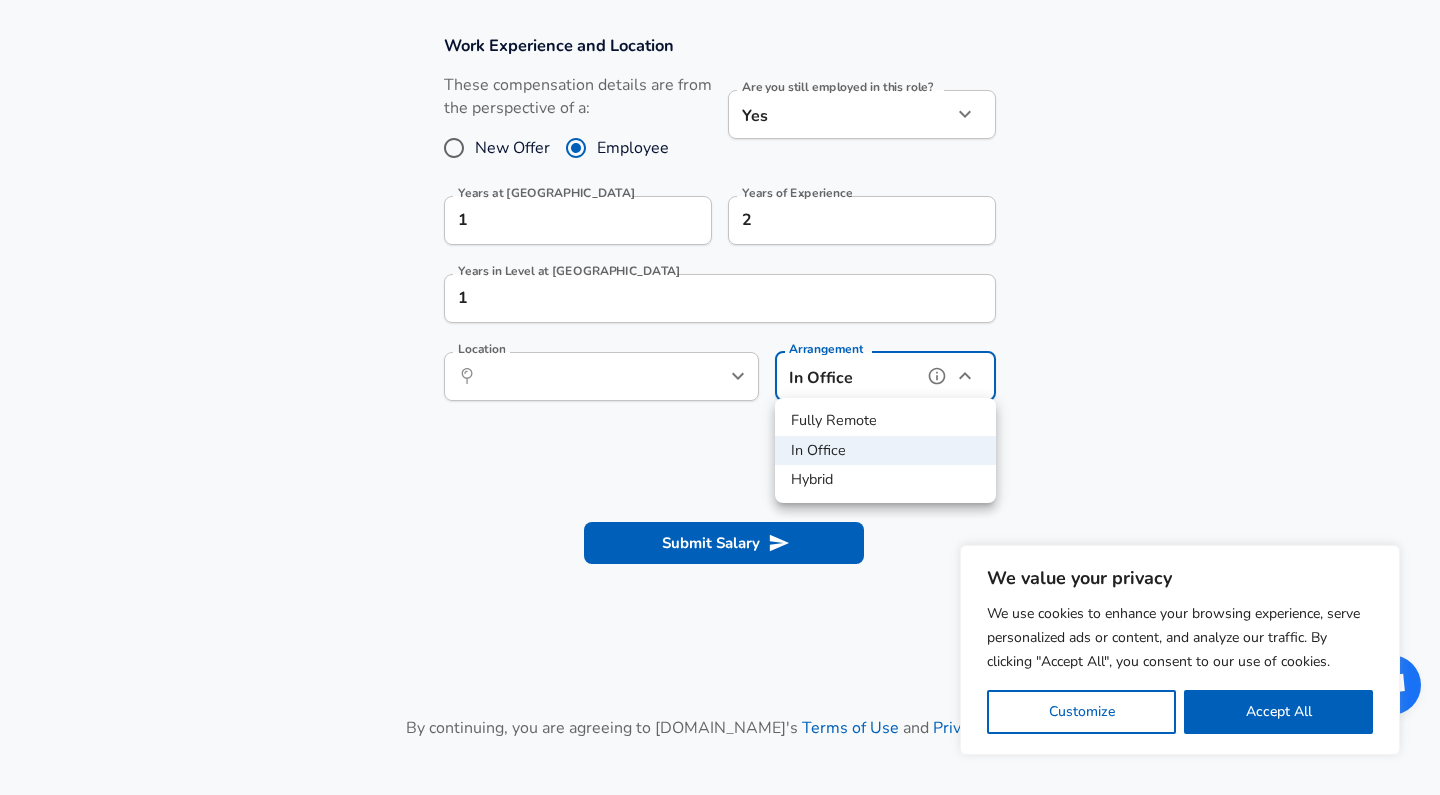 type on "remote" 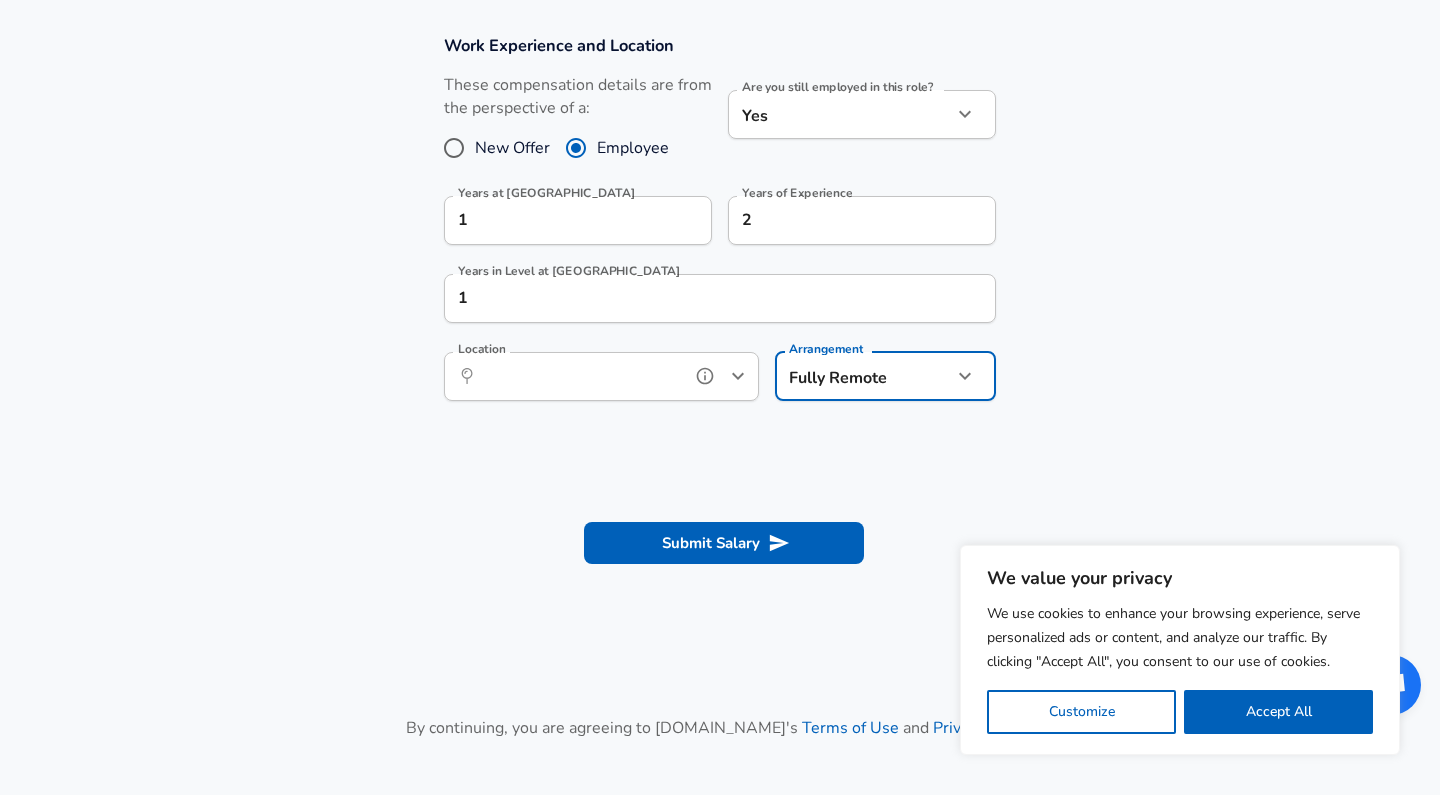 click on "Location" at bounding box center [579, 376] 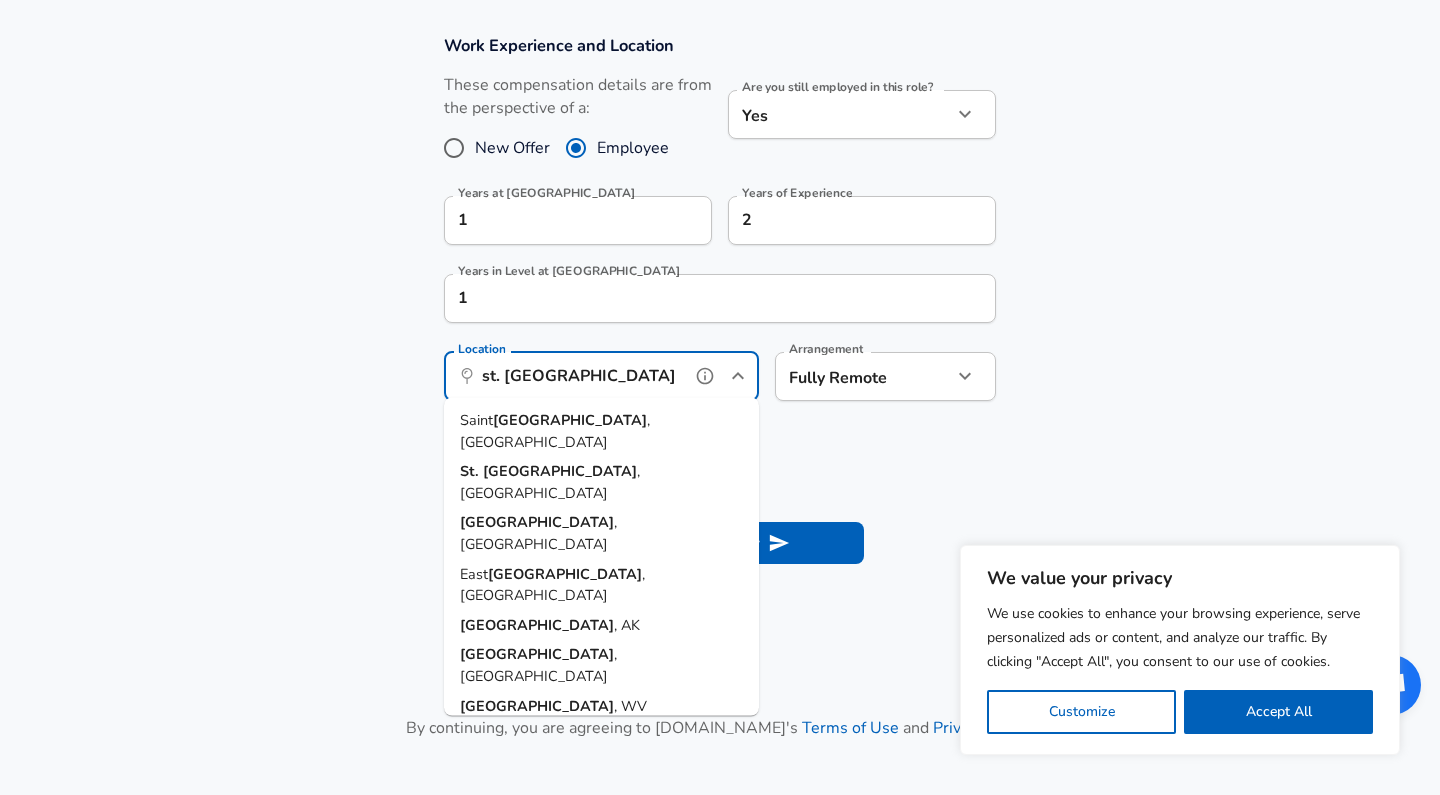 drag, startPoint x: 502, startPoint y: 370, endPoint x: 427, endPoint y: 370, distance: 75 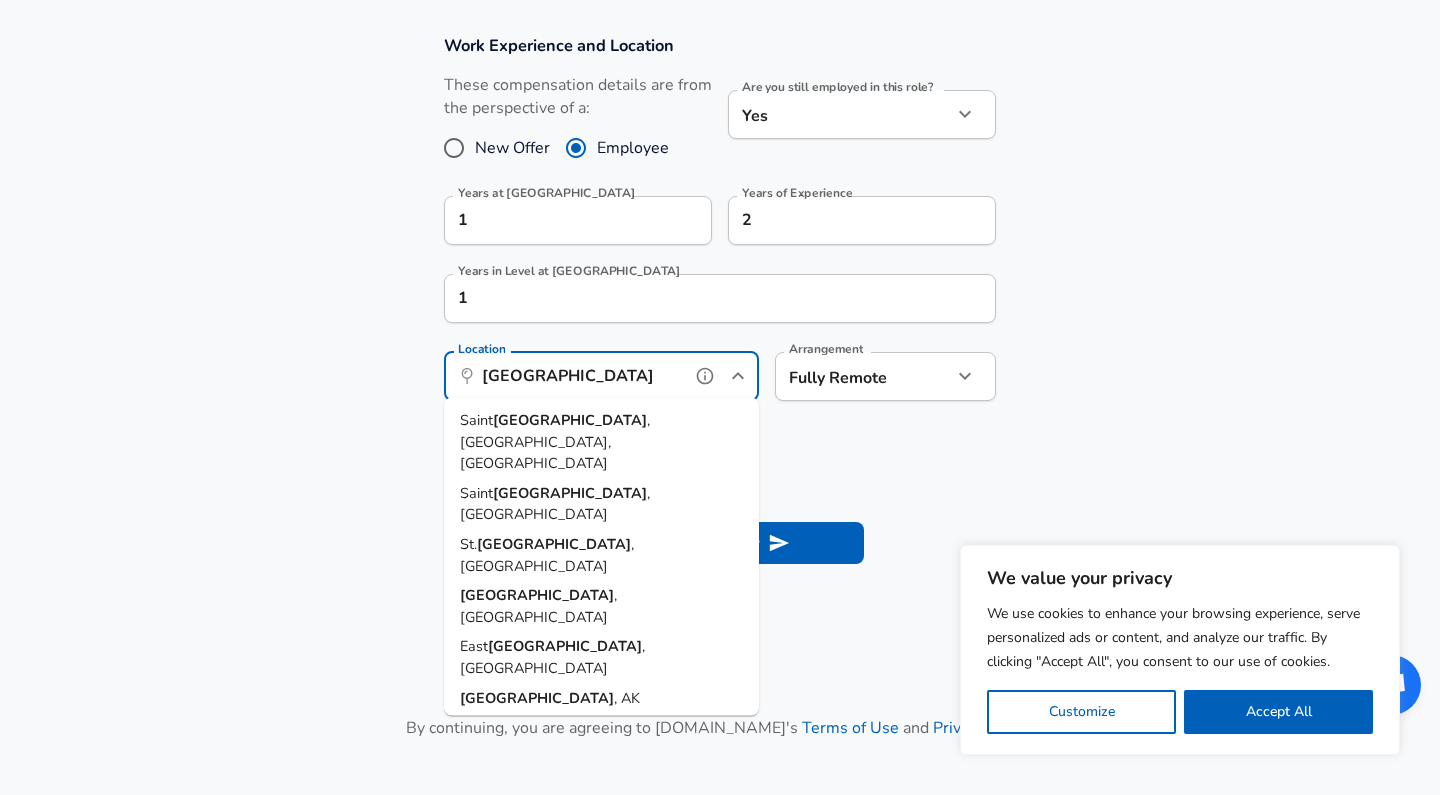 click on "Petersburg" at bounding box center [570, 420] 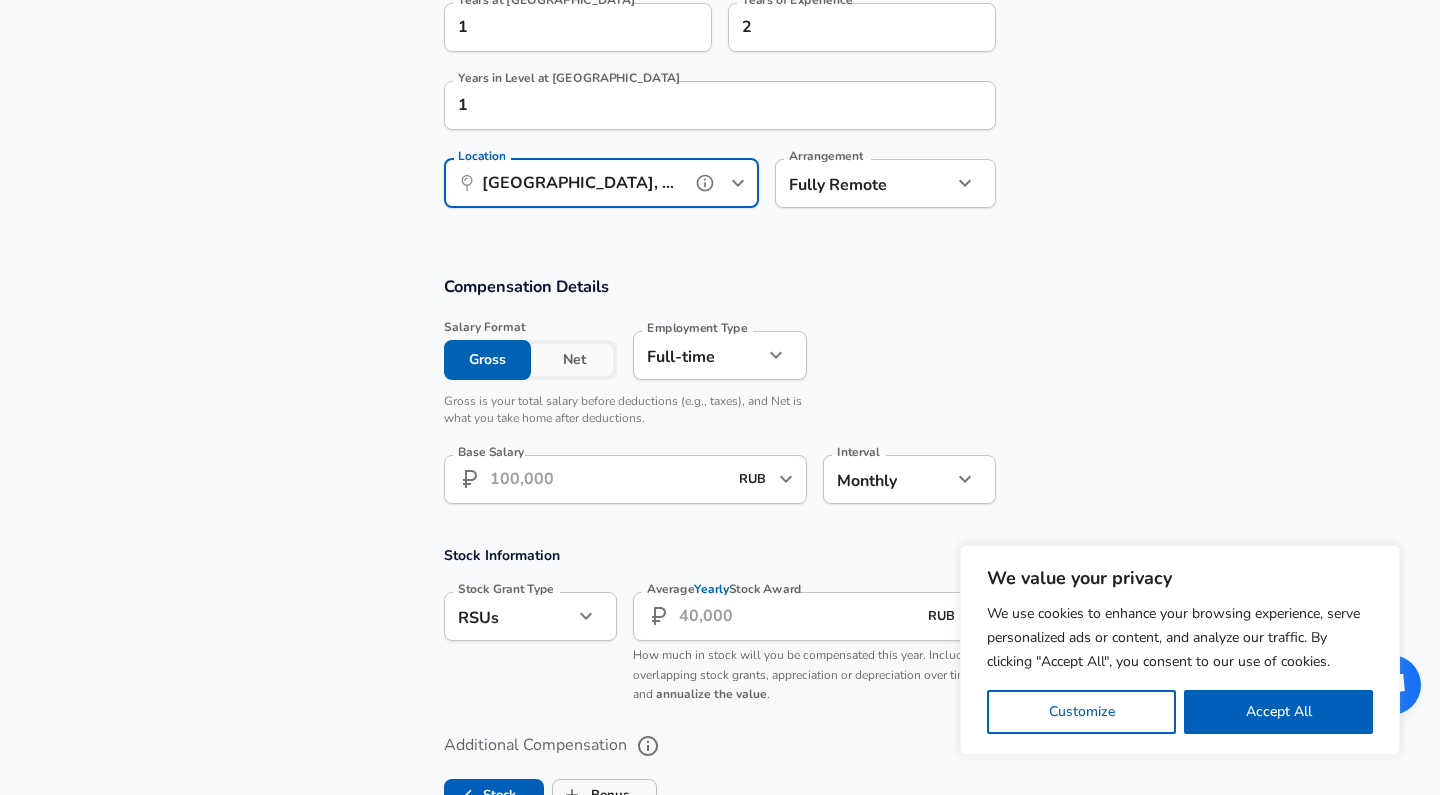 scroll, scrollTop: 1196, scrollLeft: 0, axis: vertical 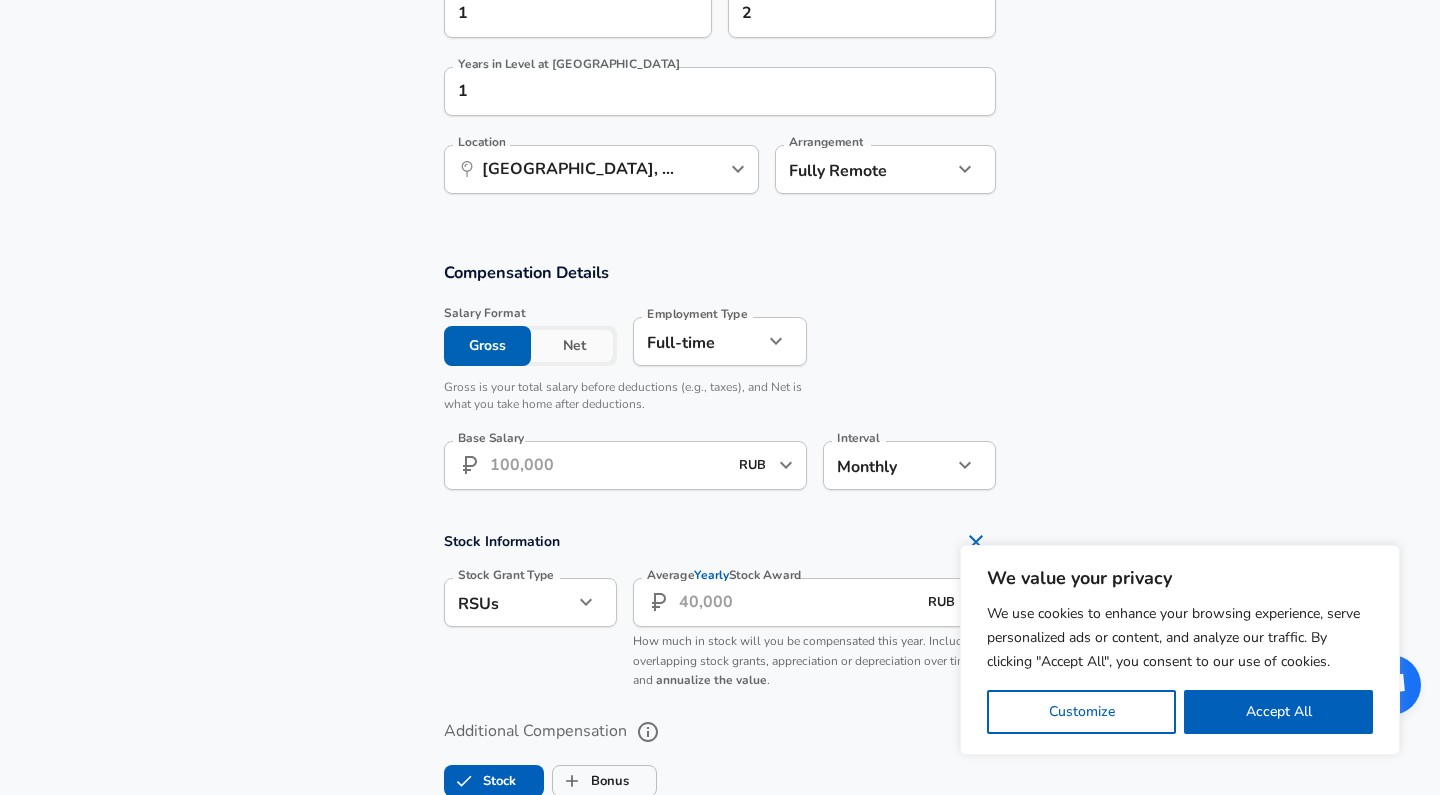 click on "Net" at bounding box center [574, 346] 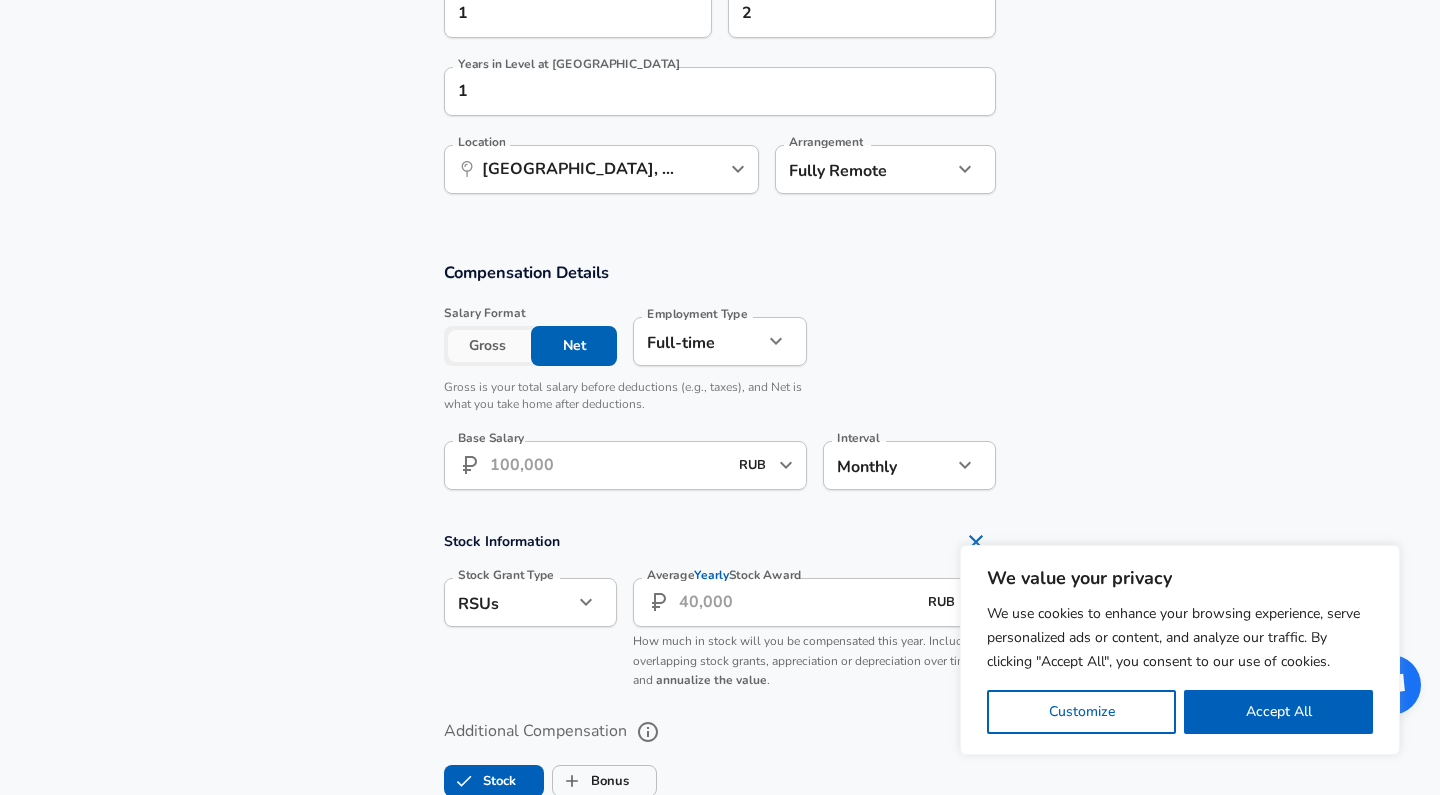 click on "Base Salary" at bounding box center [608, 465] 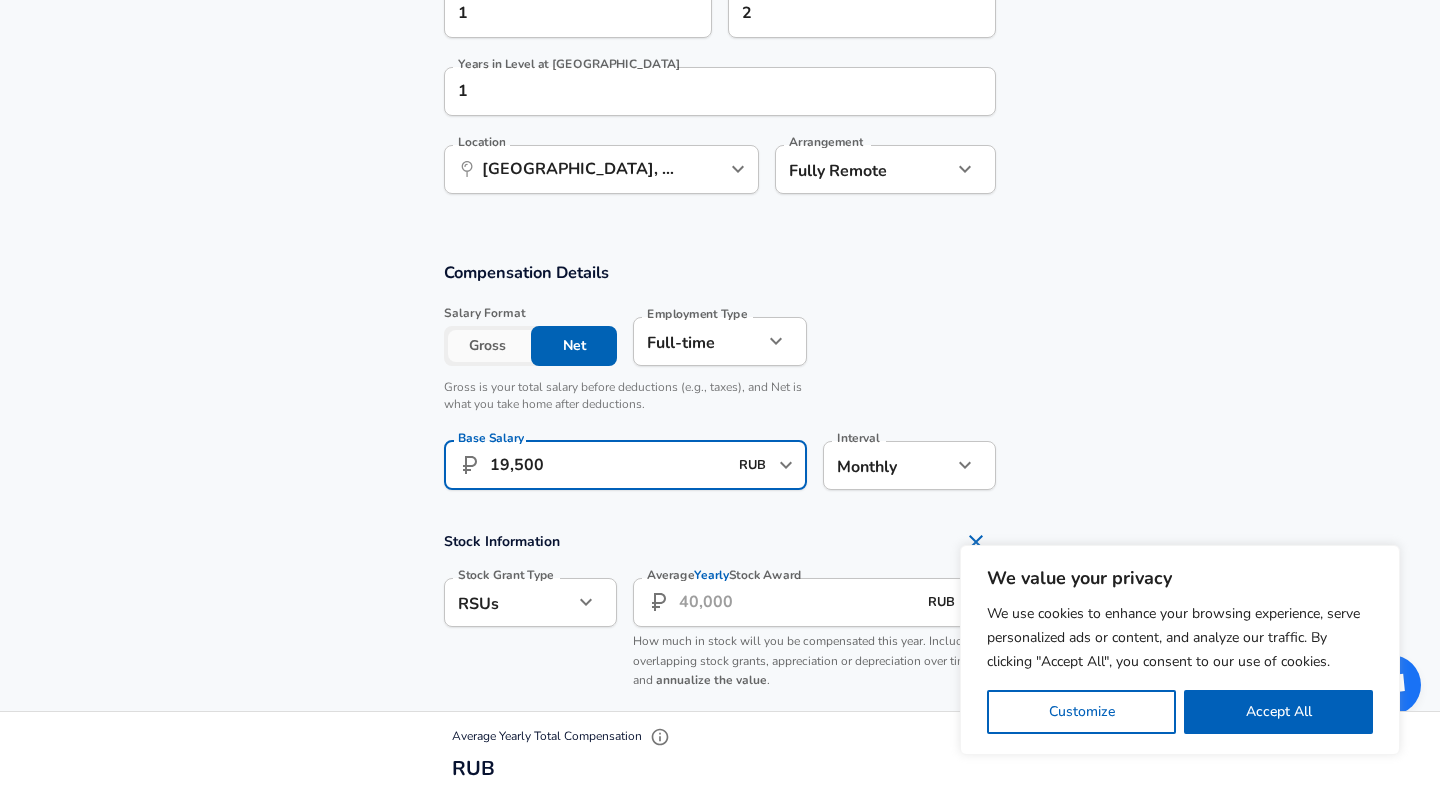 type on "195,000" 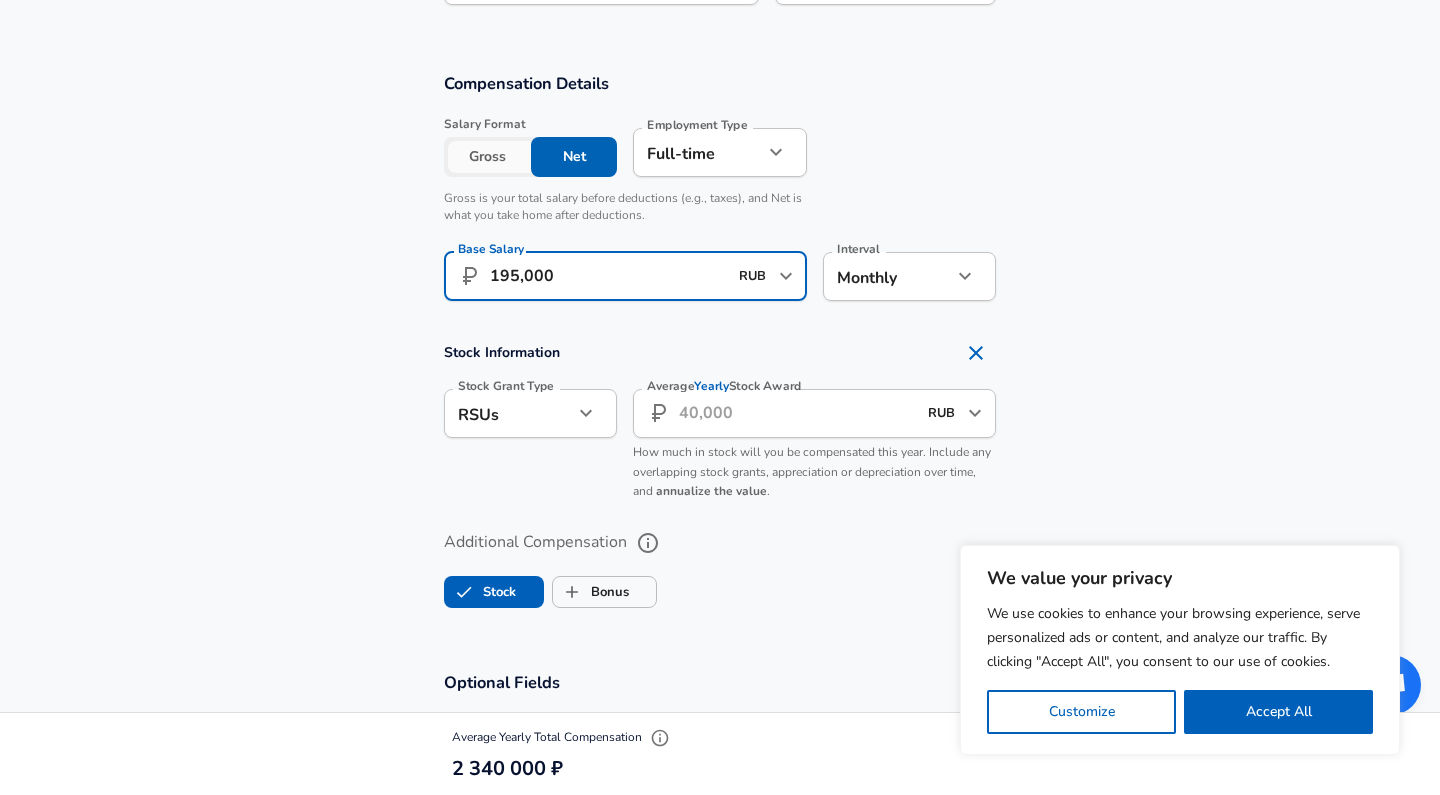 scroll, scrollTop: 1440, scrollLeft: 0, axis: vertical 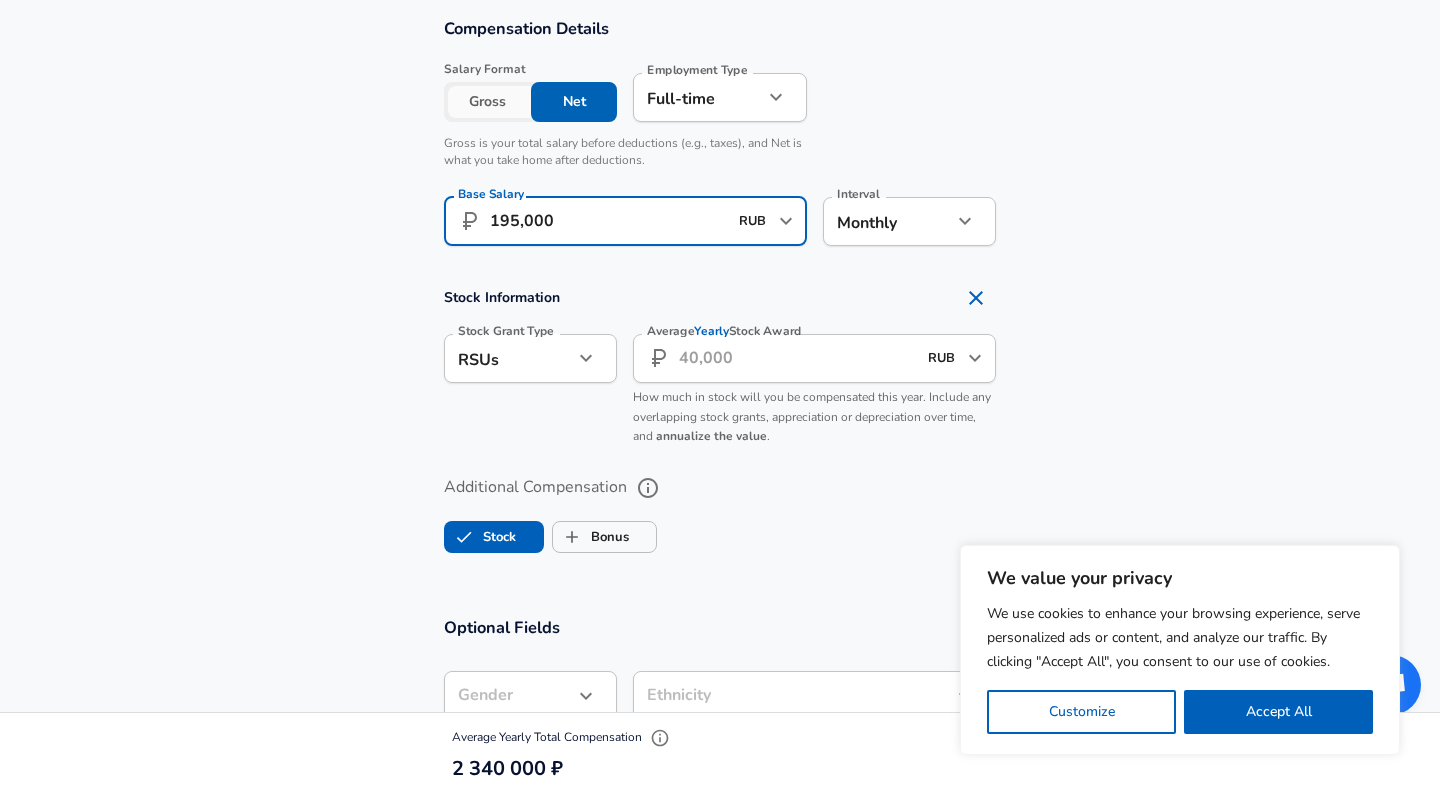 click 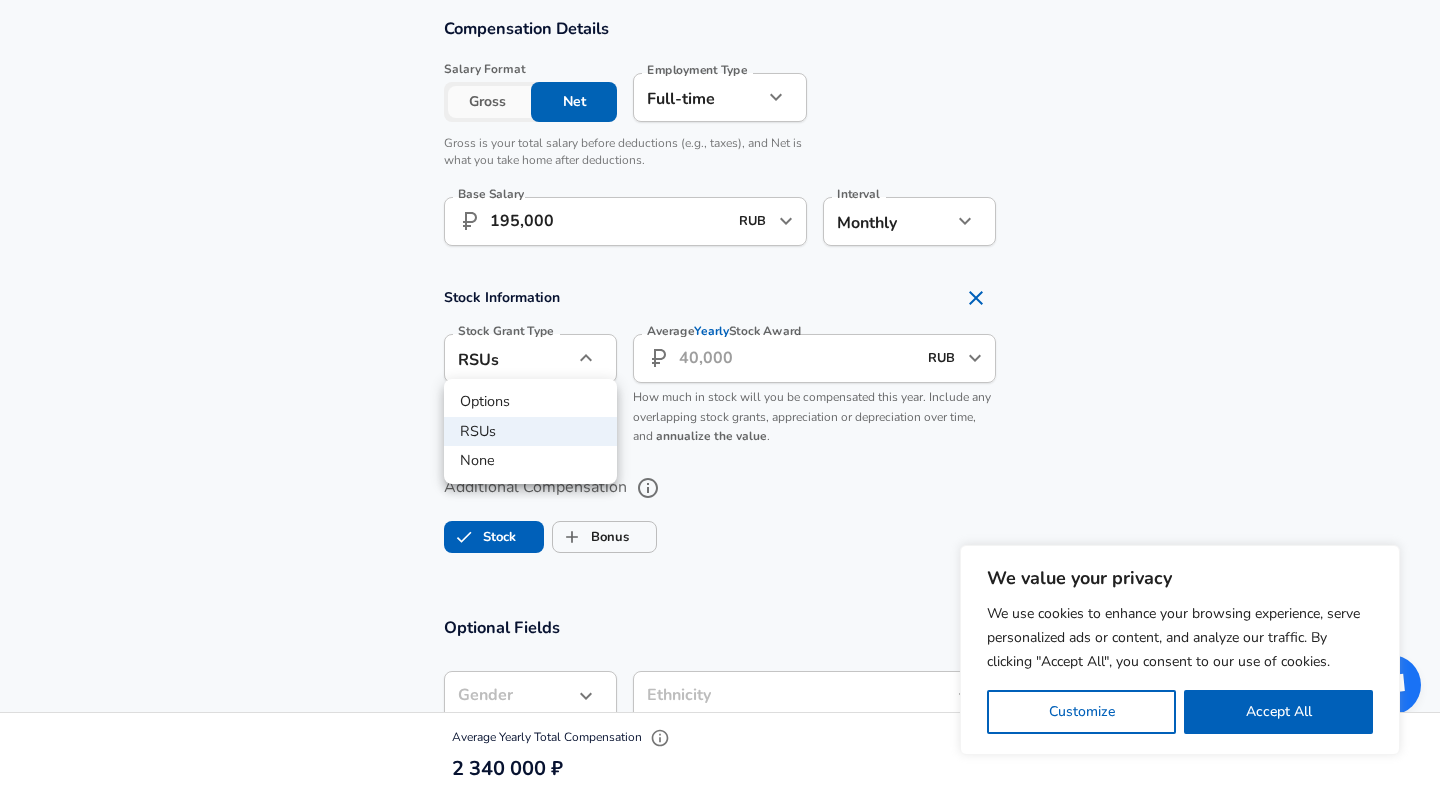 click at bounding box center (720, 397) 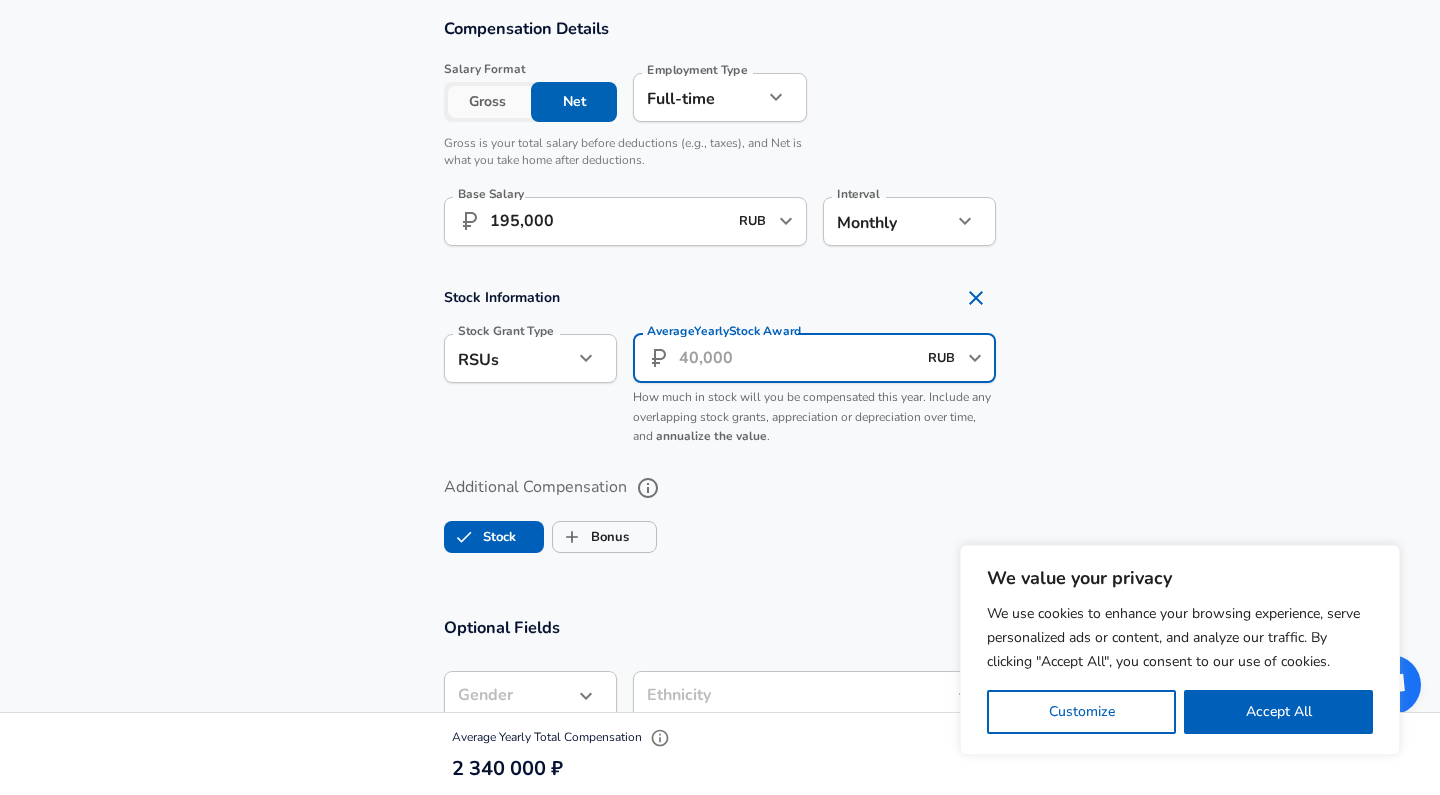 click on "Average  Yearly  Stock Award" at bounding box center (797, 358) 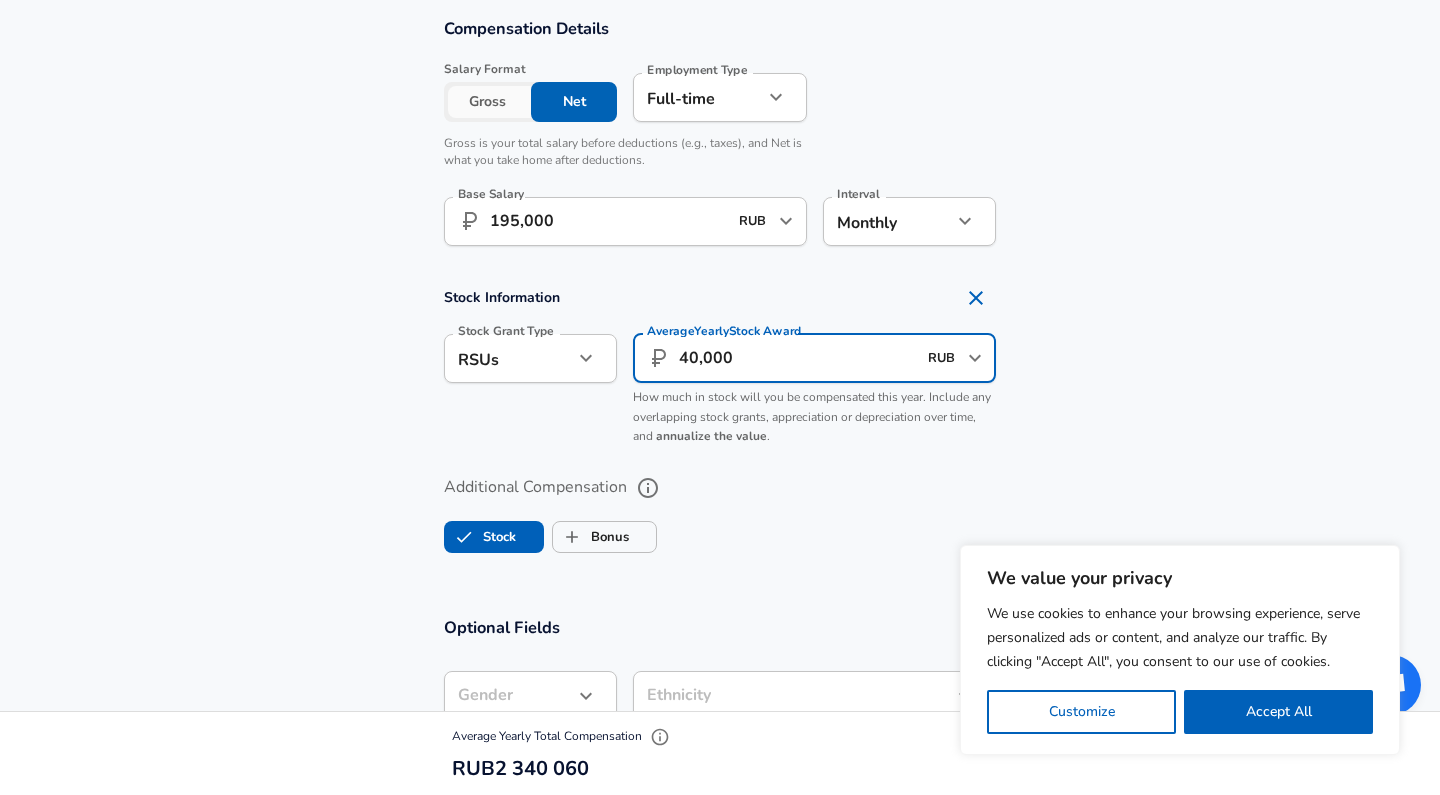 type on "400,000" 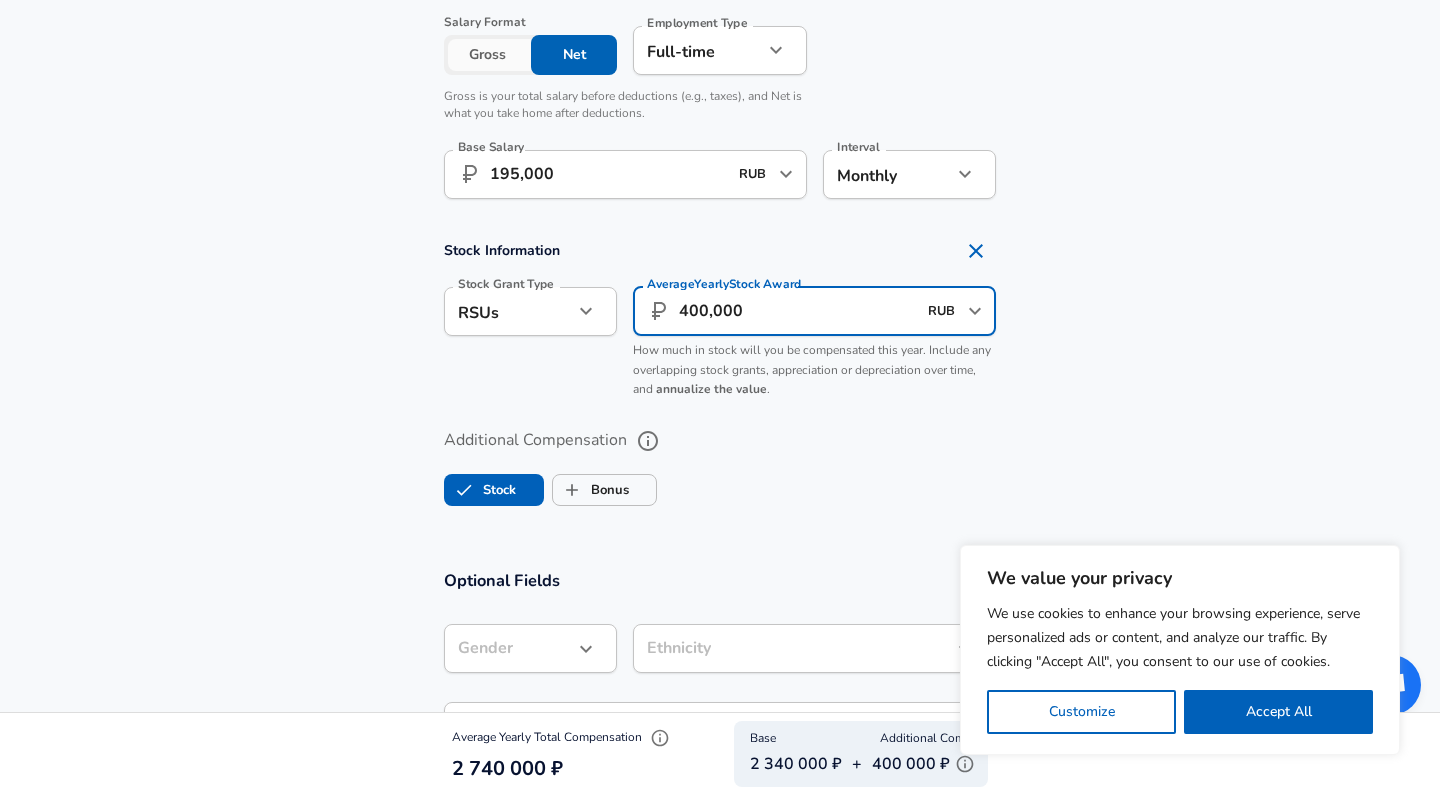 scroll, scrollTop: 1489, scrollLeft: 0, axis: vertical 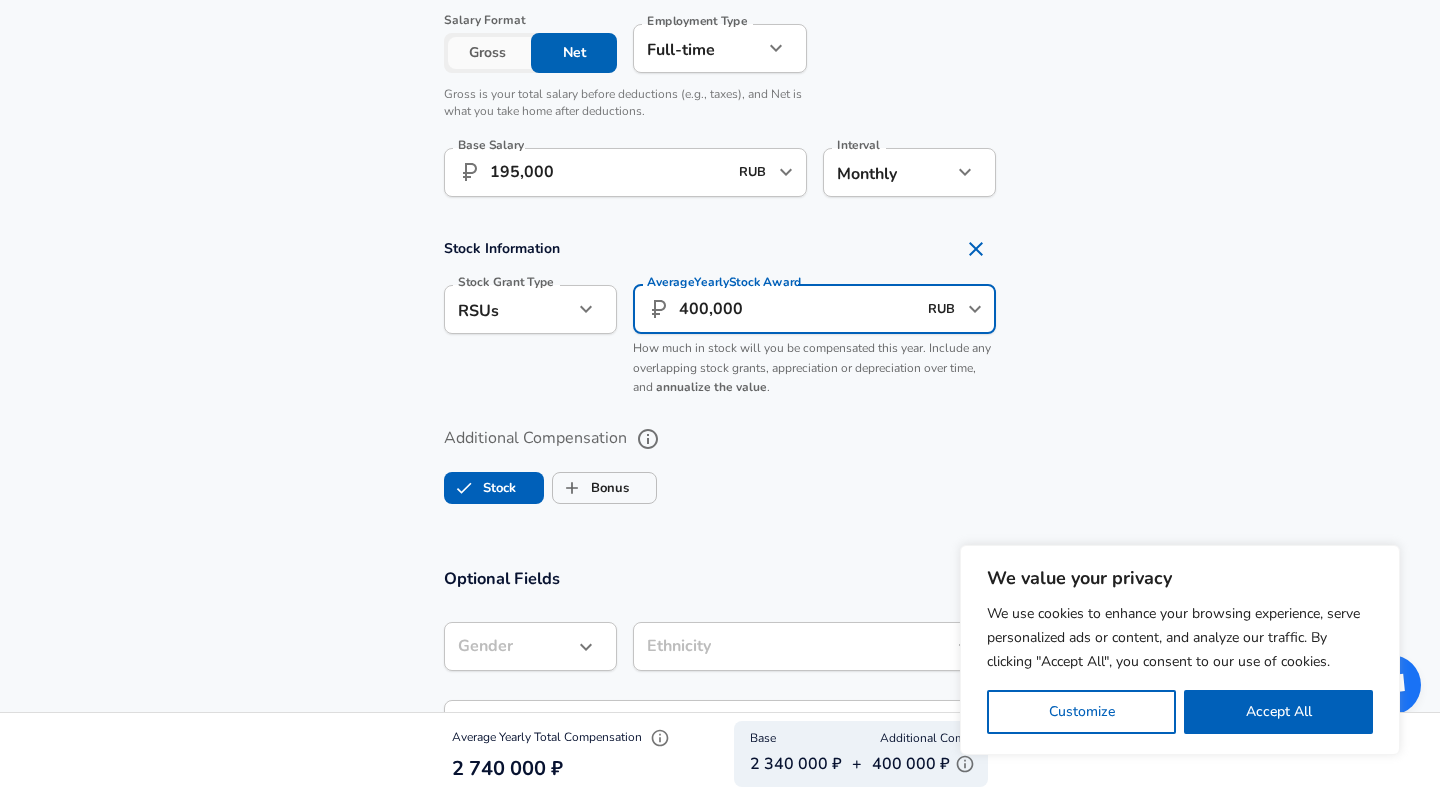 click 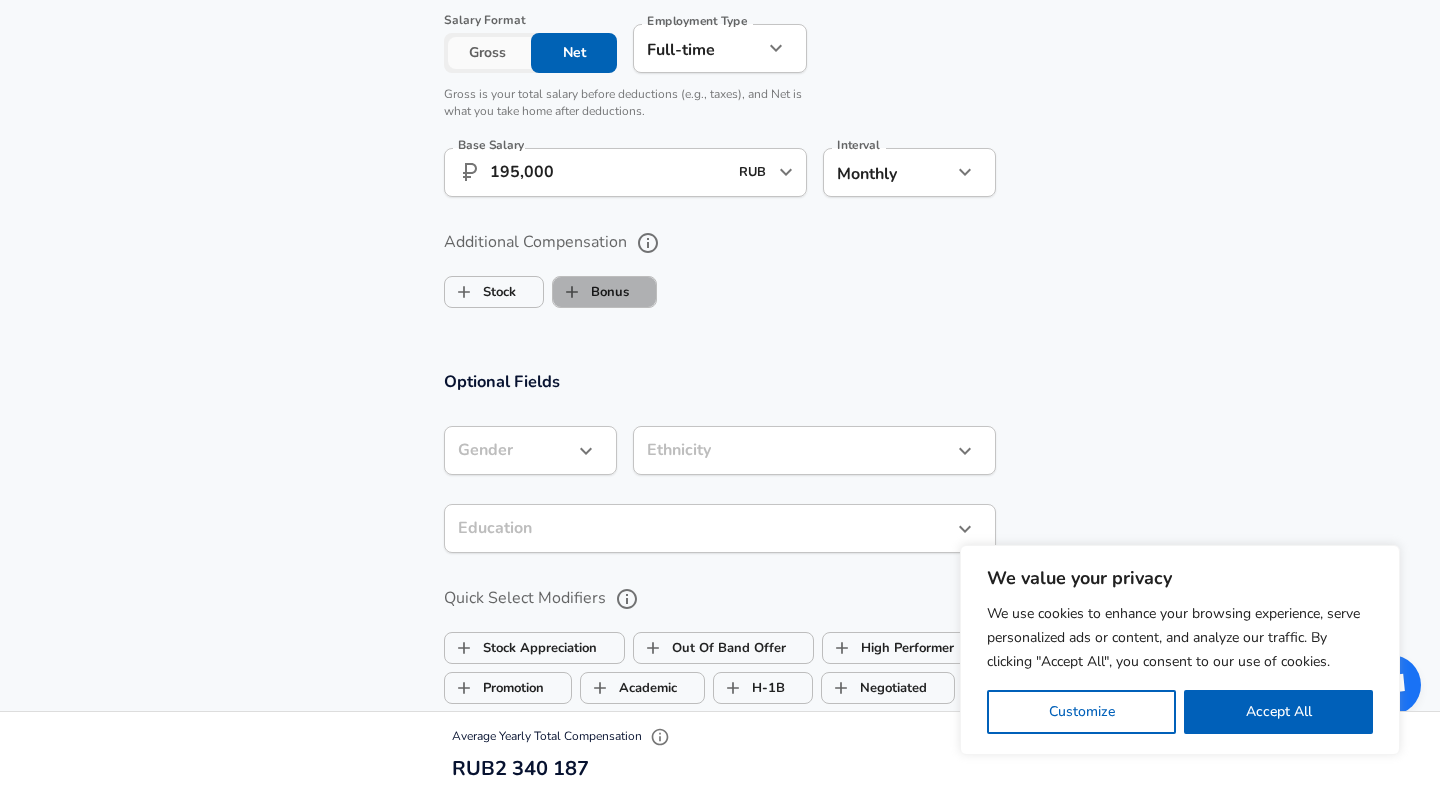 click on "Bonus" at bounding box center (591, 292) 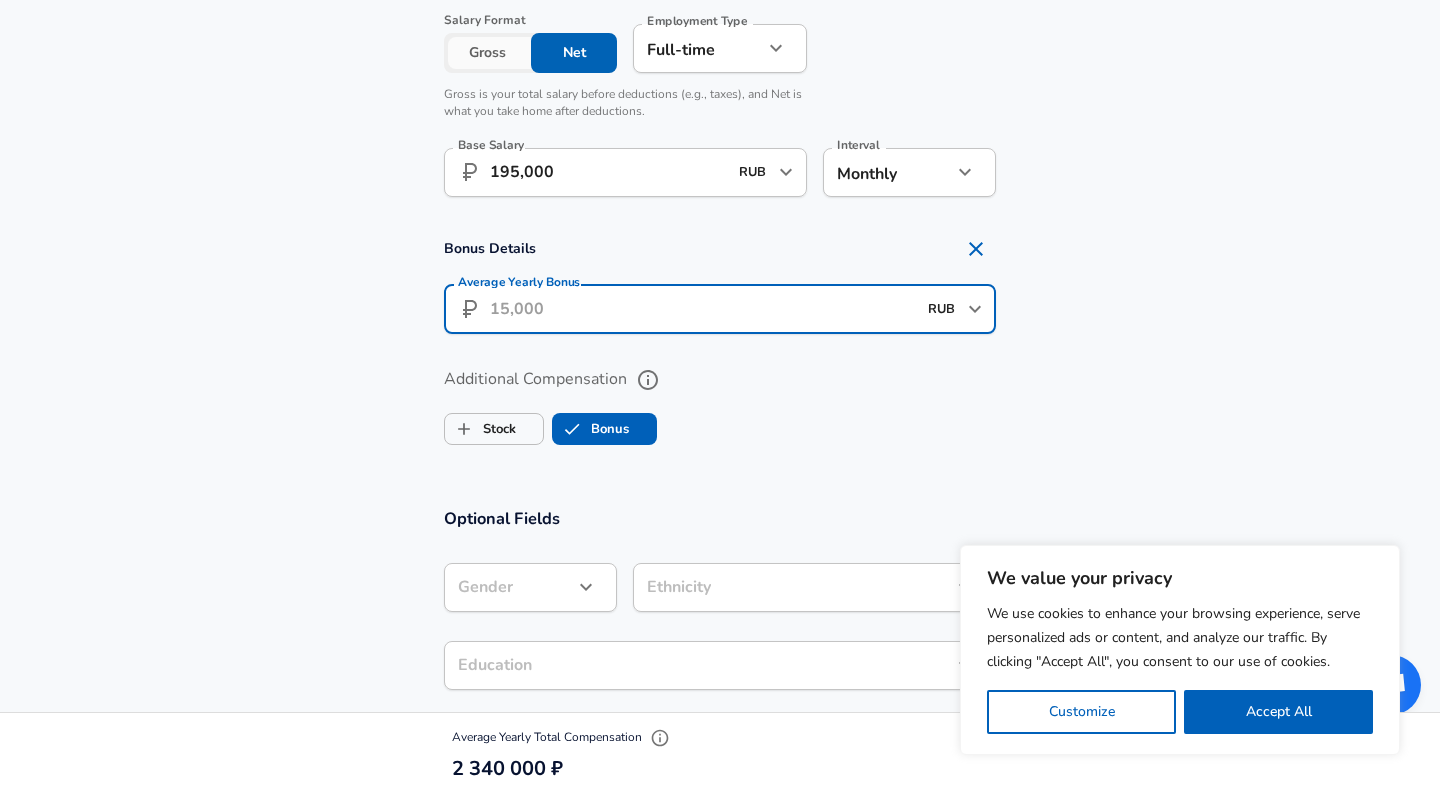 click on "Average Yearly Bonus" at bounding box center [703, 309] 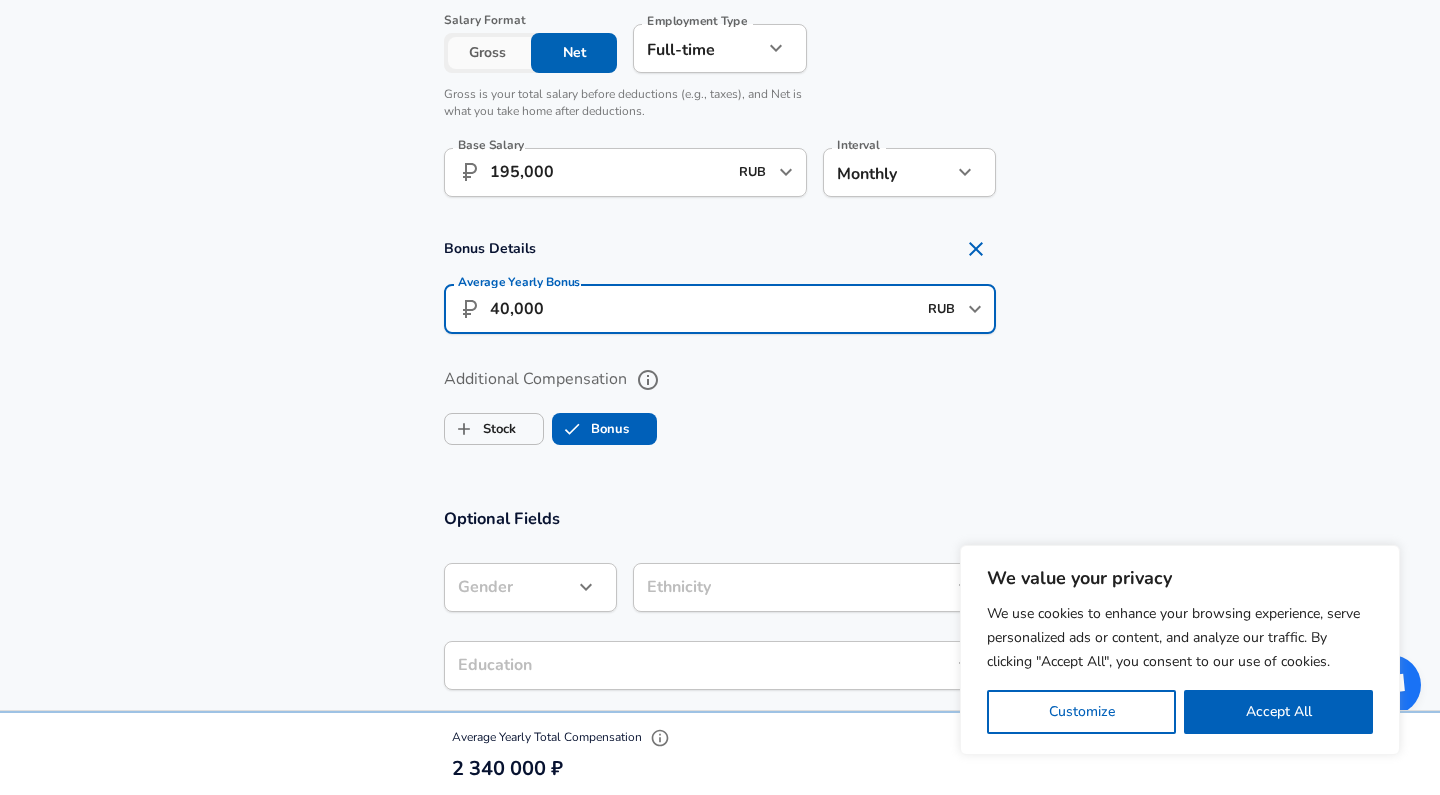 type on "400,000" 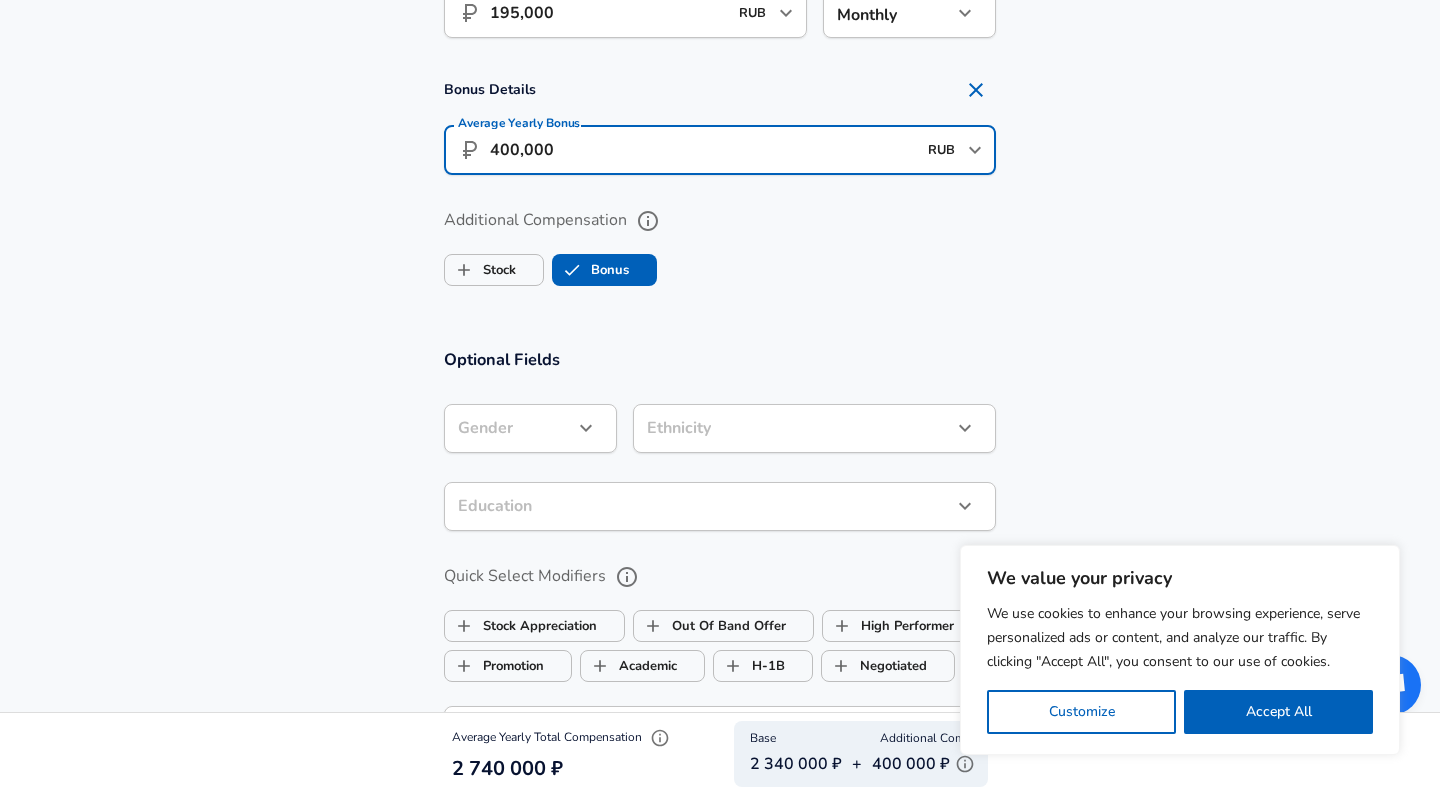 scroll, scrollTop: 1665, scrollLeft: 0, axis: vertical 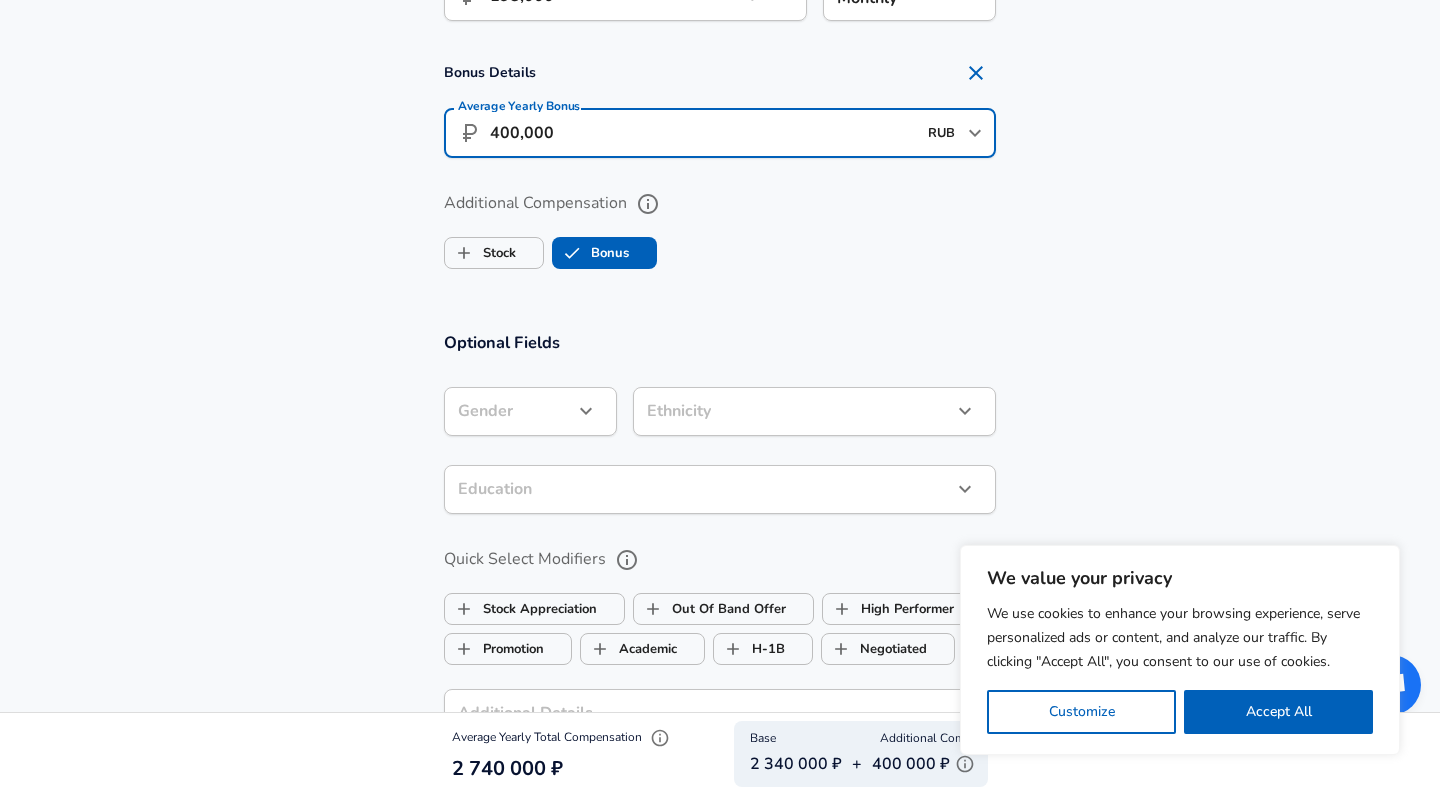click 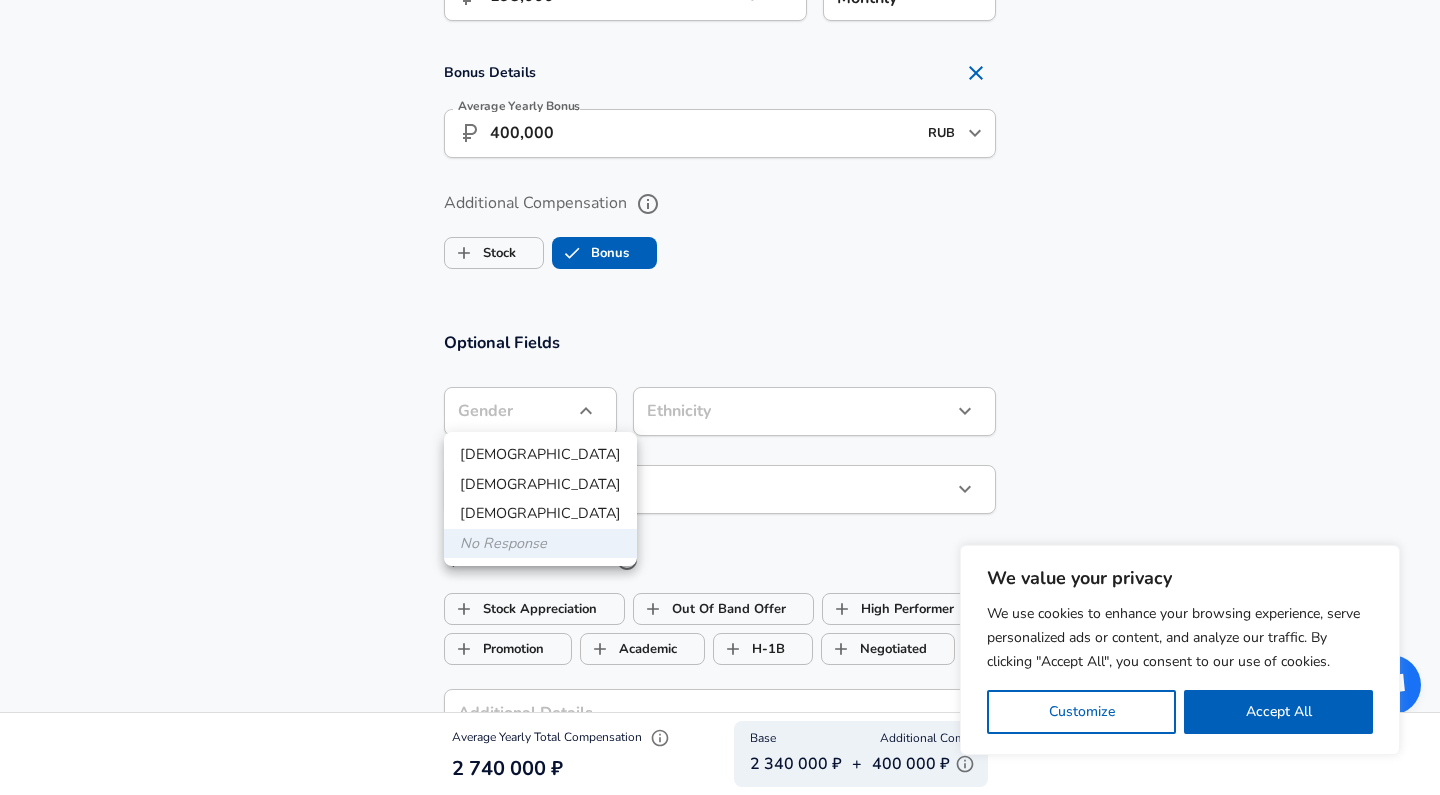 click on "Male" at bounding box center (540, 455) 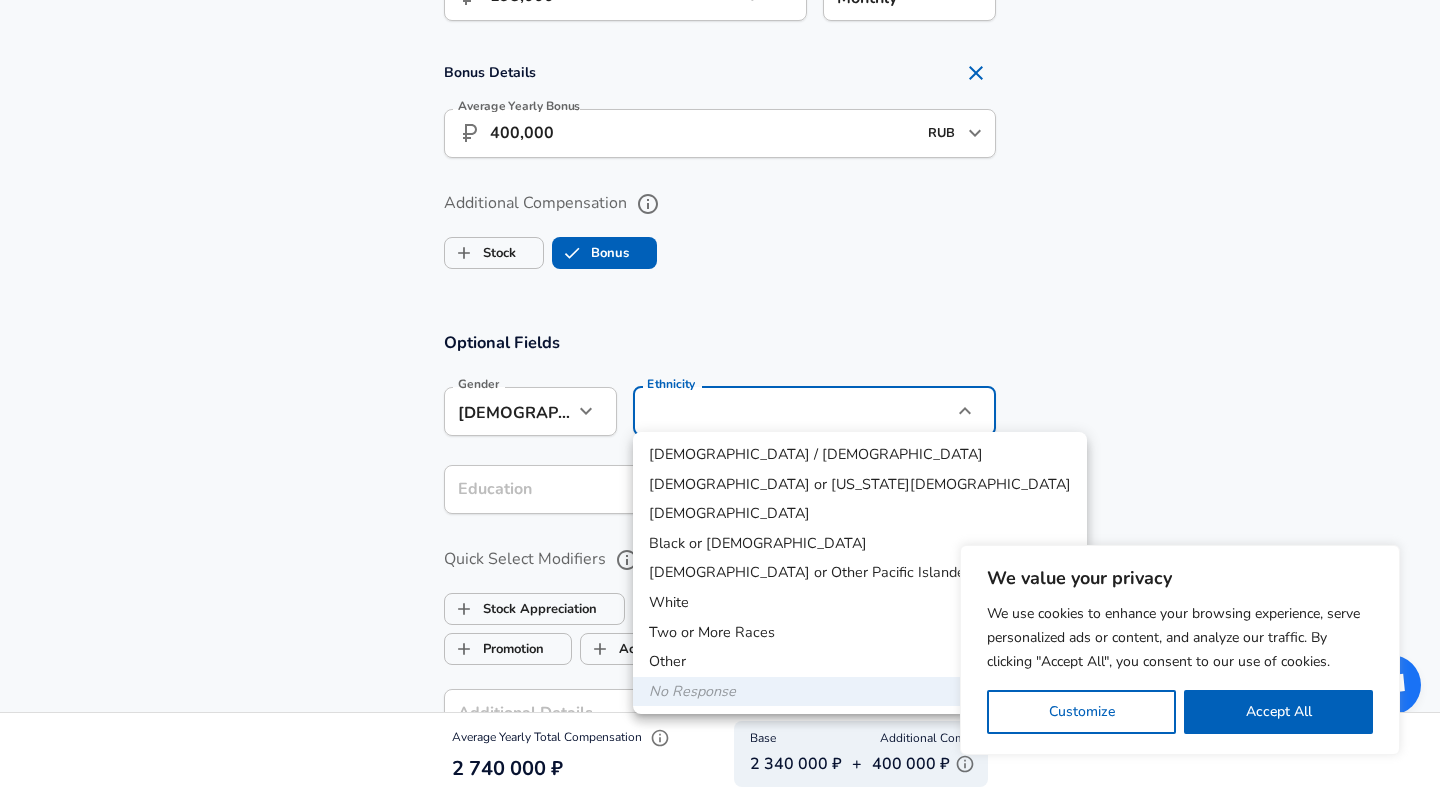 click on "We value your privacy We use cookies to enhance your browsing experience, serve personalized ads or content, and analyze our traffic. By clicking "Accept All", you consent to our use of cookies. Customize    Accept All   Customize Consent Preferences   We use cookies to help you navigate efficiently and perform certain functions. You will find detailed information about all cookies under each consent category below. The cookies that are categorized as "Necessary" are stored on your browser as they are essential for enabling the basic functionalities of the site. ...  Show more Necessary Always Active Necessary cookies are required to enable the basic features of this site, such as providing secure log-in or adjusting your consent preferences. These cookies do not store any personally identifiable data. Cookie _GRECAPTCHA Duration 5 months 27 days Description Google Recaptcha service sets this cookie to identify bots to protect the website against malicious spam attacks. Cookie __stripe_mid Duration 1 year MR" at bounding box center [720, -1268] 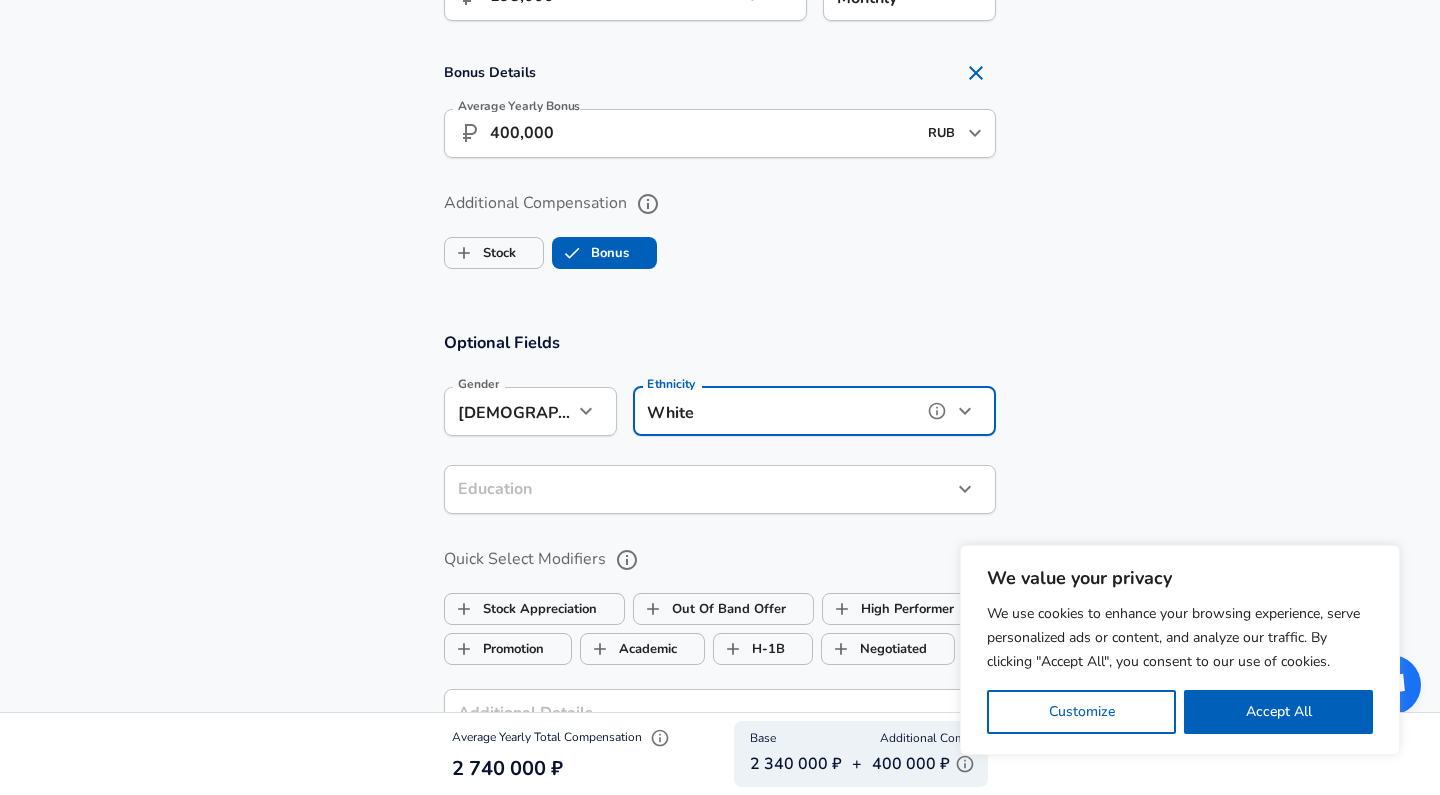 type on "White" 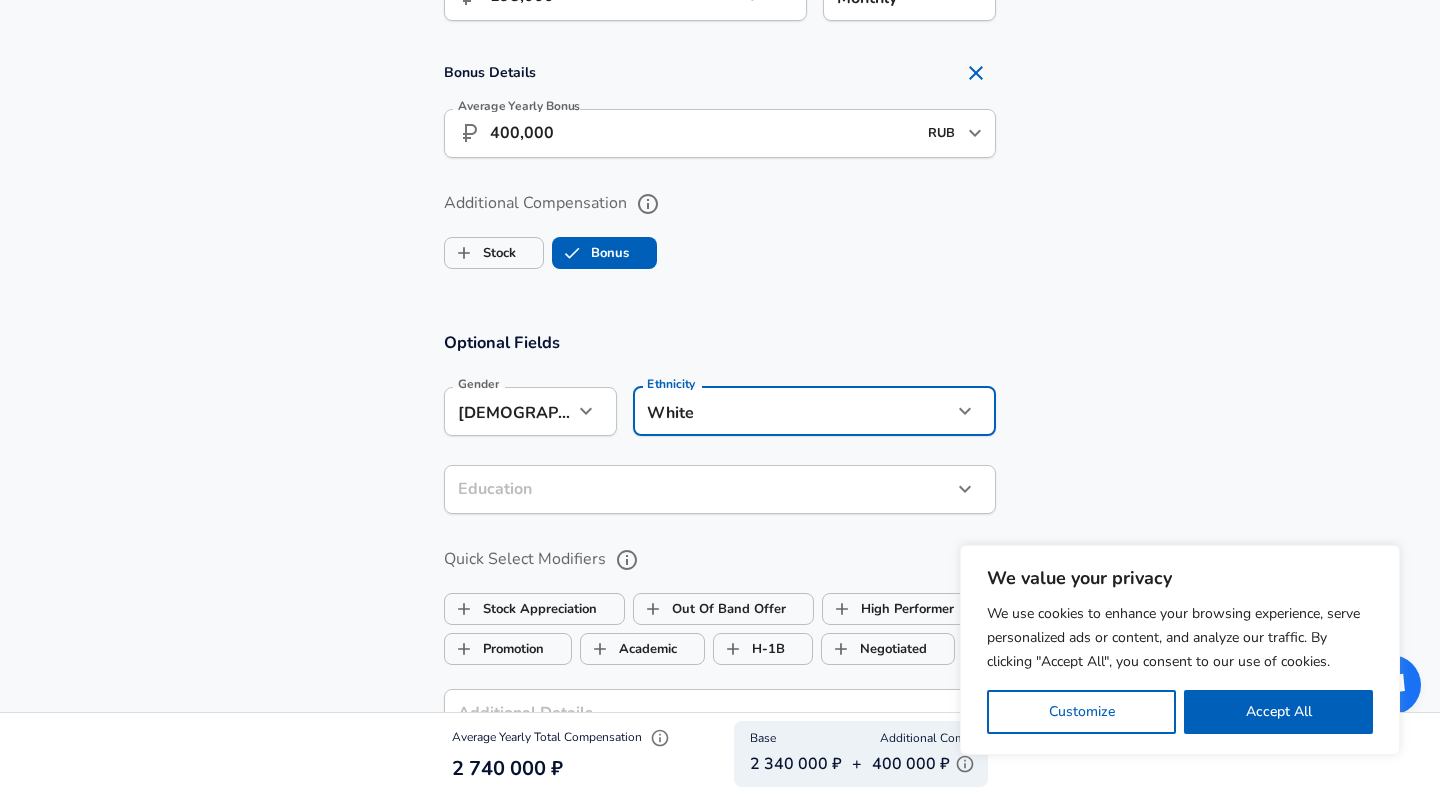click on "We value your privacy We use cookies to enhance your browsing experience, serve personalized ads or content, and analyze our traffic. By clicking "Accept All", you consent to our use of cookies. Customize    Accept All   Customize Consent Preferences   We use cookies to help you navigate efficiently and perform certain functions. You will find detailed information about all cookies under each consent category below. The cookies that are categorized as "Necessary" are stored on your browser as they are essential for enabling the basic functionalities of the site. ...  Show more Necessary Always Active Necessary cookies are required to enable the basic features of this site, such as providing secure log-in or adjusting your consent preferences. These cookies do not store any personally identifiable data. Cookie _GRECAPTCHA Duration 5 months 27 days Description Google Recaptcha service sets this cookie to identify bots to protect the website against malicious spam attacks. Cookie __stripe_mid Duration 1 year MR" at bounding box center (720, -1268) 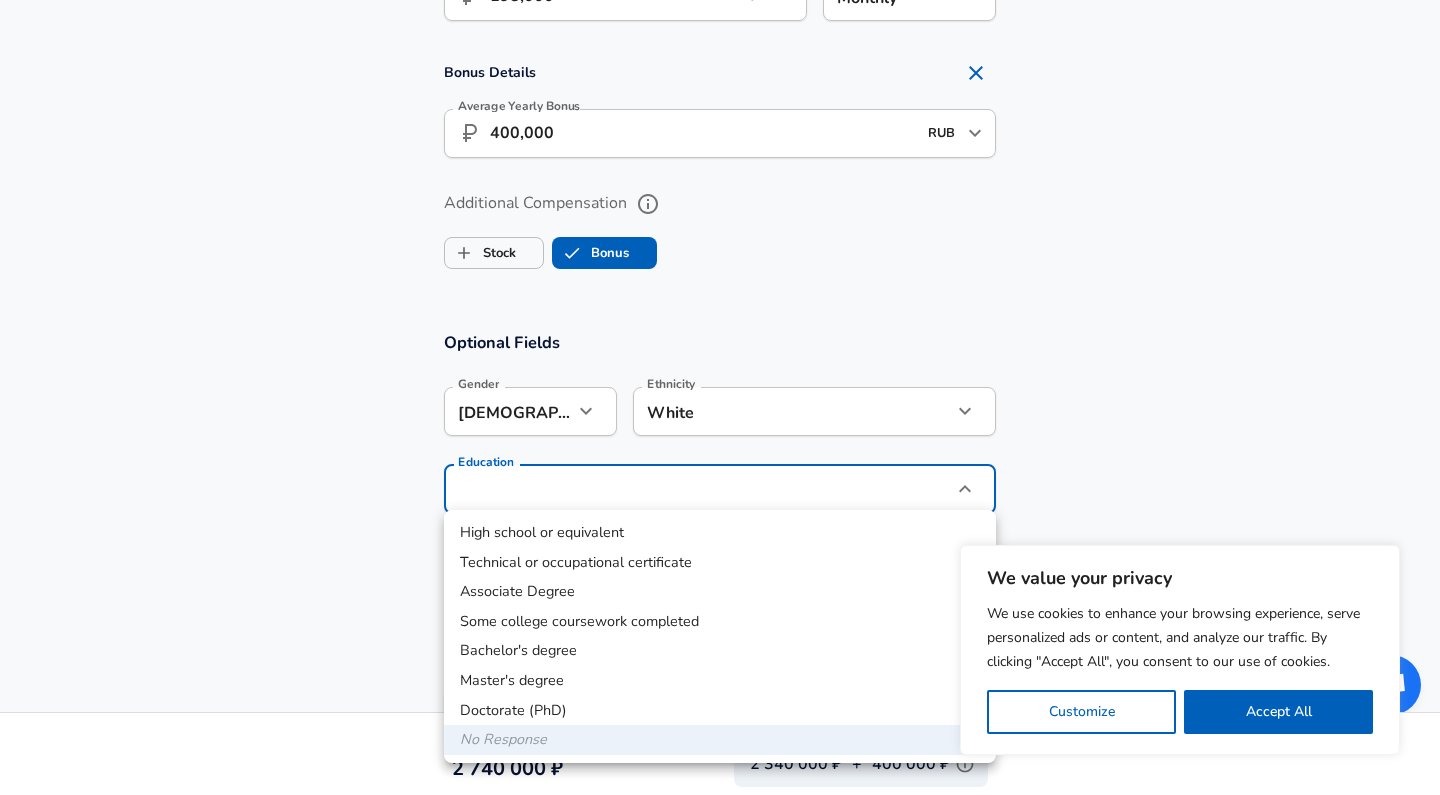 click at bounding box center (720, 397) 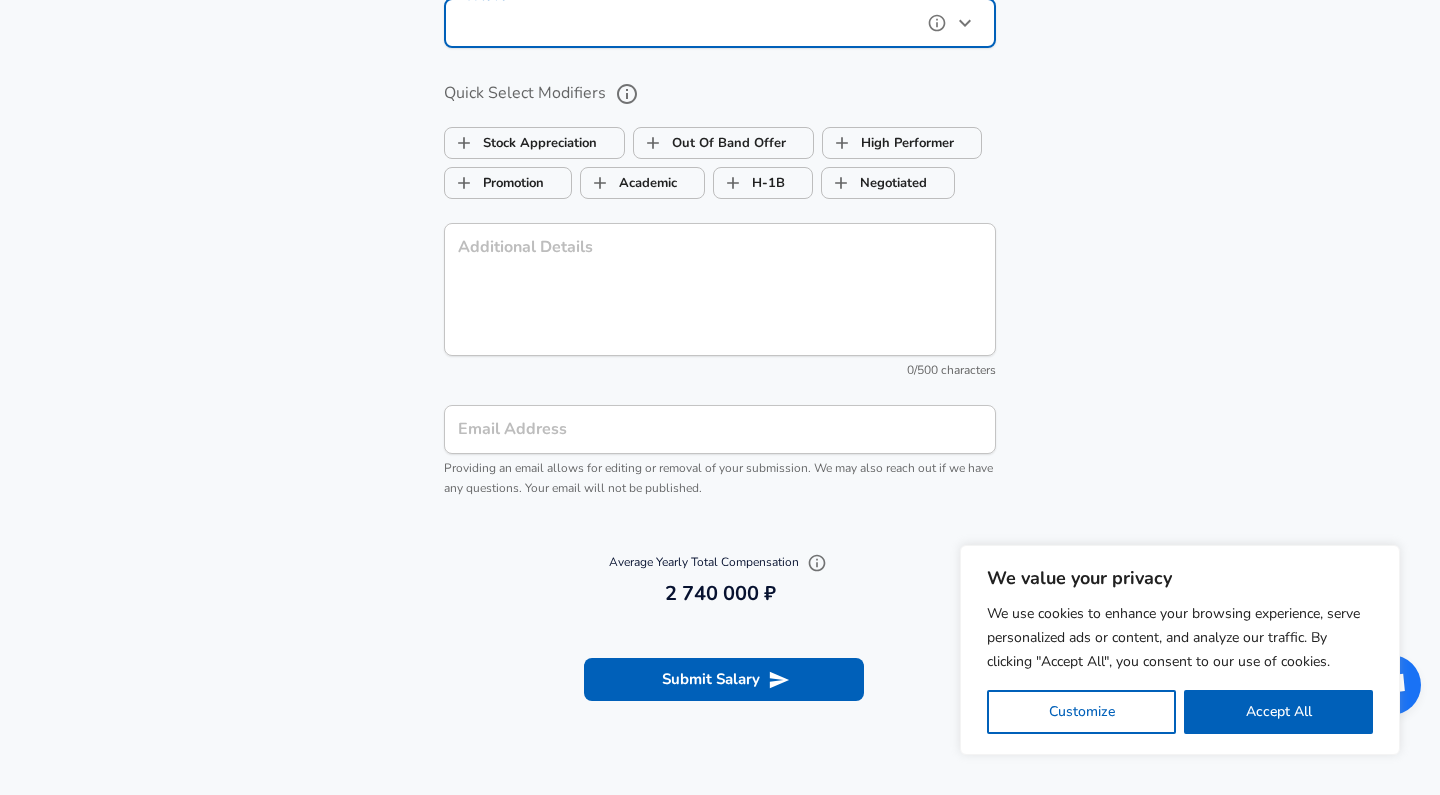 scroll, scrollTop: 2131, scrollLeft: 0, axis: vertical 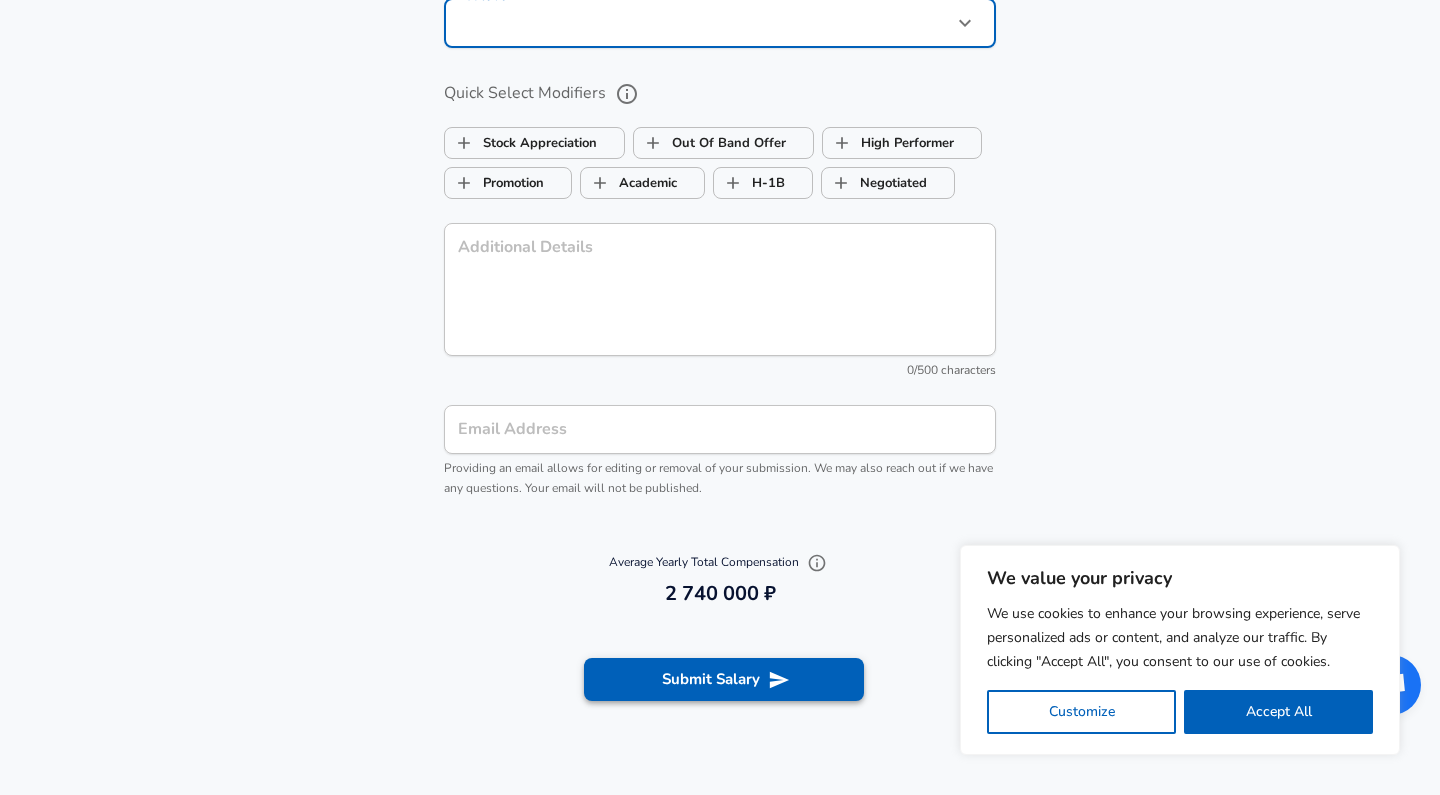 click on "Submit Salary" at bounding box center [724, 679] 